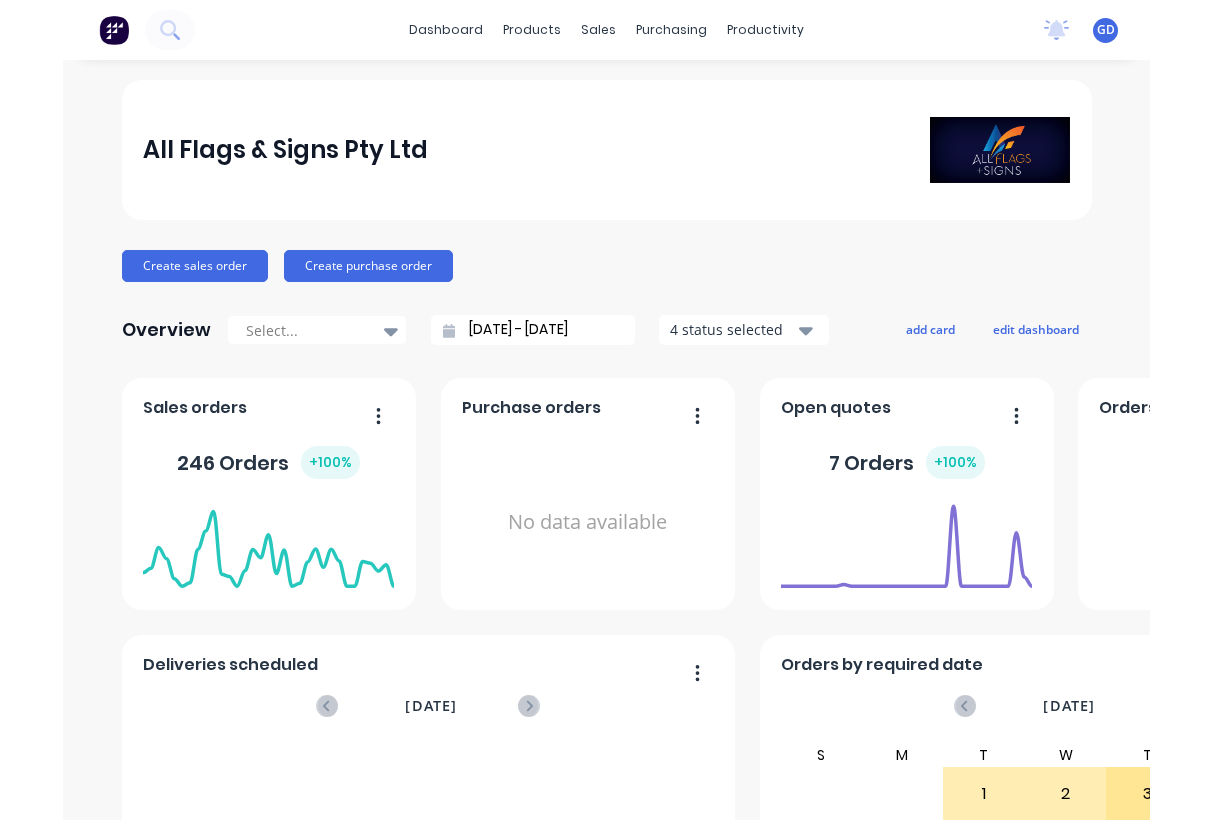 scroll, scrollTop: 0, scrollLeft: 0, axis: both 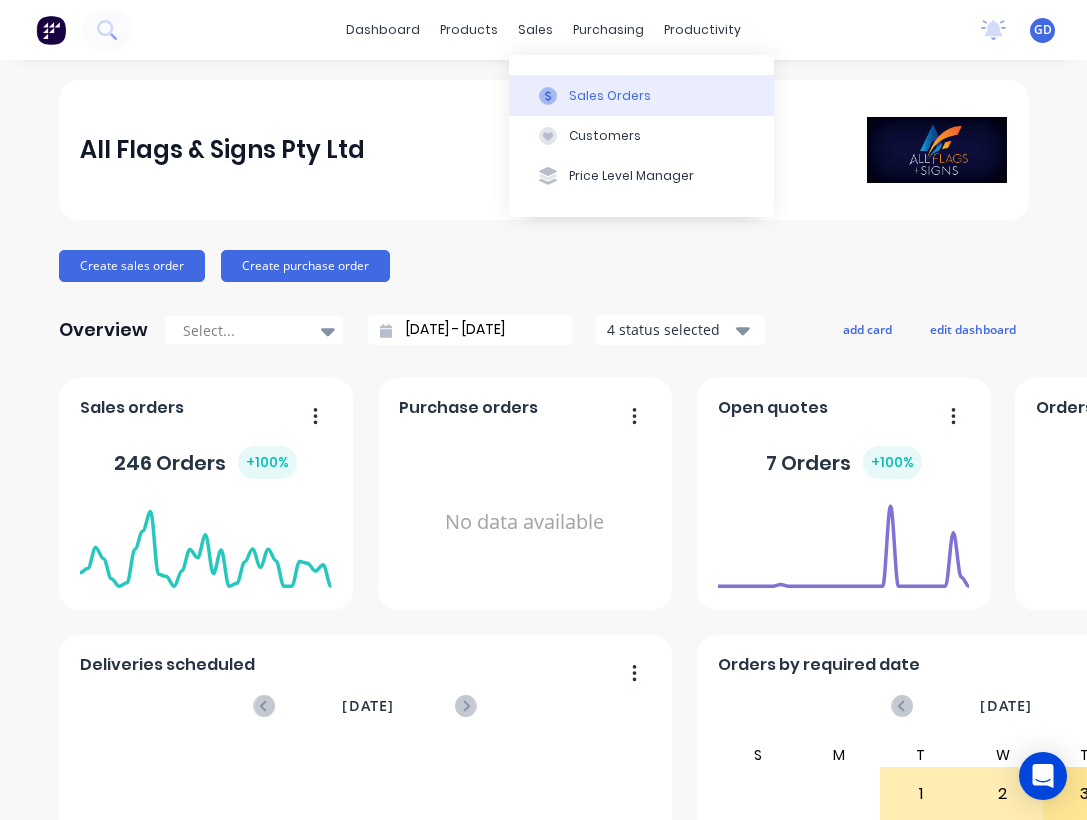 click on "Sales Orders" at bounding box center (610, 96) 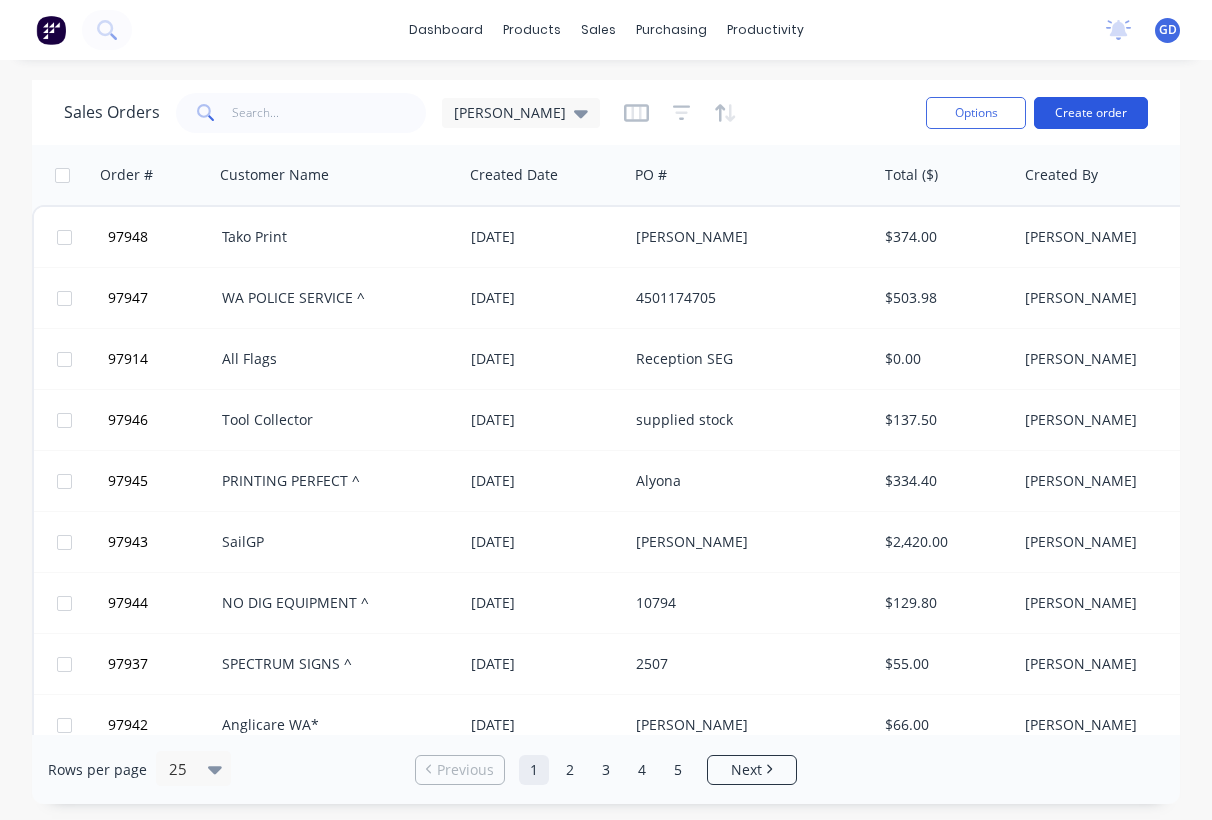 click on "Create order" at bounding box center [1091, 113] 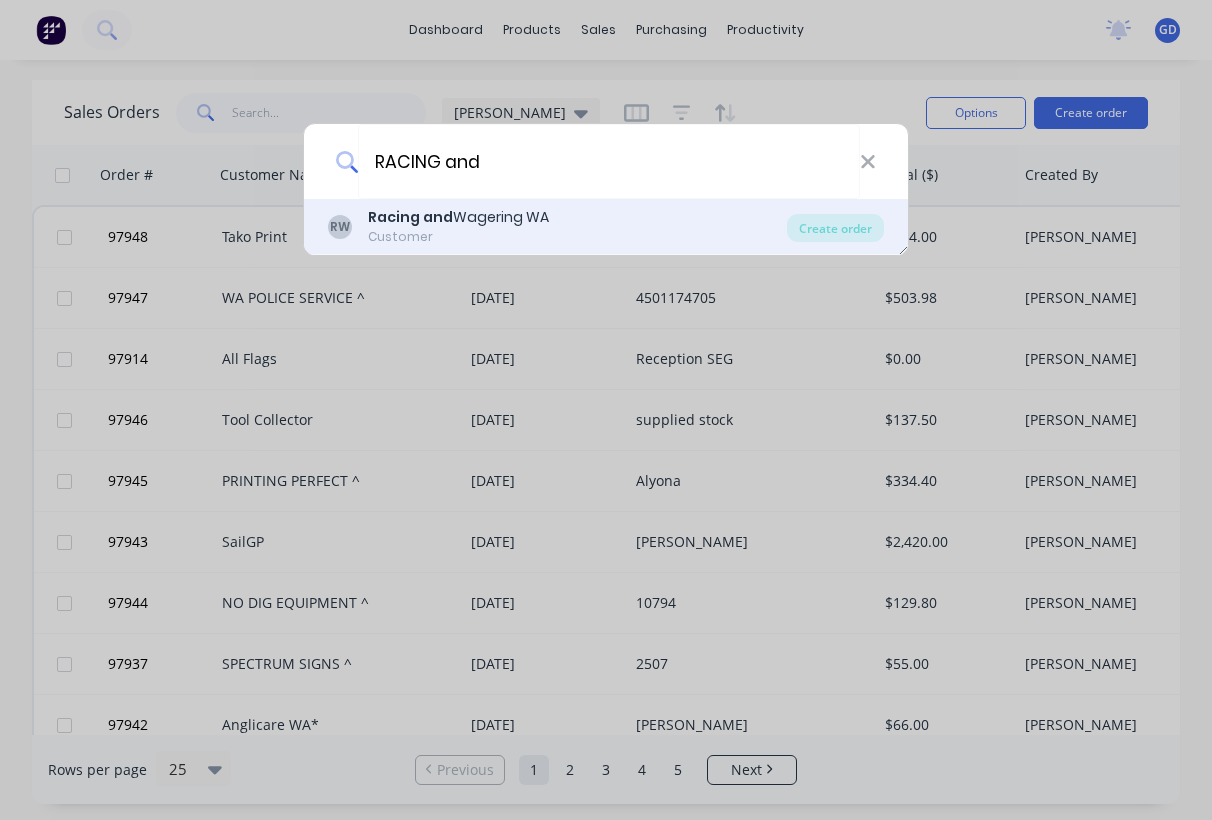 type on "RACING and" 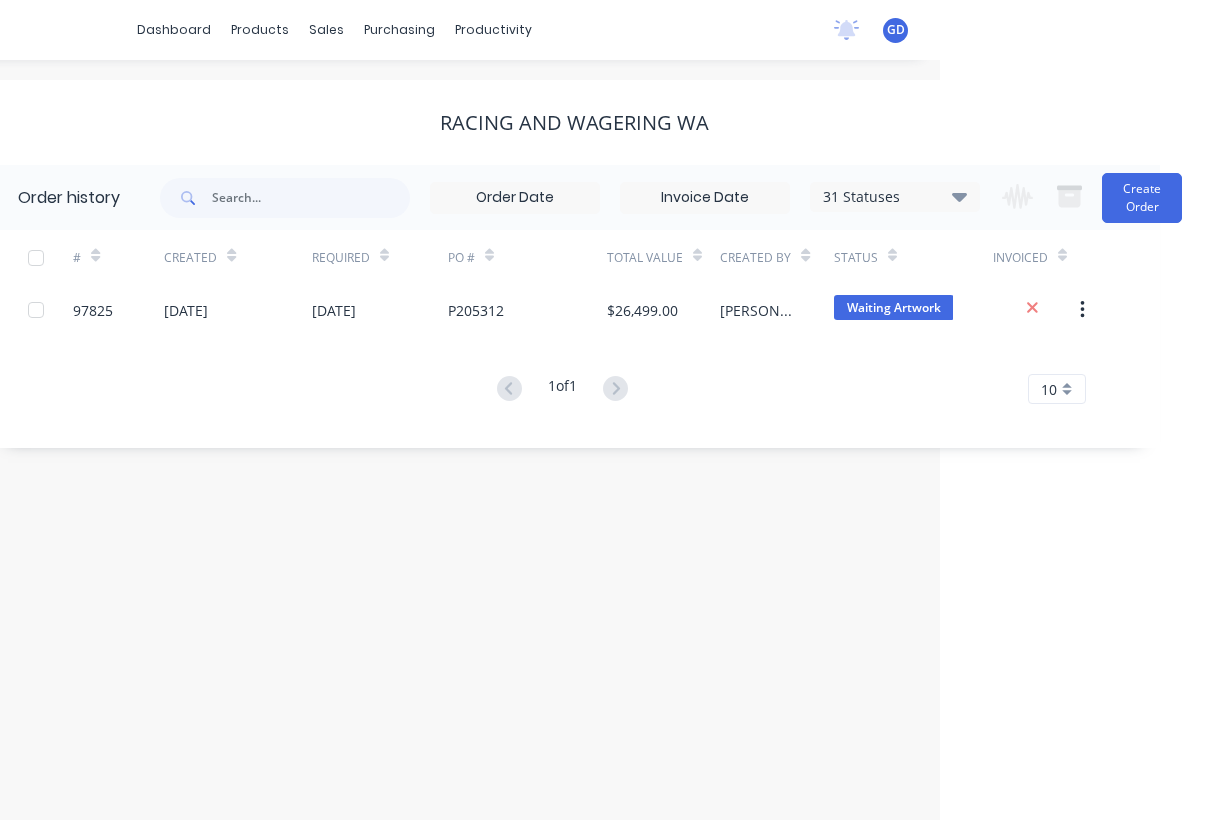 scroll, scrollTop: 0, scrollLeft: 272, axis: horizontal 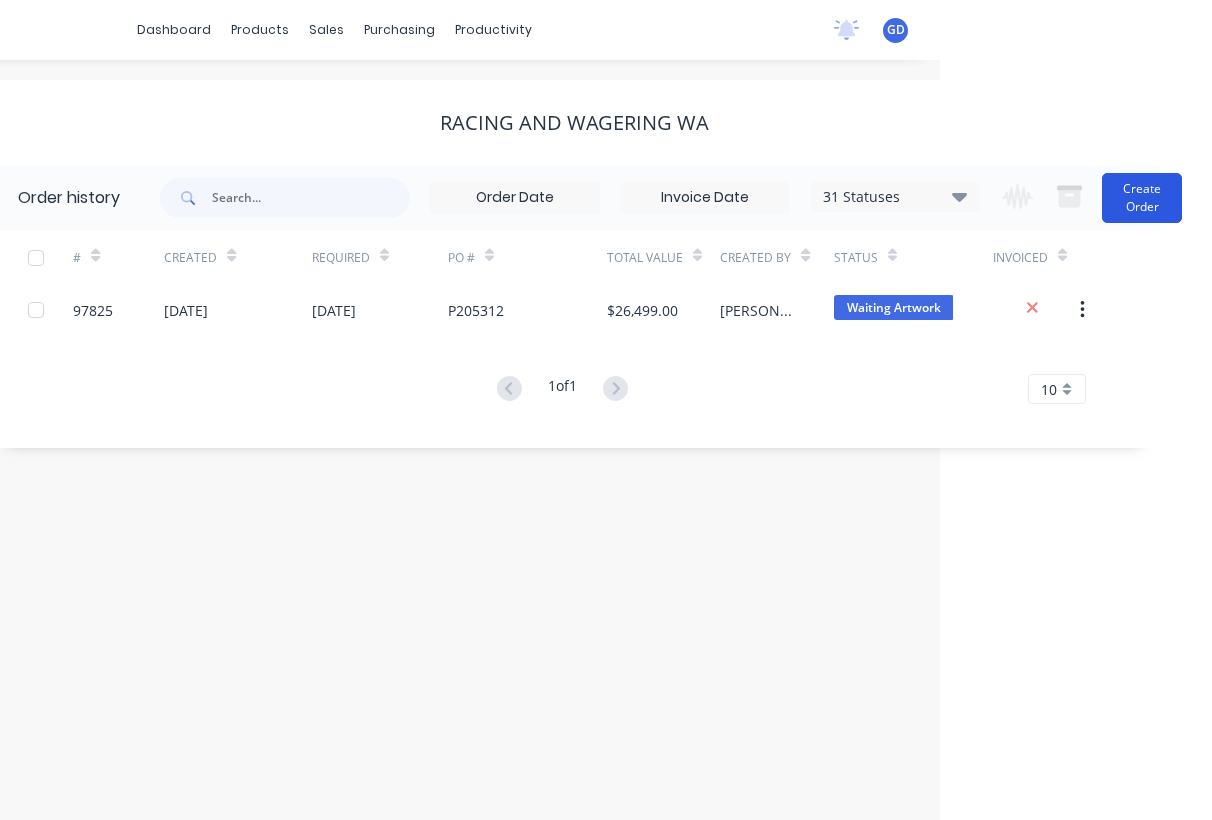 click on "Create Order" at bounding box center [1142, 198] 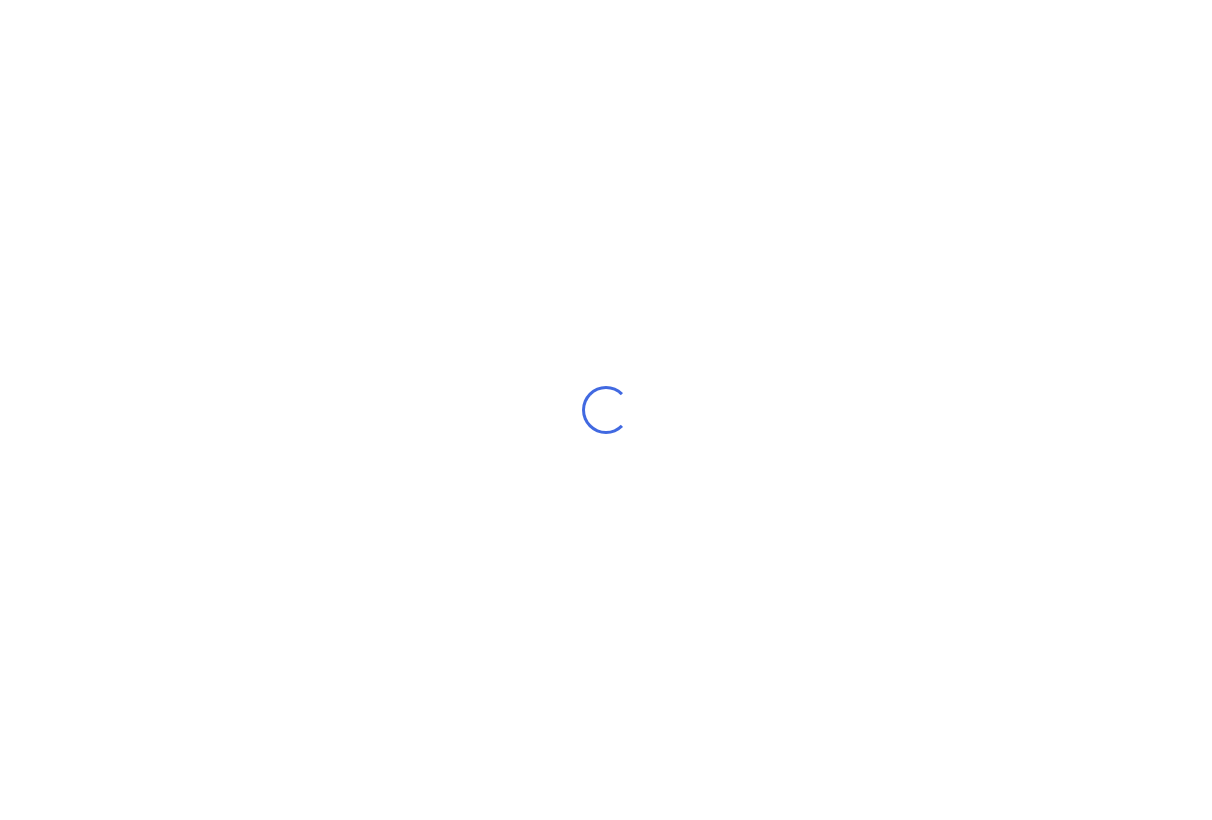 scroll, scrollTop: 0, scrollLeft: 0, axis: both 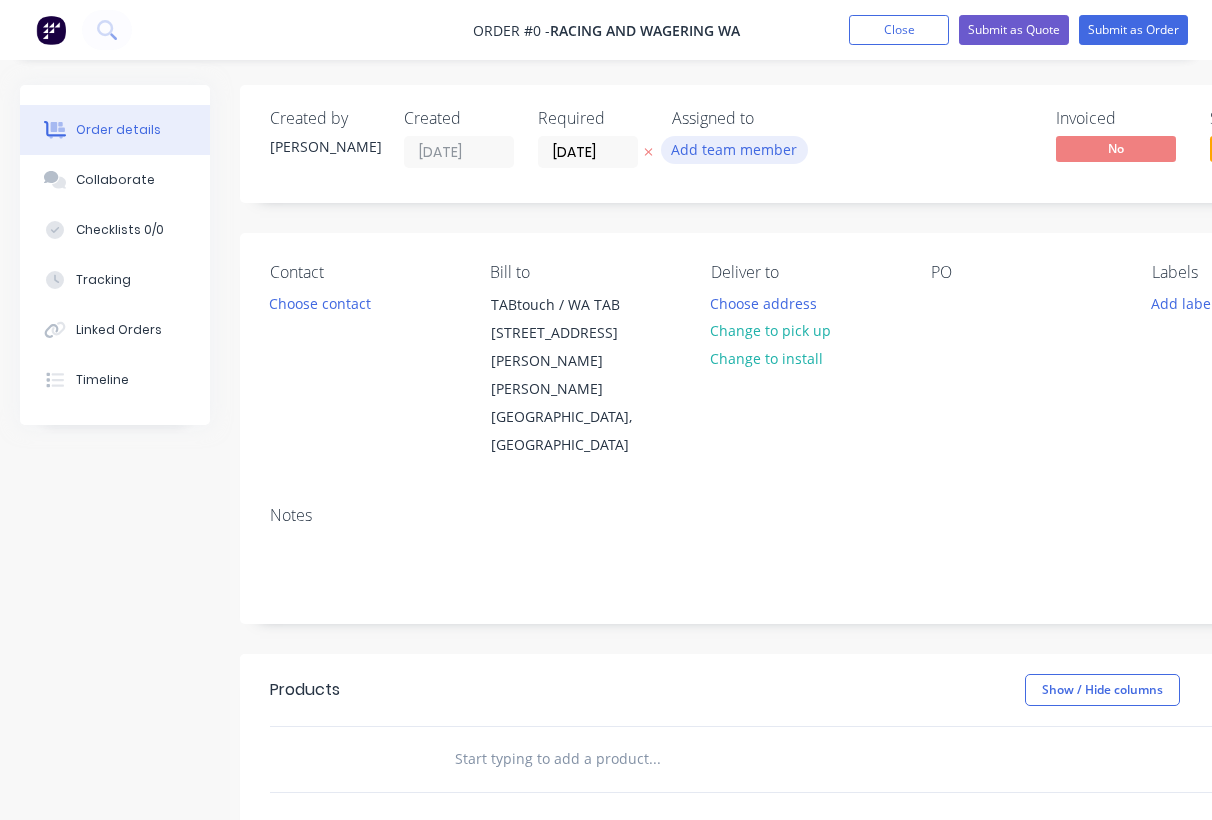 click on "Add team member" at bounding box center (734, 149) 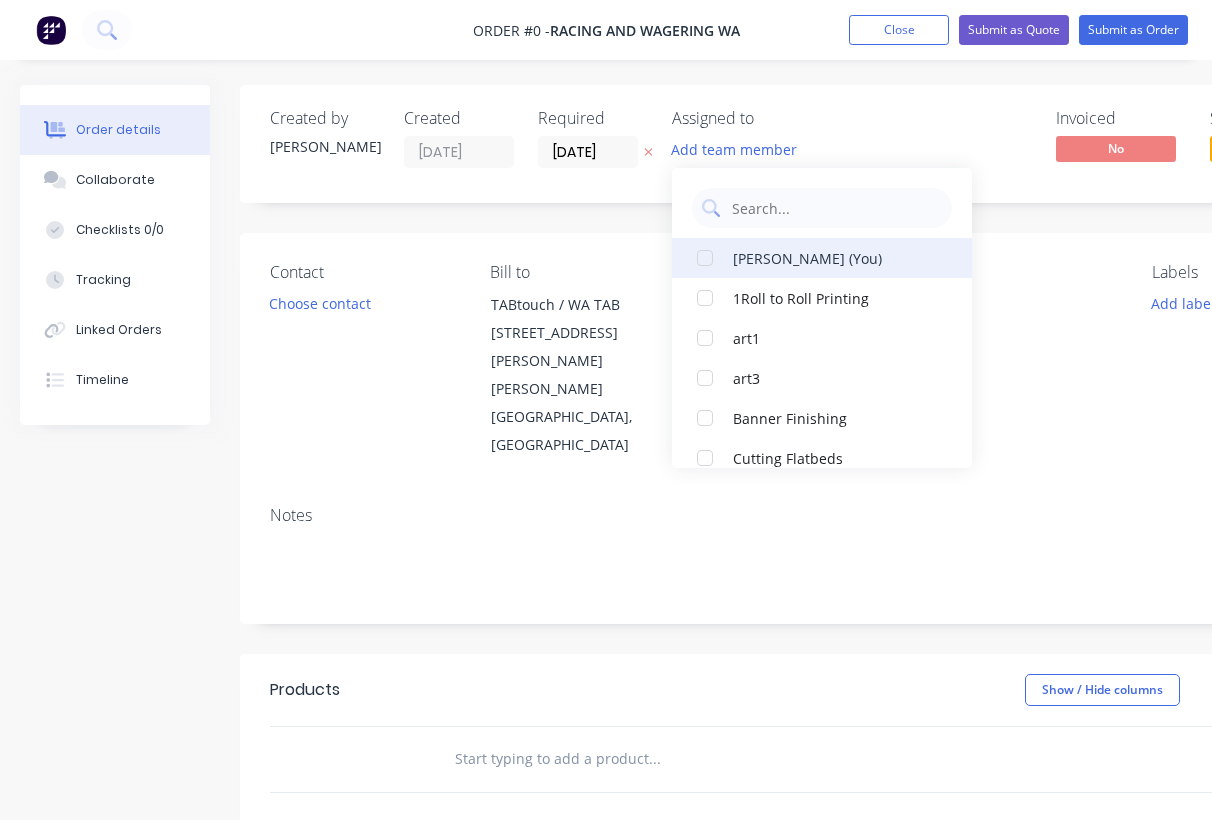 click on "Gino Dilello (You)" at bounding box center (833, 257) 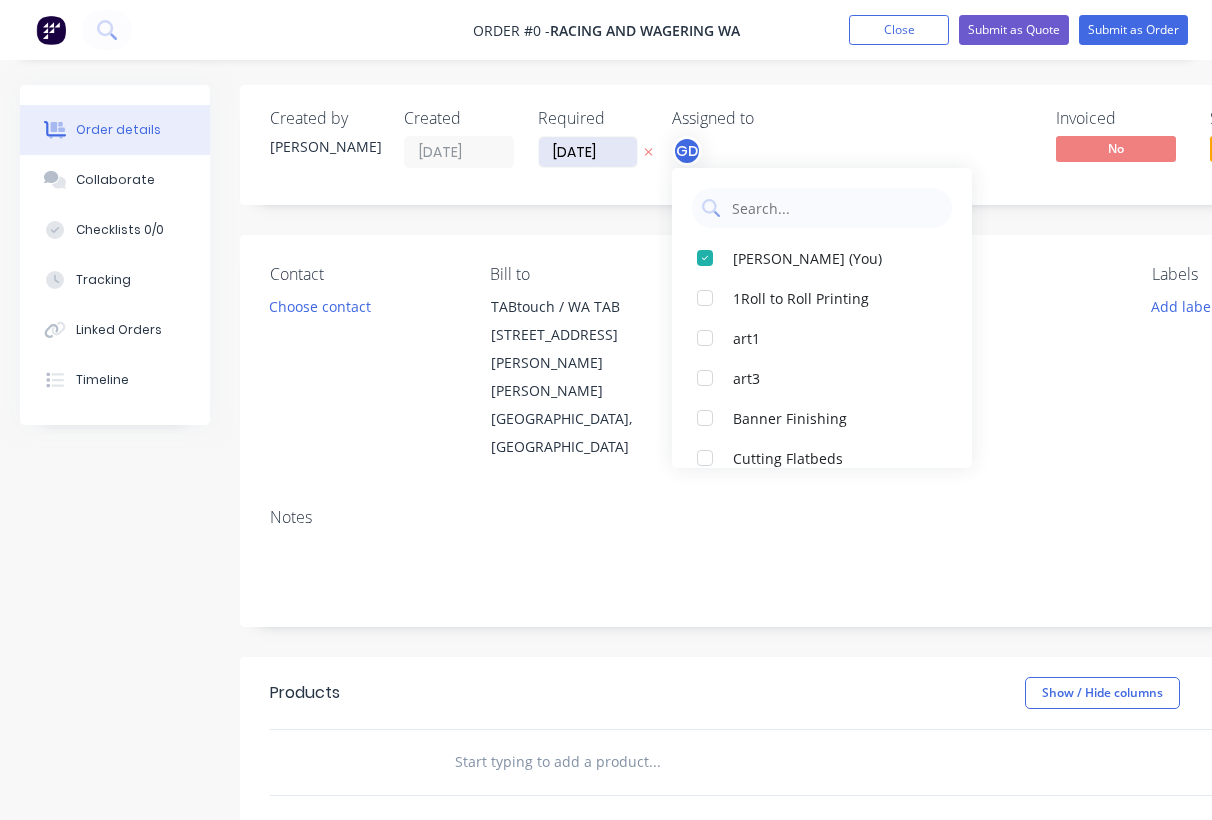 click on "[DATE]" at bounding box center [588, 152] 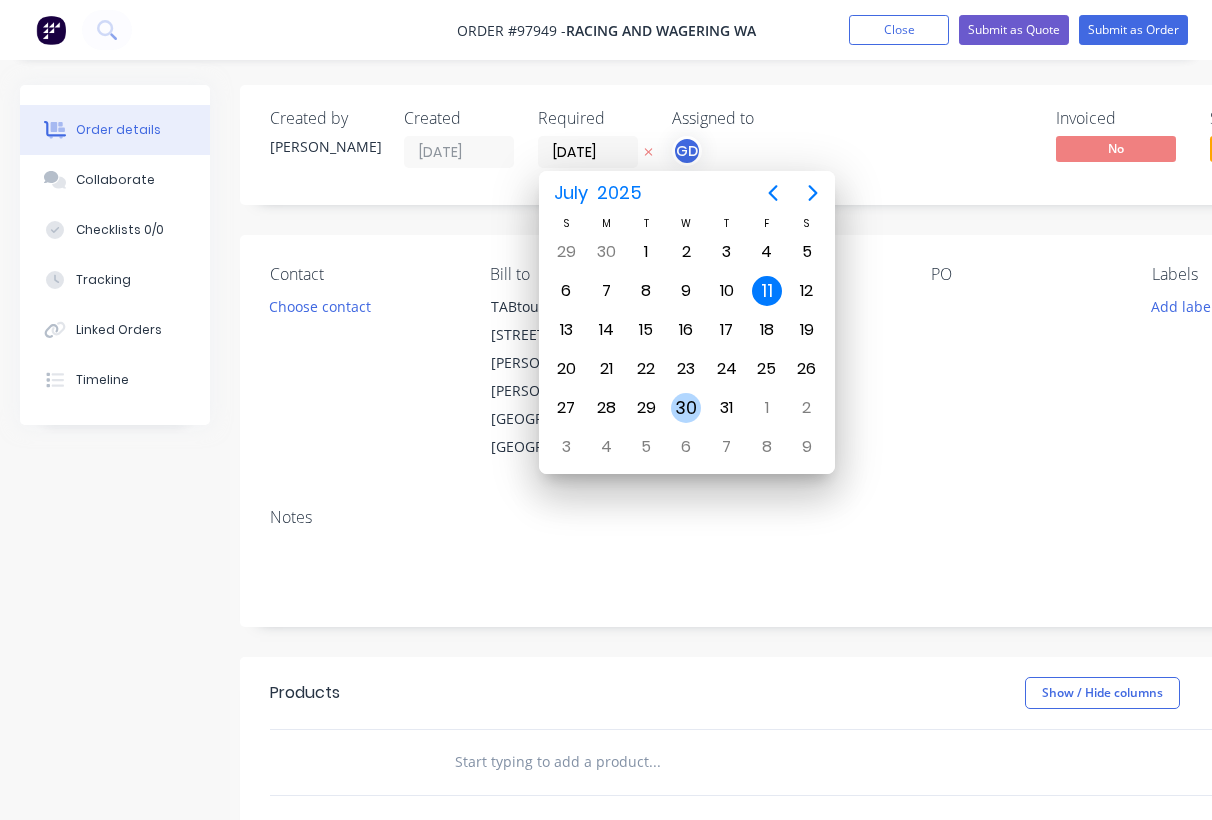 click on "30" at bounding box center [686, 408] 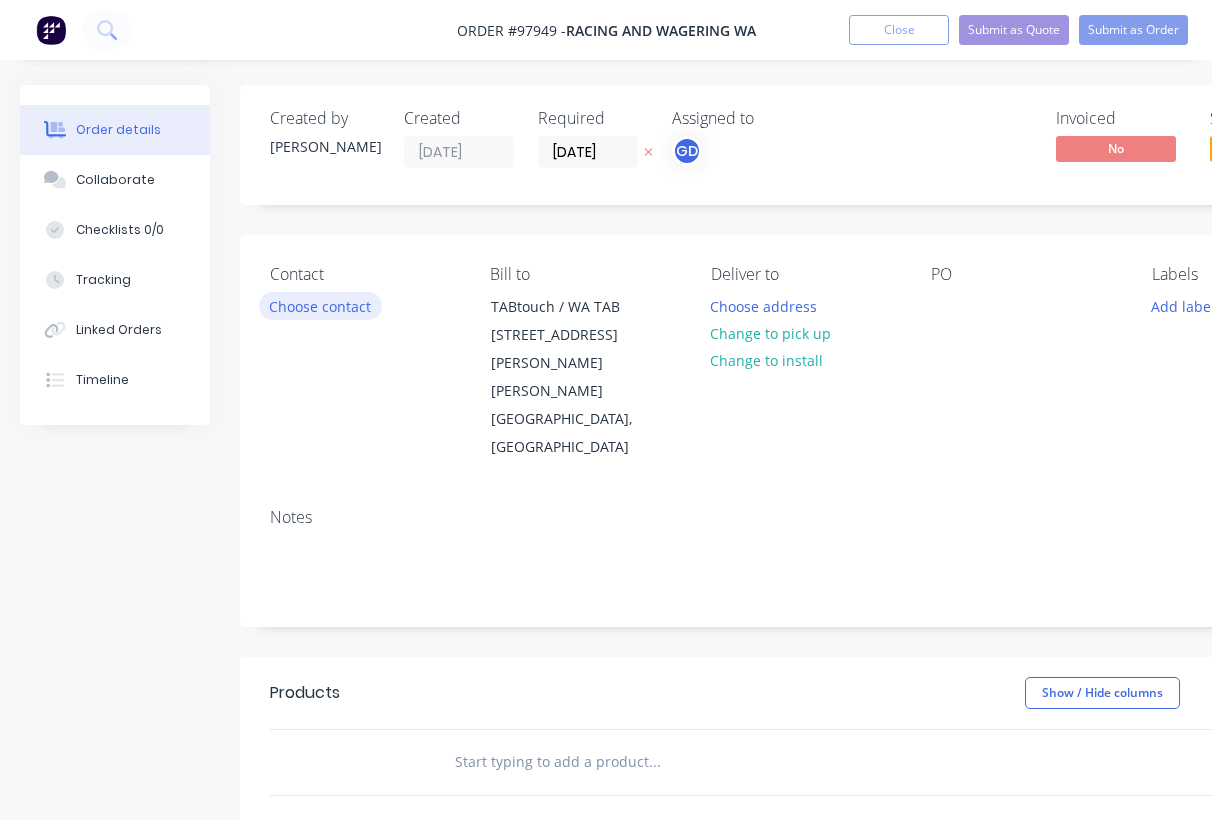 click on "Choose contact" at bounding box center [320, 305] 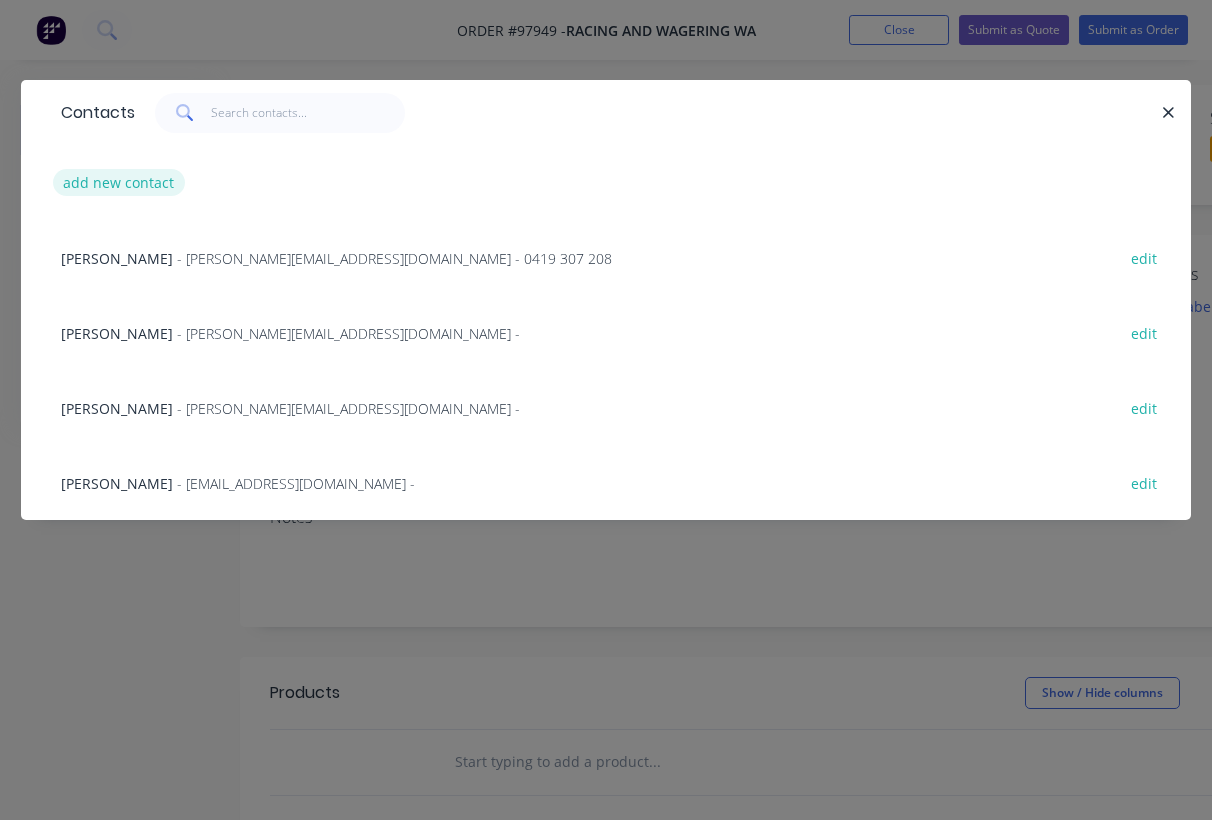 click on "add new contact" at bounding box center [119, 182] 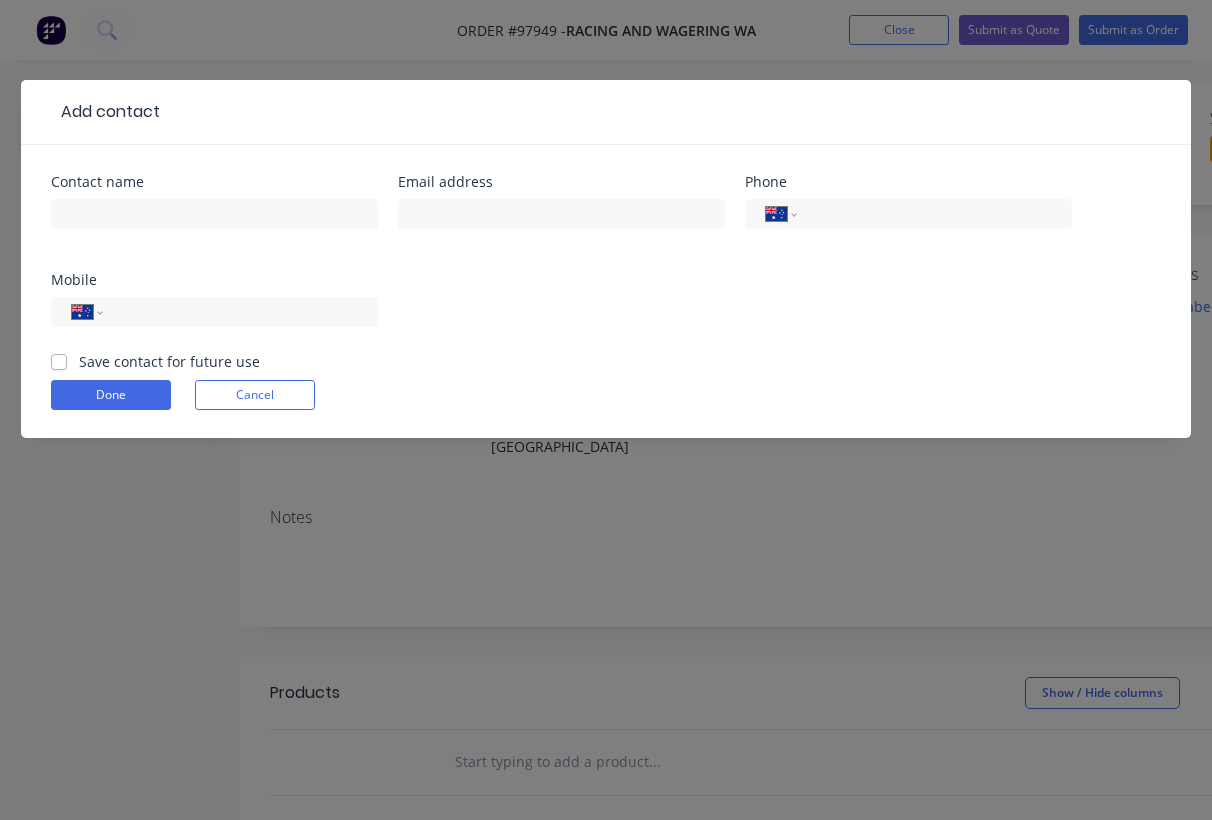 click on "Save contact for future use" at bounding box center [169, 361] 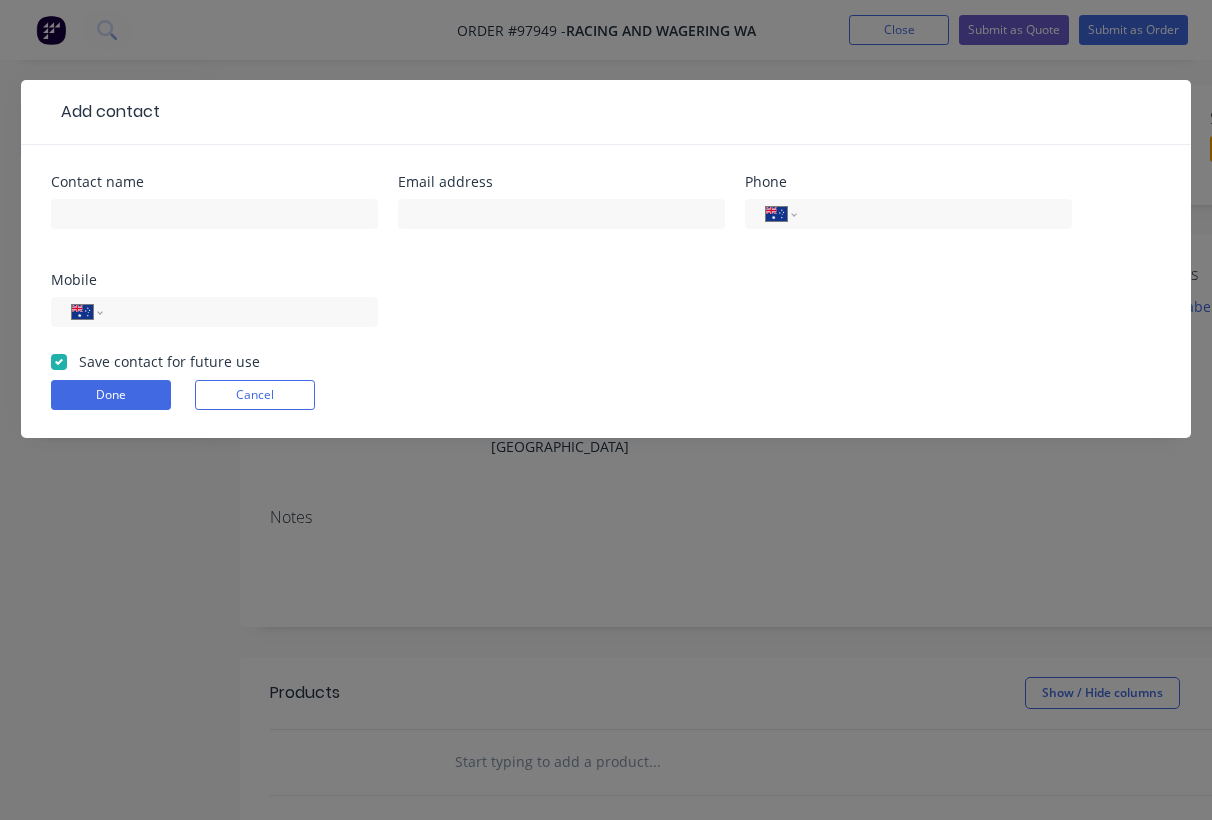 checkbox on "true" 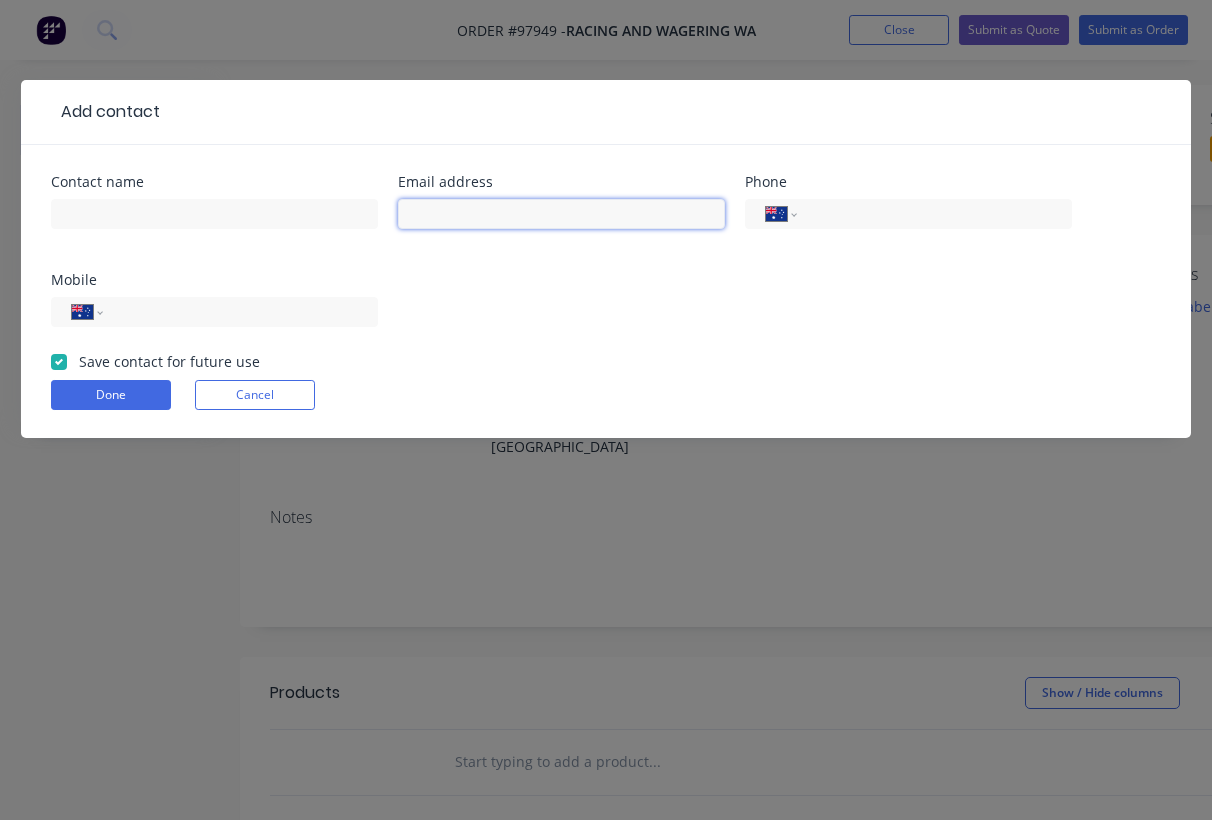 paste on "Fiona.Swift@rwwa.com.au" 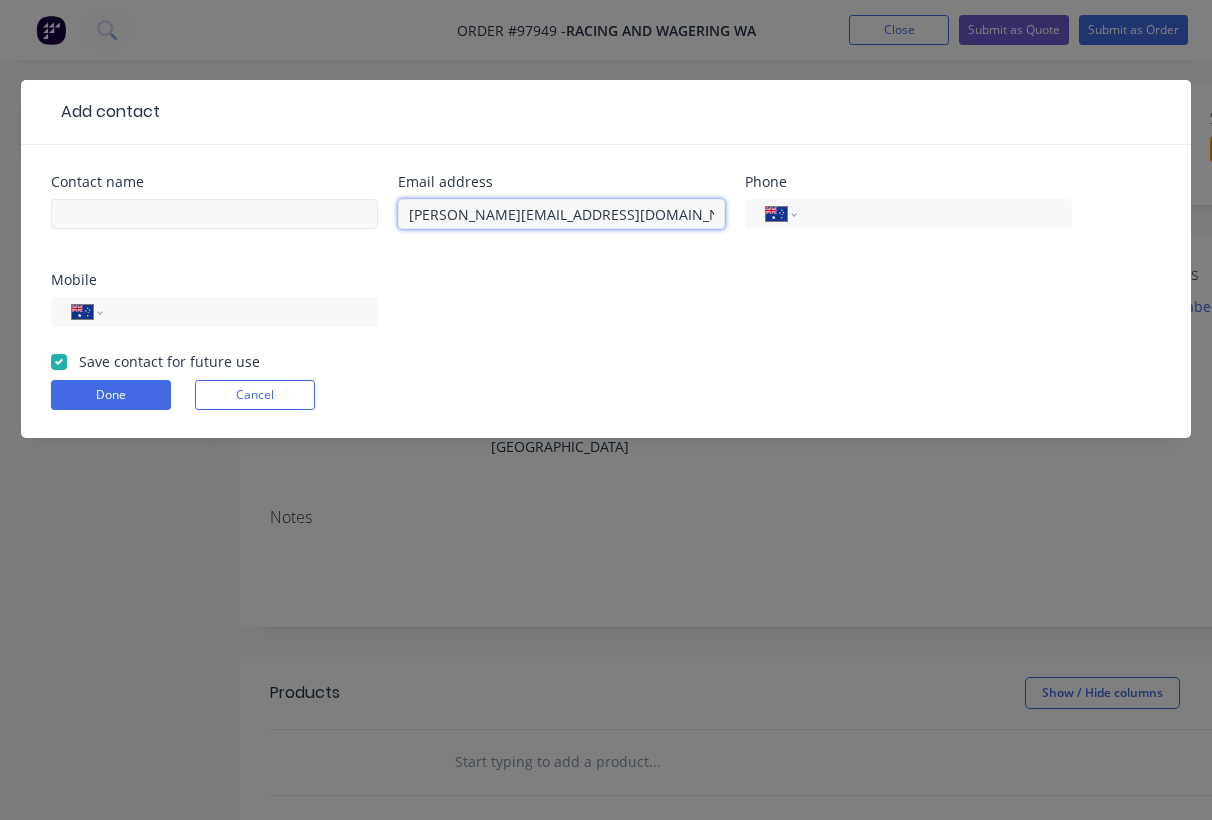 type on "Fiona.Swift@rwwa.com.au" 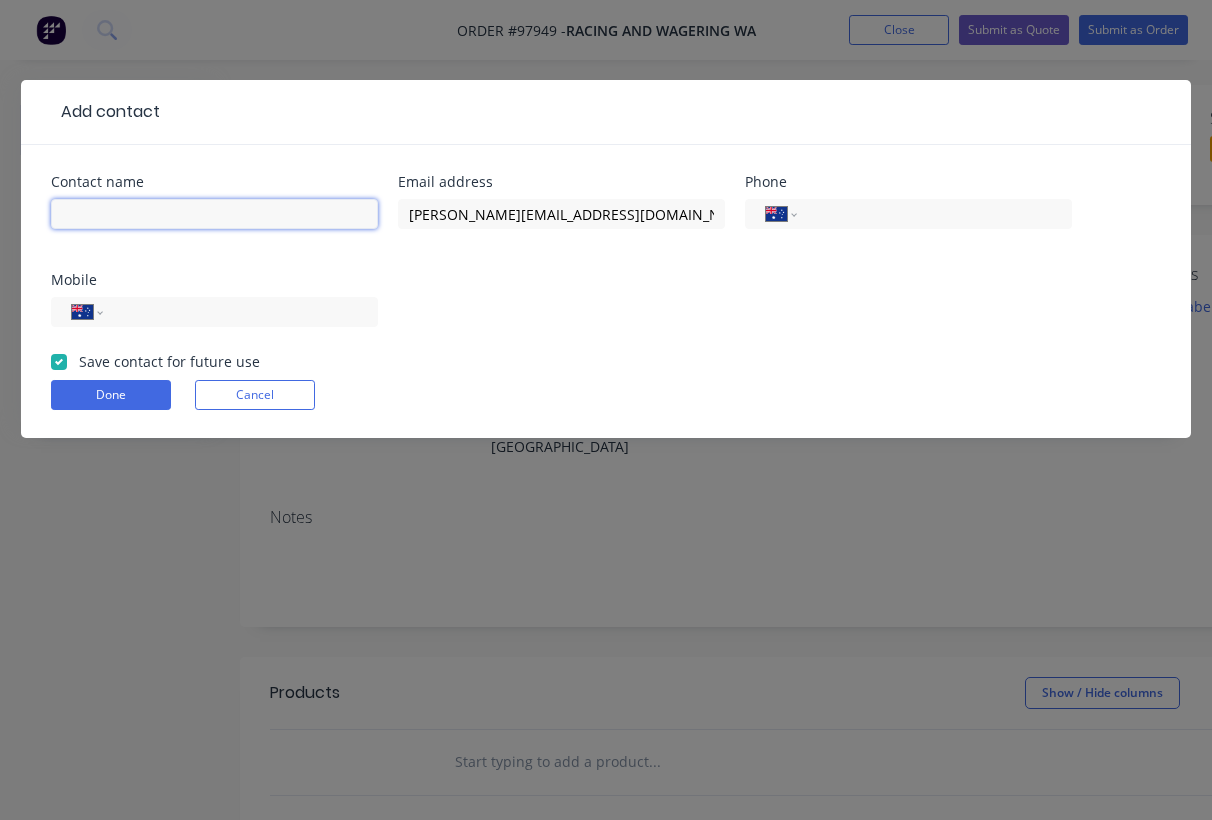 paste on "Fiona Swift" 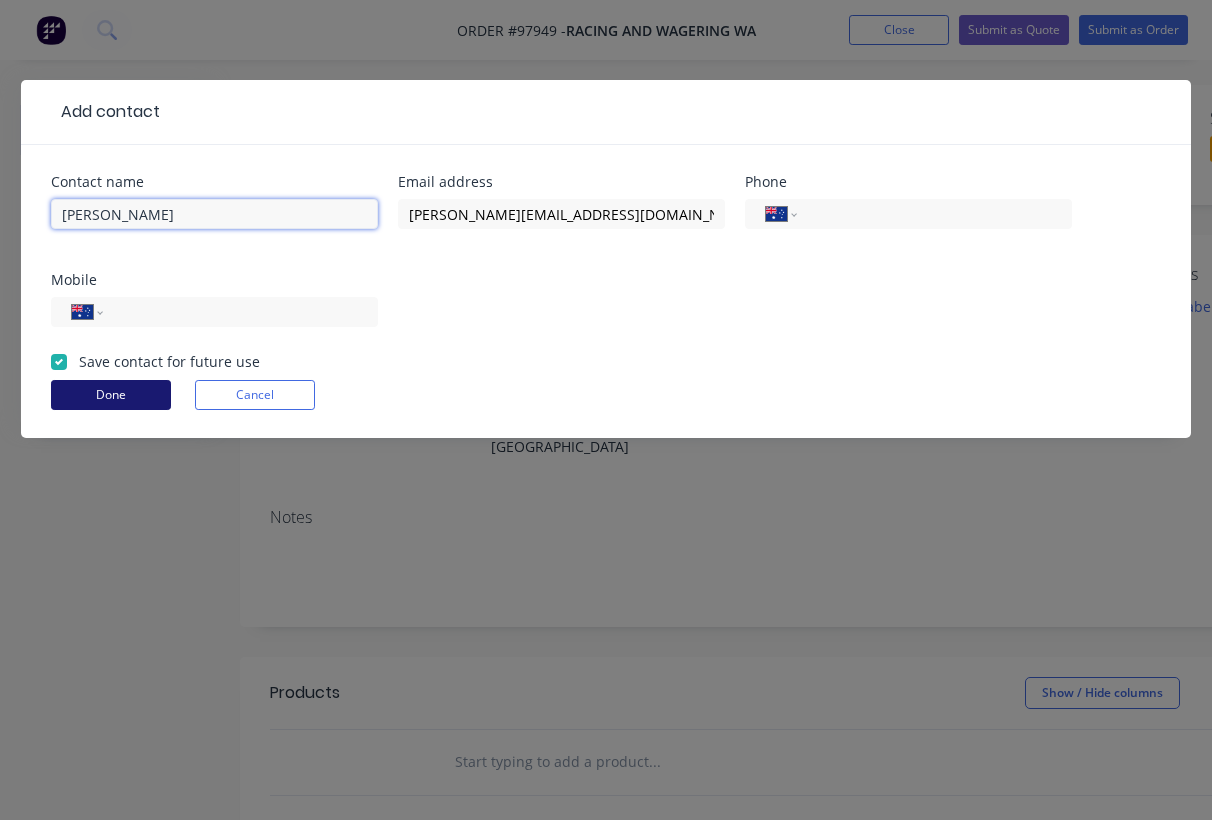 type on "Fiona Swift" 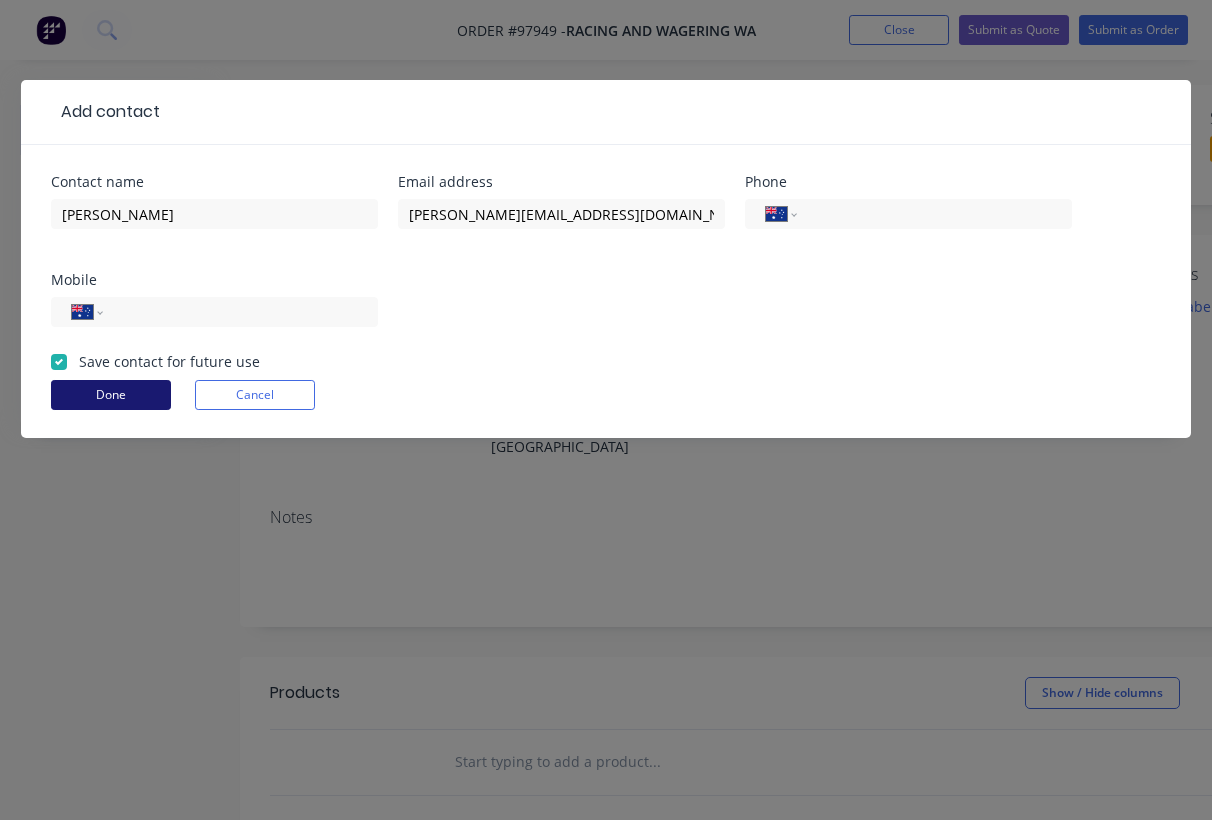 click on "Done" at bounding box center (111, 395) 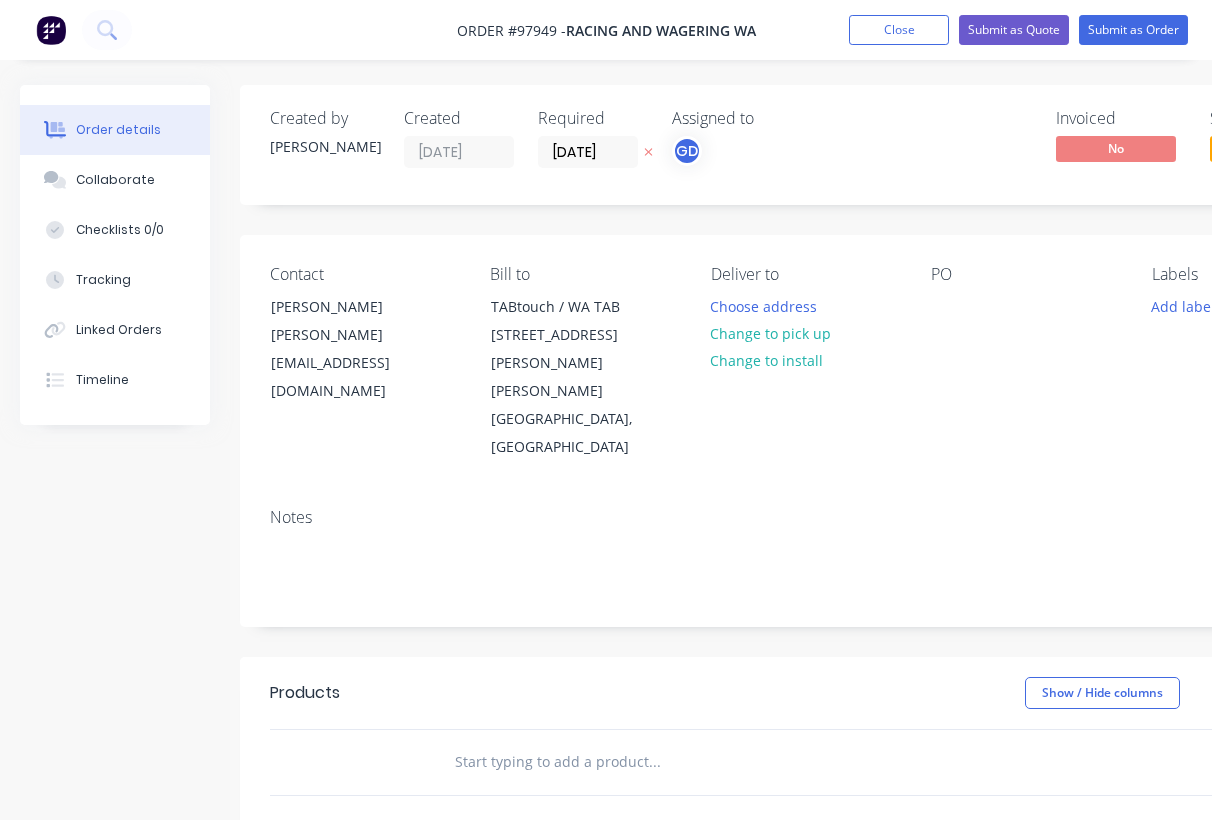 click on "Notes" at bounding box center [805, 559] 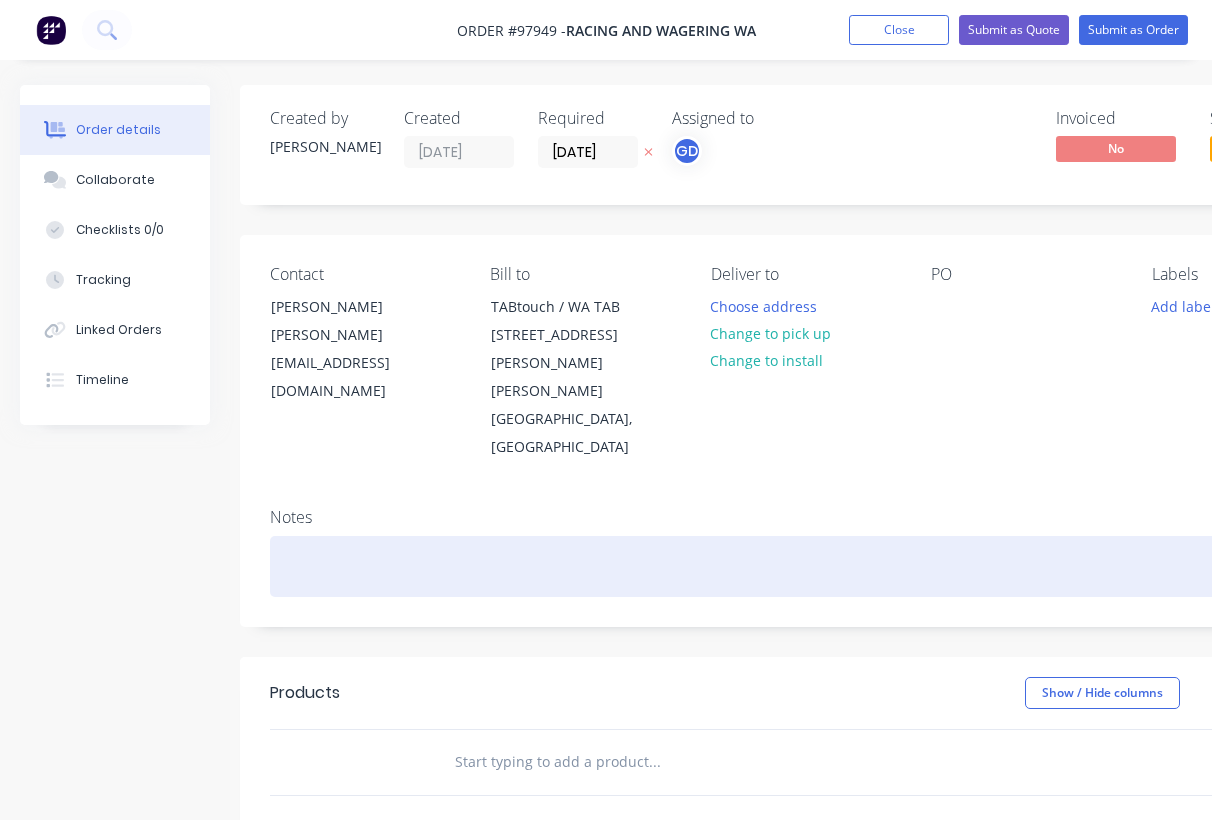 click at bounding box center (805, 566) 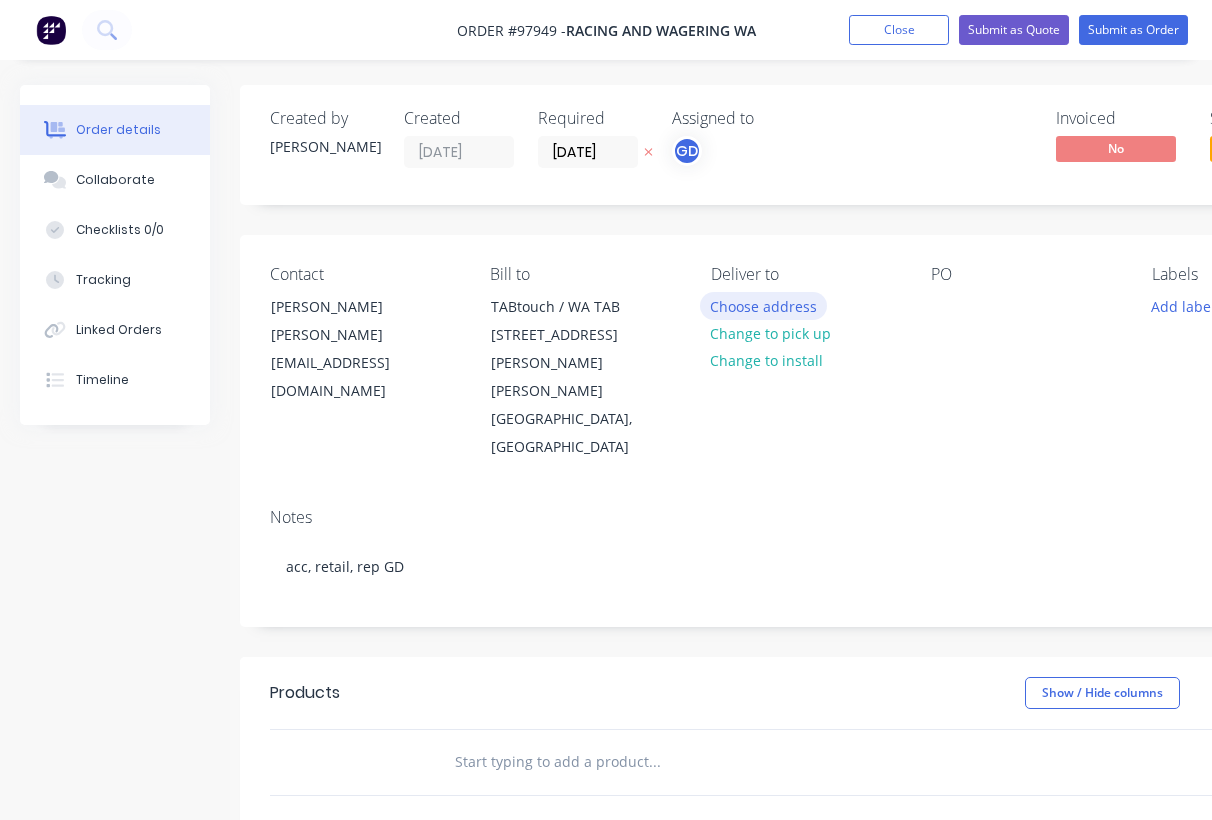 click on "Choose address" at bounding box center [764, 305] 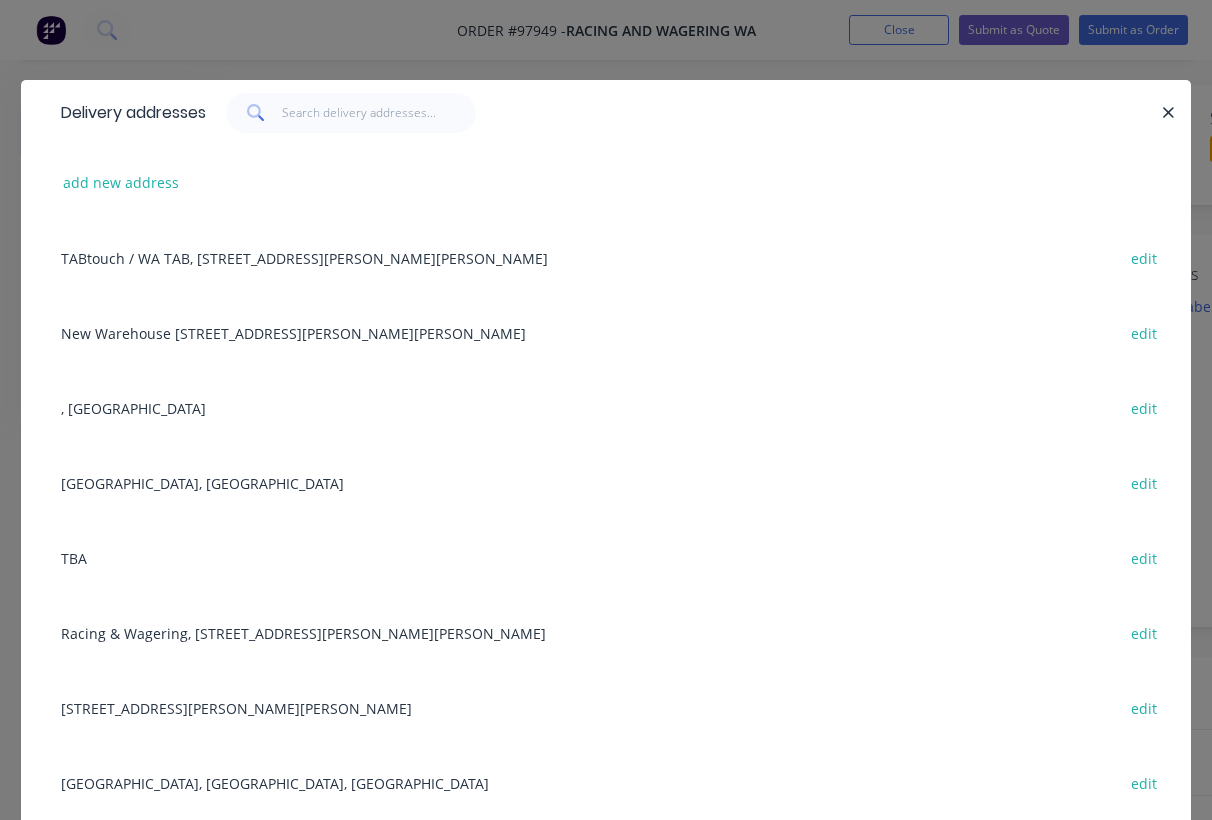 click on "TBA edit" at bounding box center [606, 557] 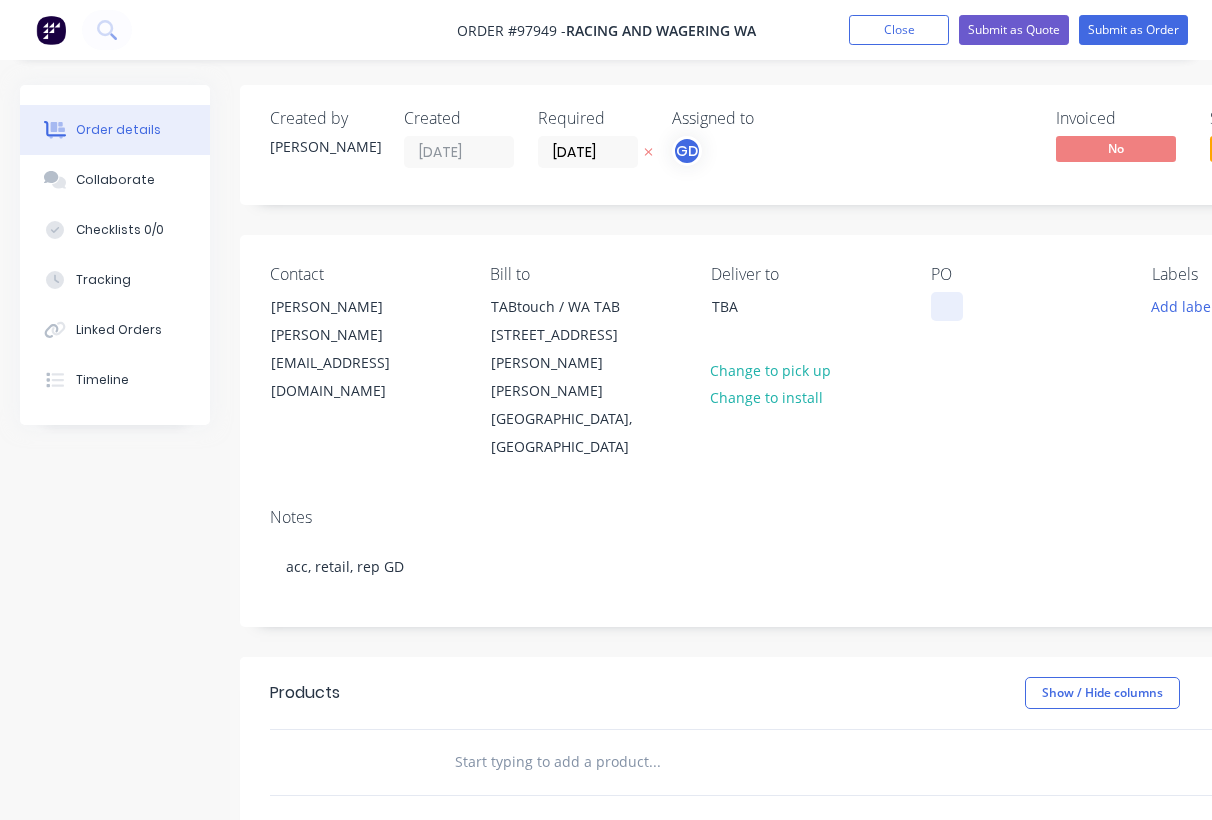 click at bounding box center (947, 306) 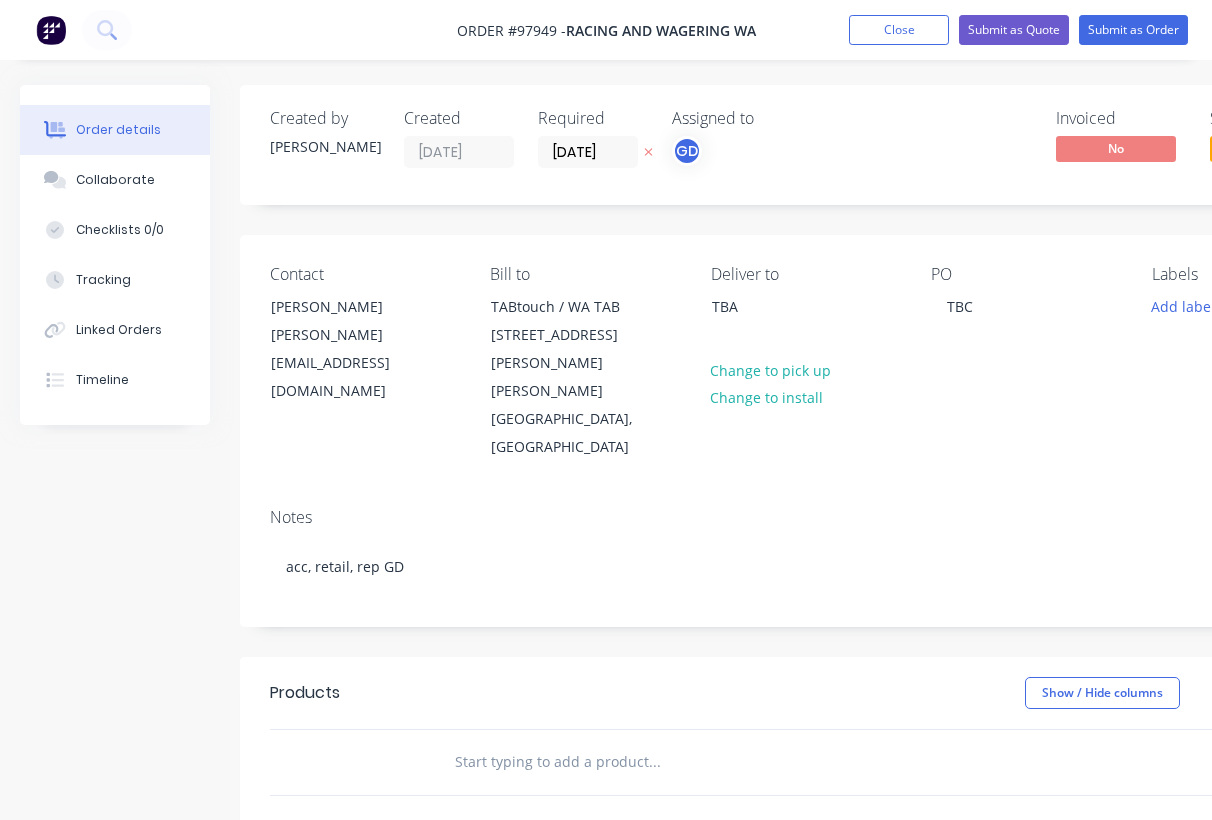 click on "PO TBC" at bounding box center (1025, 363) 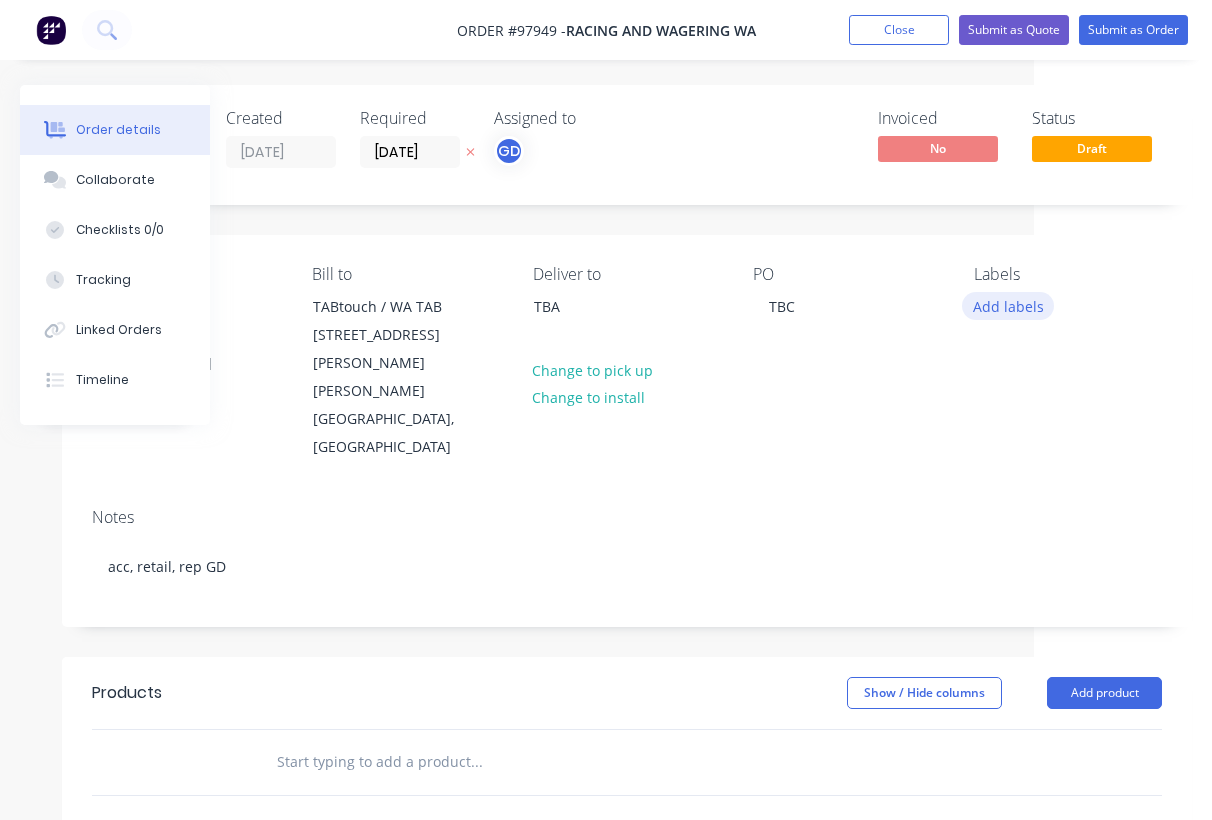 scroll, scrollTop: 0, scrollLeft: 178, axis: horizontal 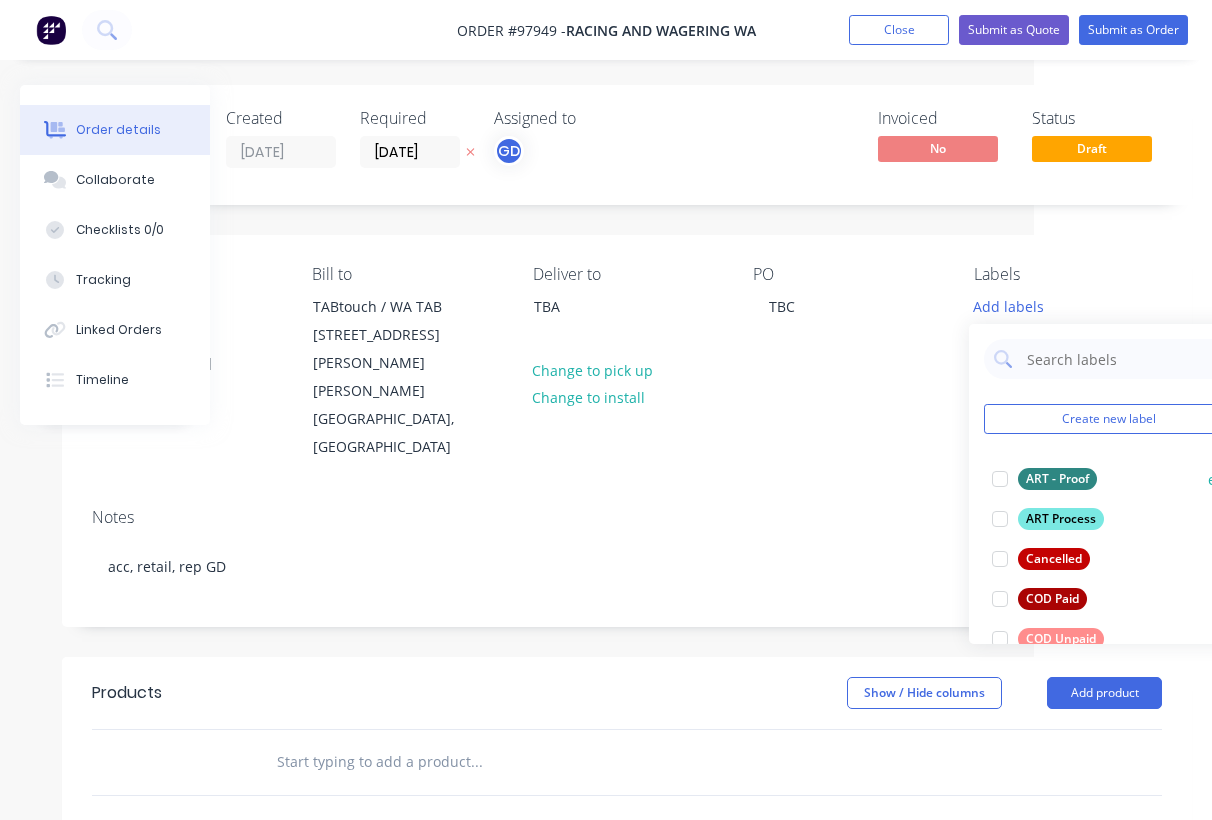 click on "ART - Proof" at bounding box center (1057, 479) 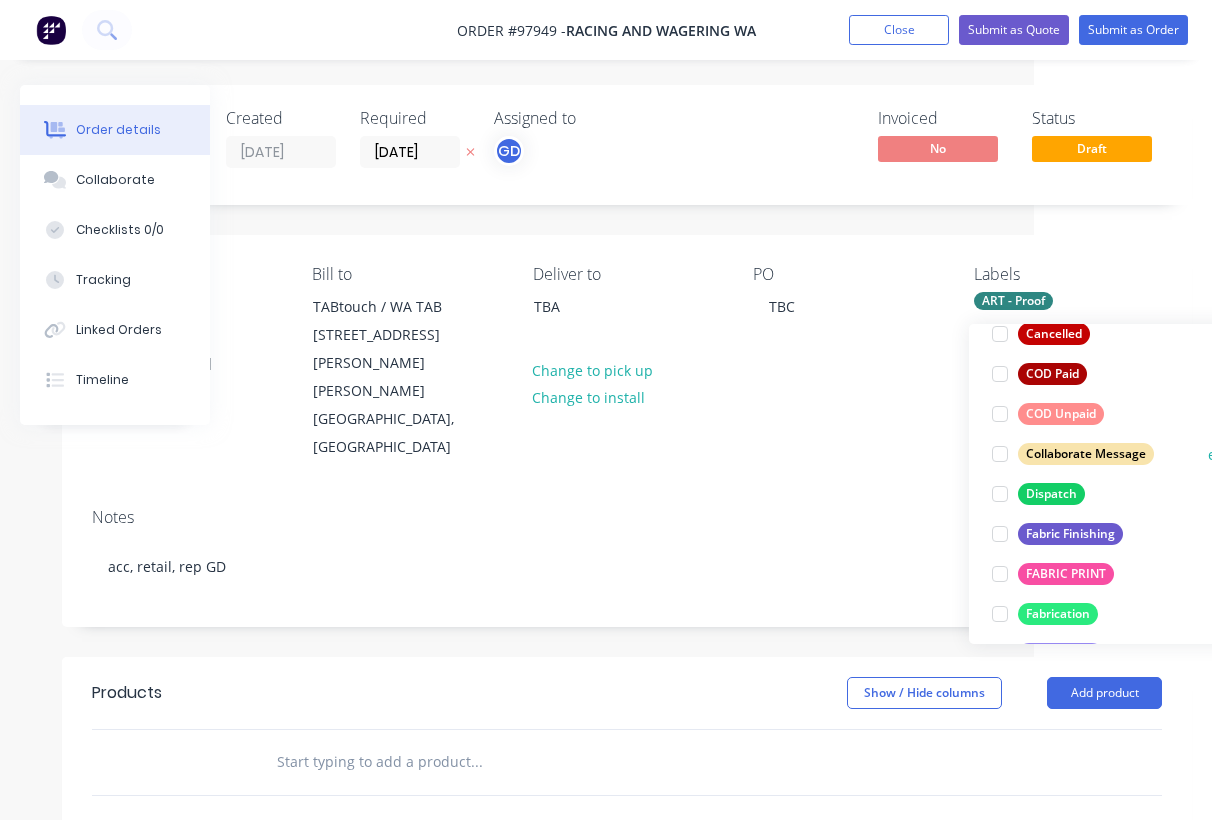 scroll, scrollTop: 263, scrollLeft: 0, axis: vertical 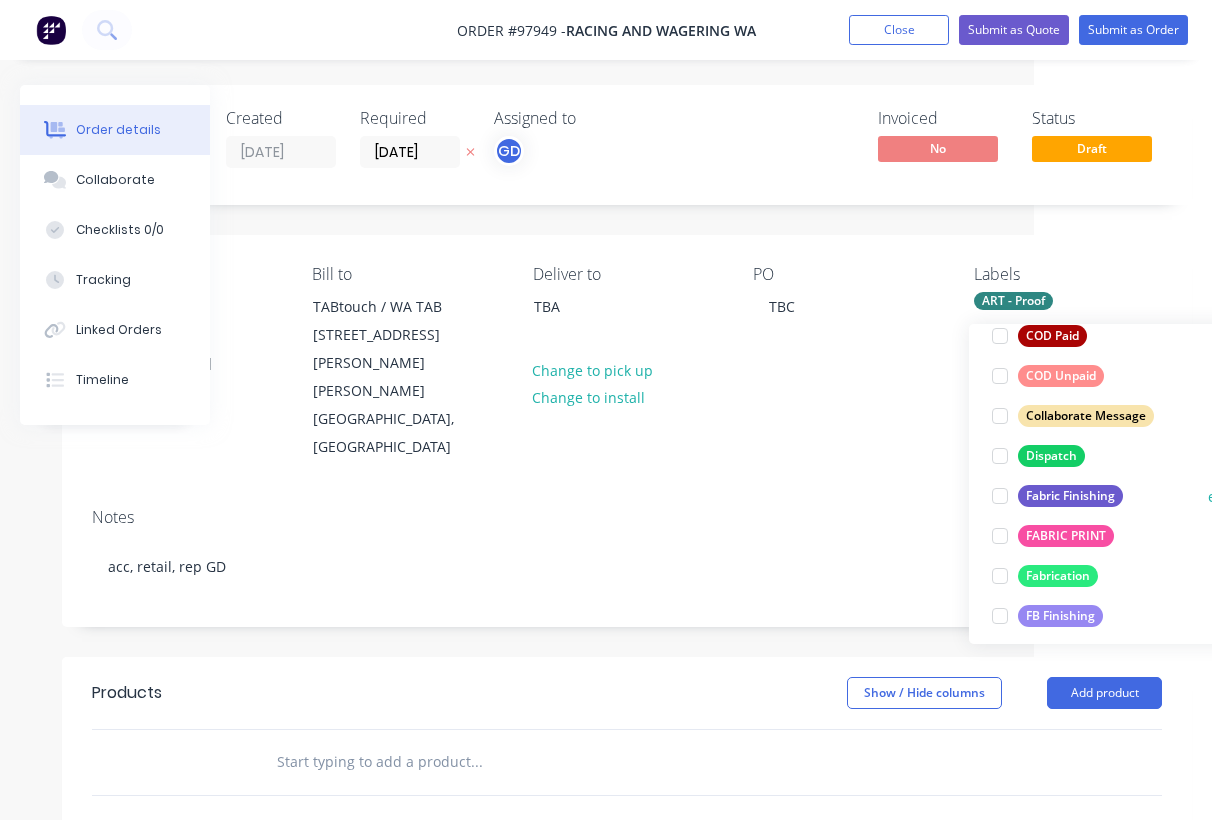 click on "Fabric Finishing" at bounding box center [1070, 496] 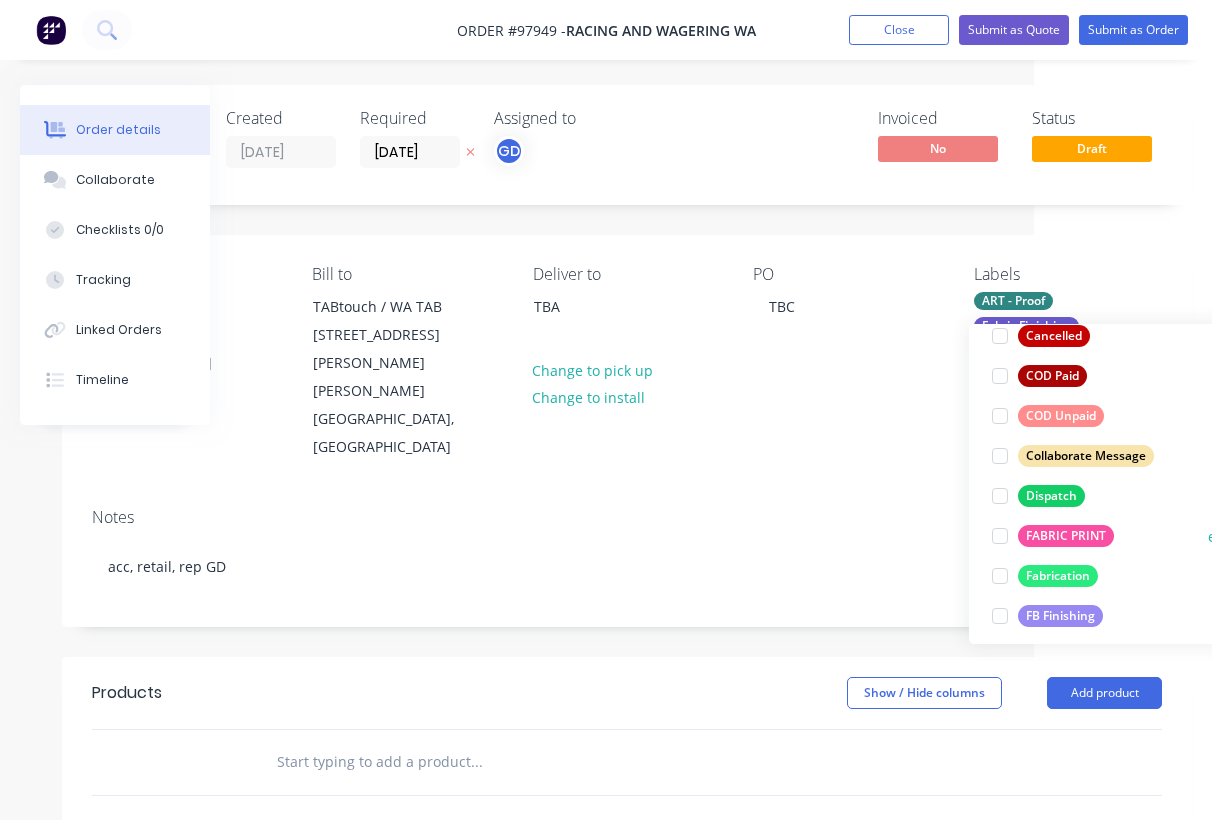 click on "FABRIC PRINT" at bounding box center [1066, 536] 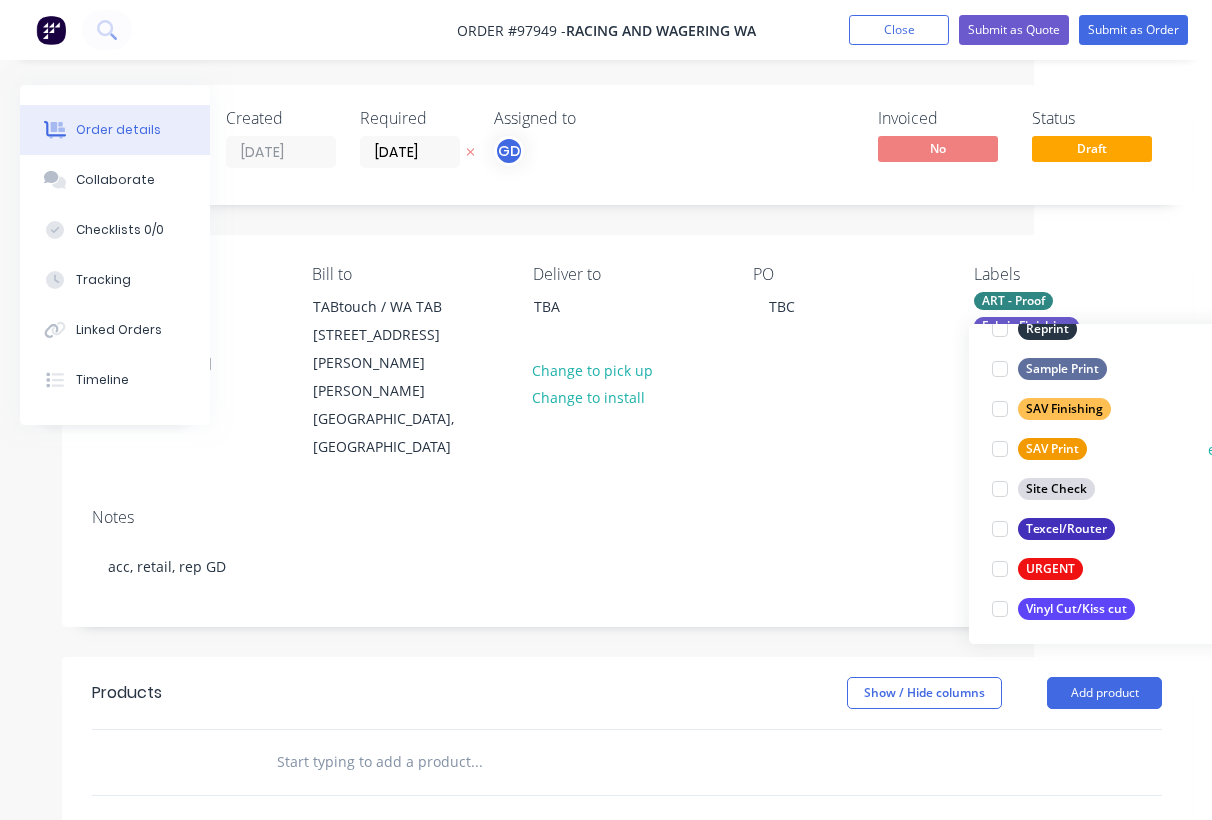 scroll, scrollTop: 950, scrollLeft: 0, axis: vertical 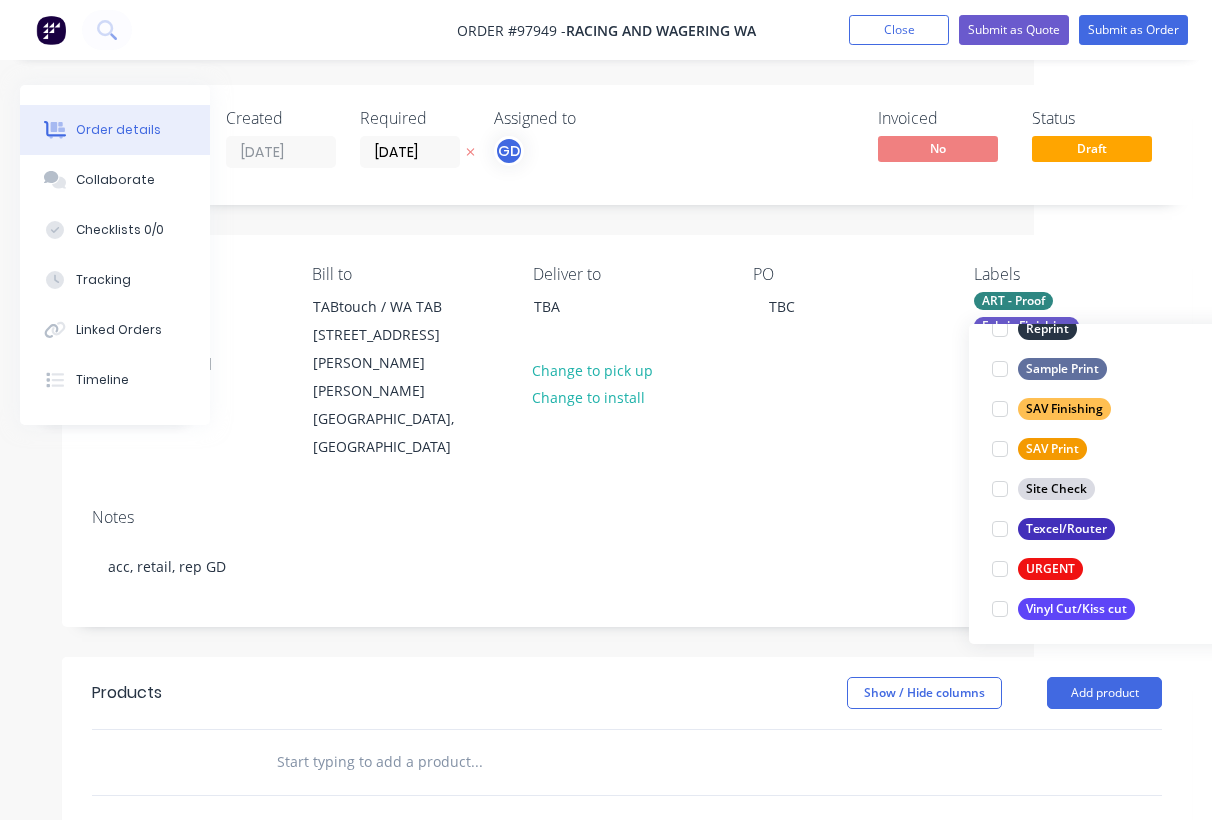 click on "Notes acc, retail, rep GD" at bounding box center [627, 559] 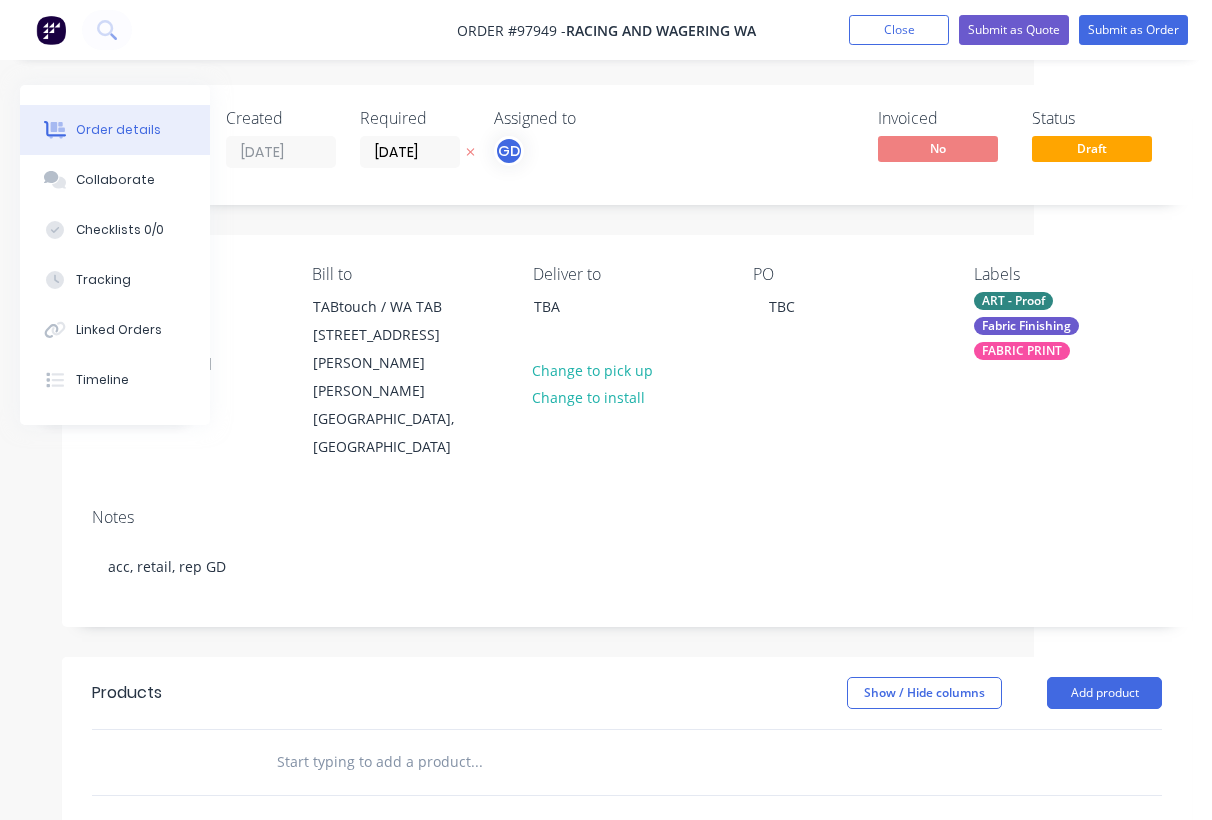 click at bounding box center (476, 762) 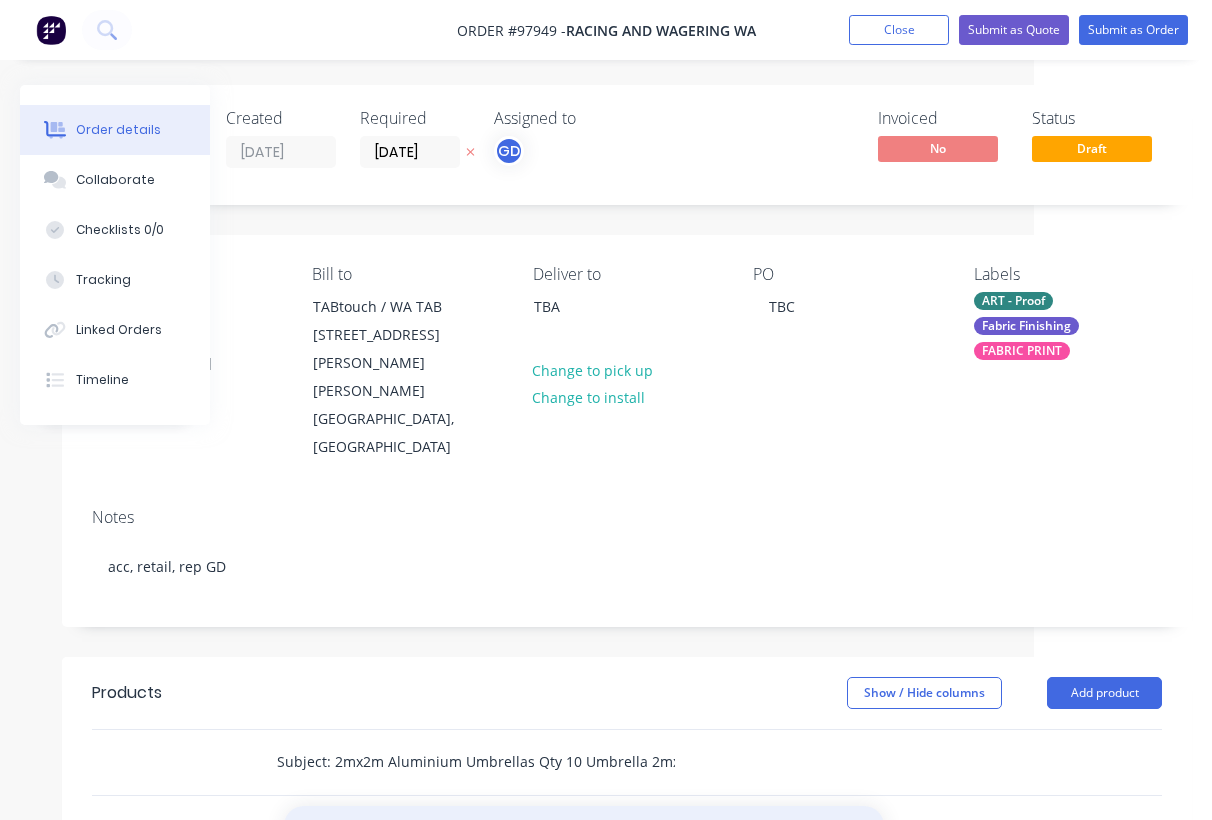 type on "Subject: 2mx2m Aluminium Umbrellas Qty 10 Umbrella 2mx2m Supplied with frame, printed canopy and heavy base. (base as per attached)" 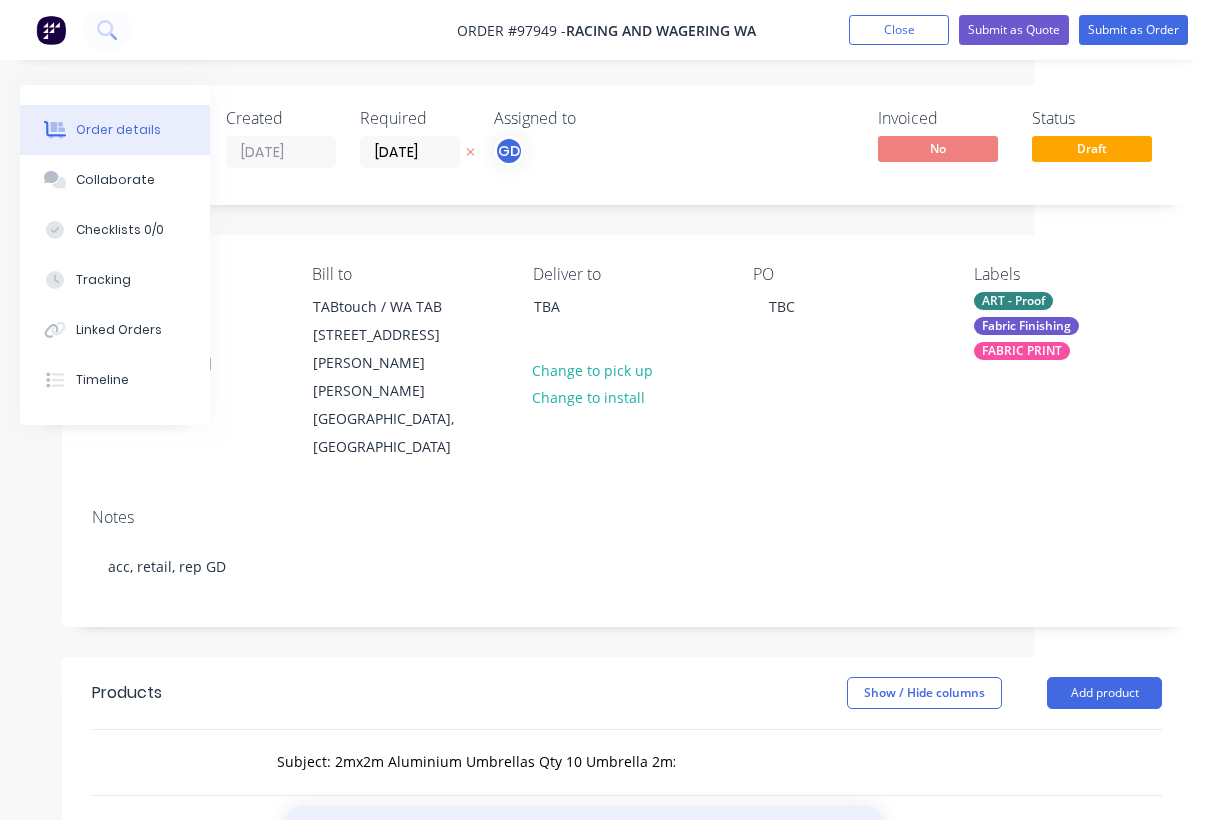 click on "Add  Subject: 2mx2m Aluminium Umbrellas Qty 10 Umbrella 2mx2m Supplied with frame, printed canopy and heavy base. (base as per attached)  to order" at bounding box center (584, 857) 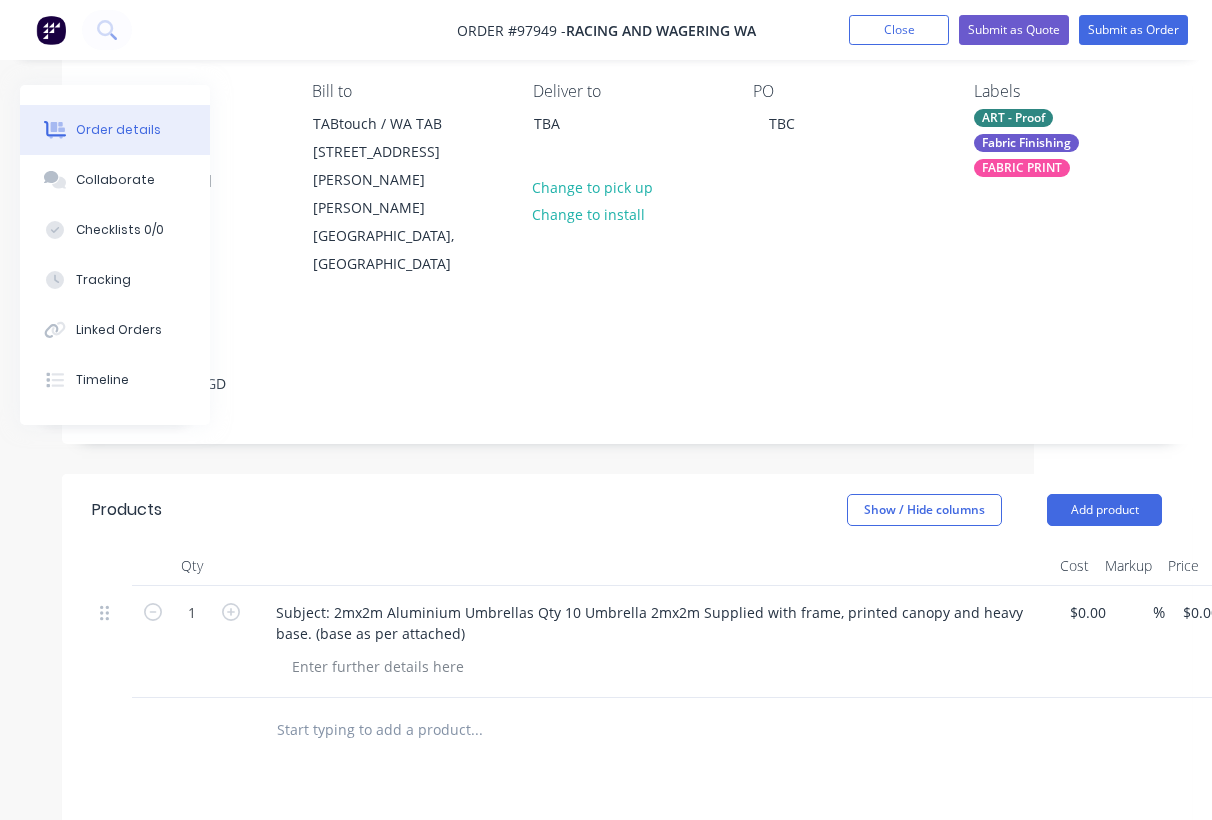 scroll, scrollTop: 186, scrollLeft: 178, axis: both 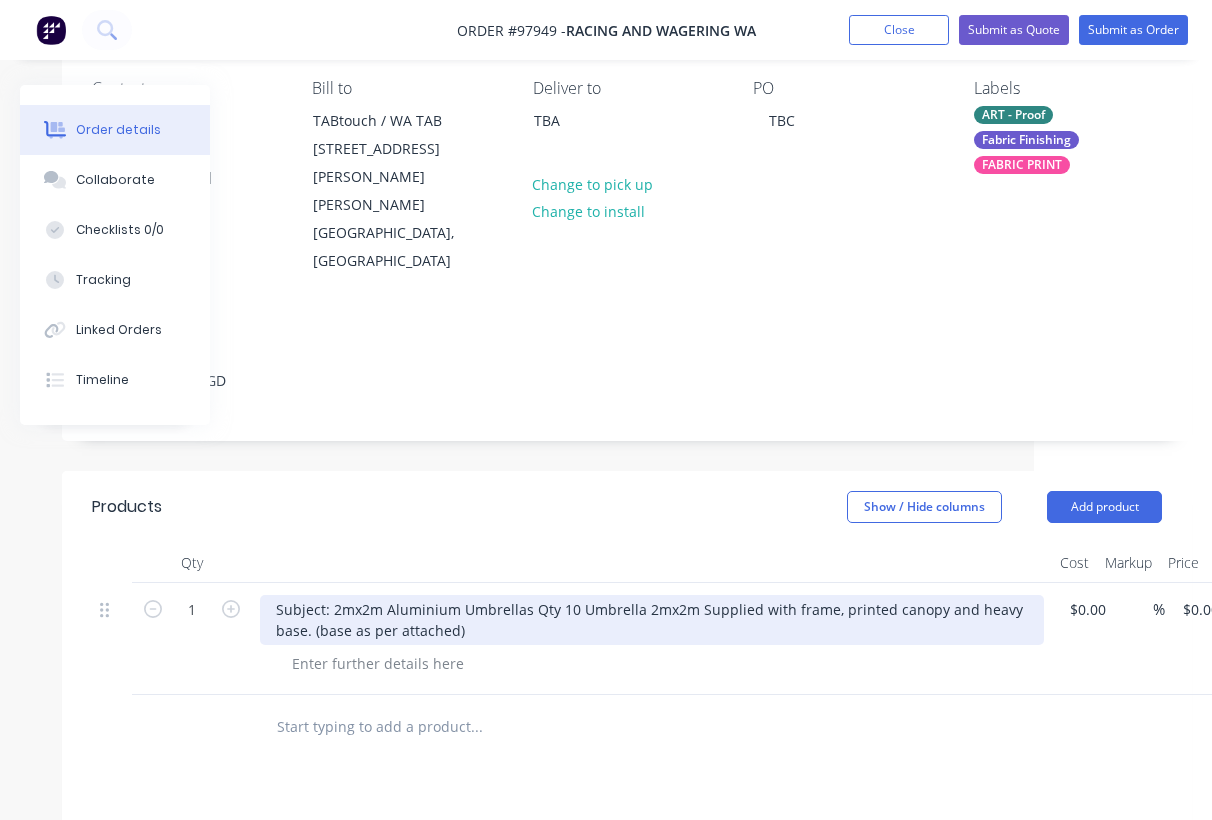 click on "Subject: 2mx2m Aluminium Umbrellas Qty 10 Umbrella 2mx2m Supplied with frame, printed canopy and heavy base. (base as per attached)" at bounding box center (652, 620) 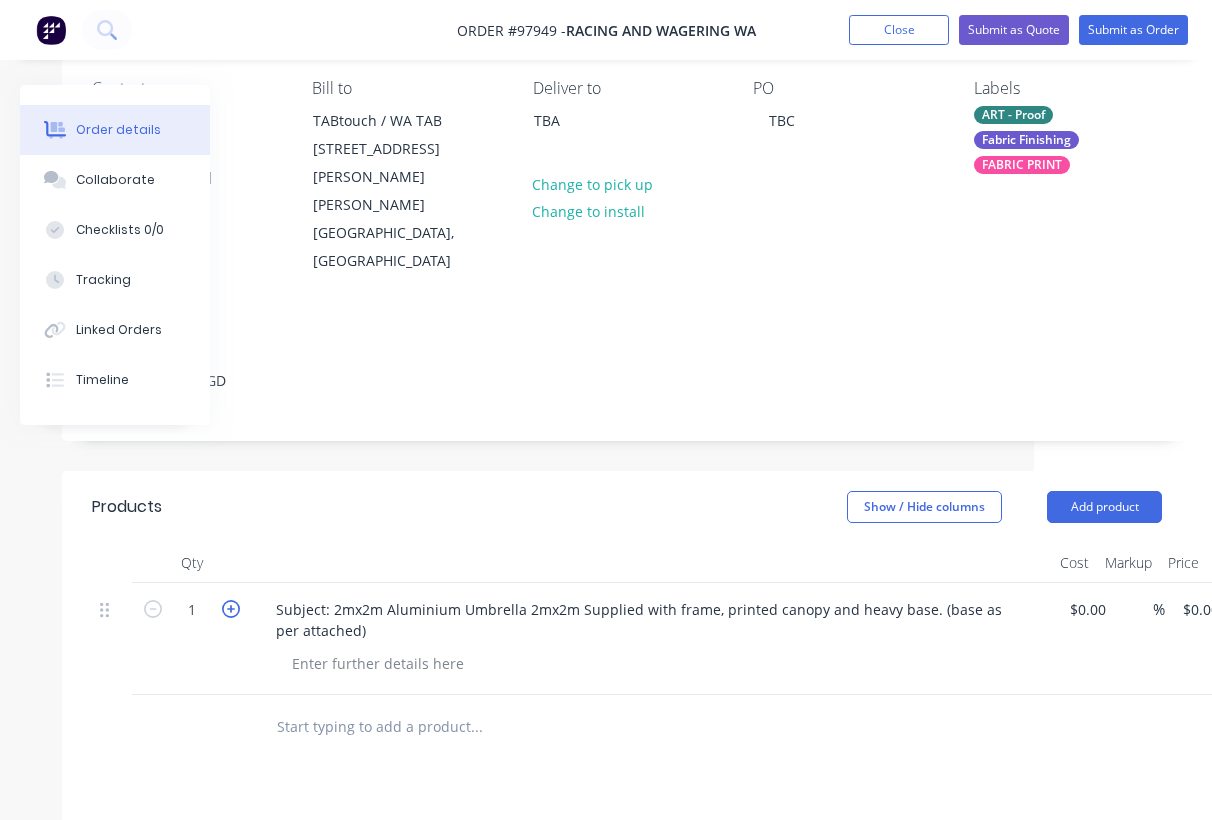 click 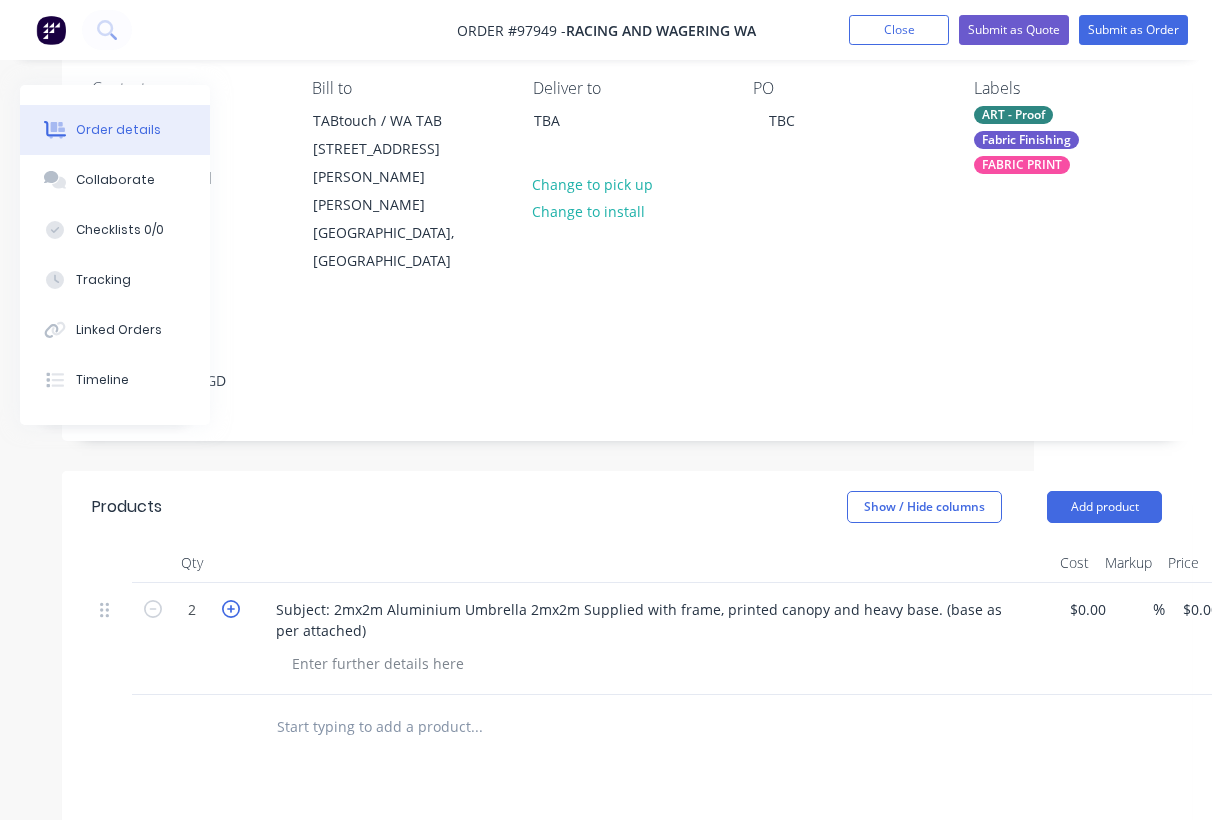 click 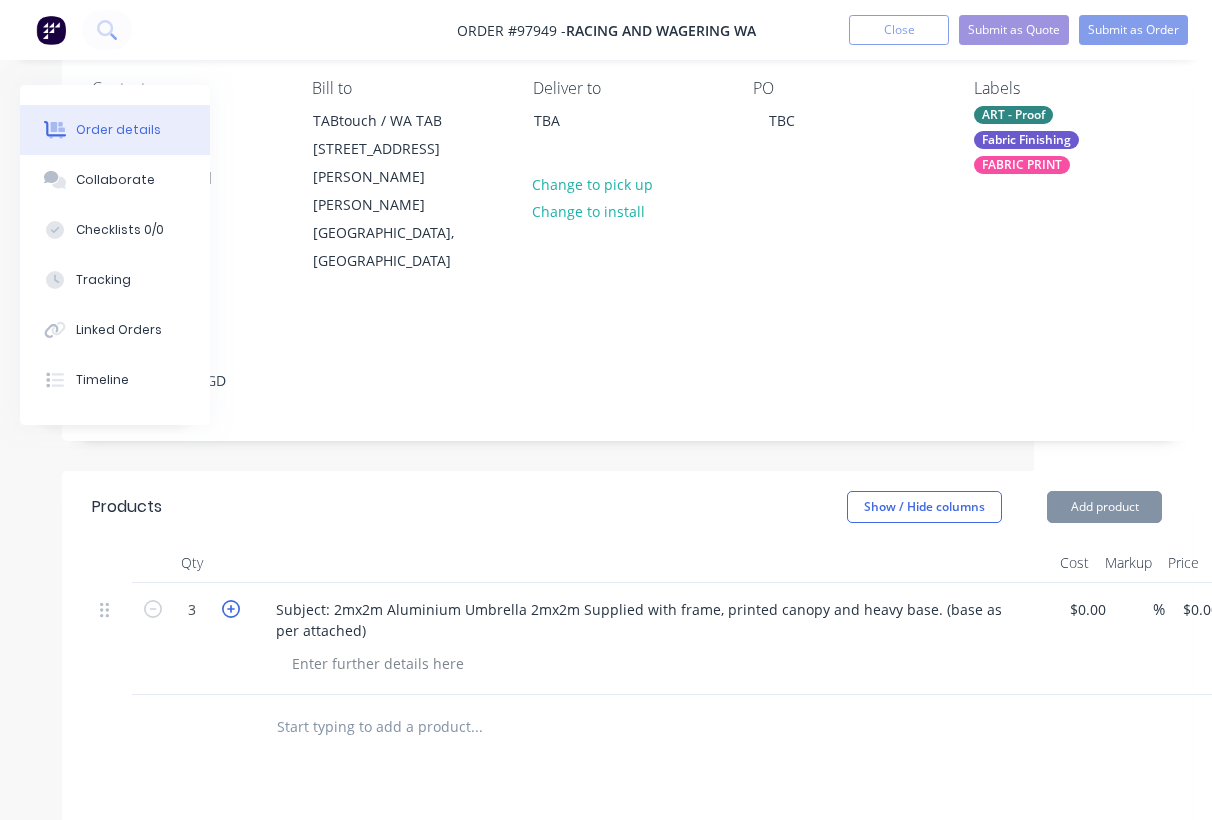 click 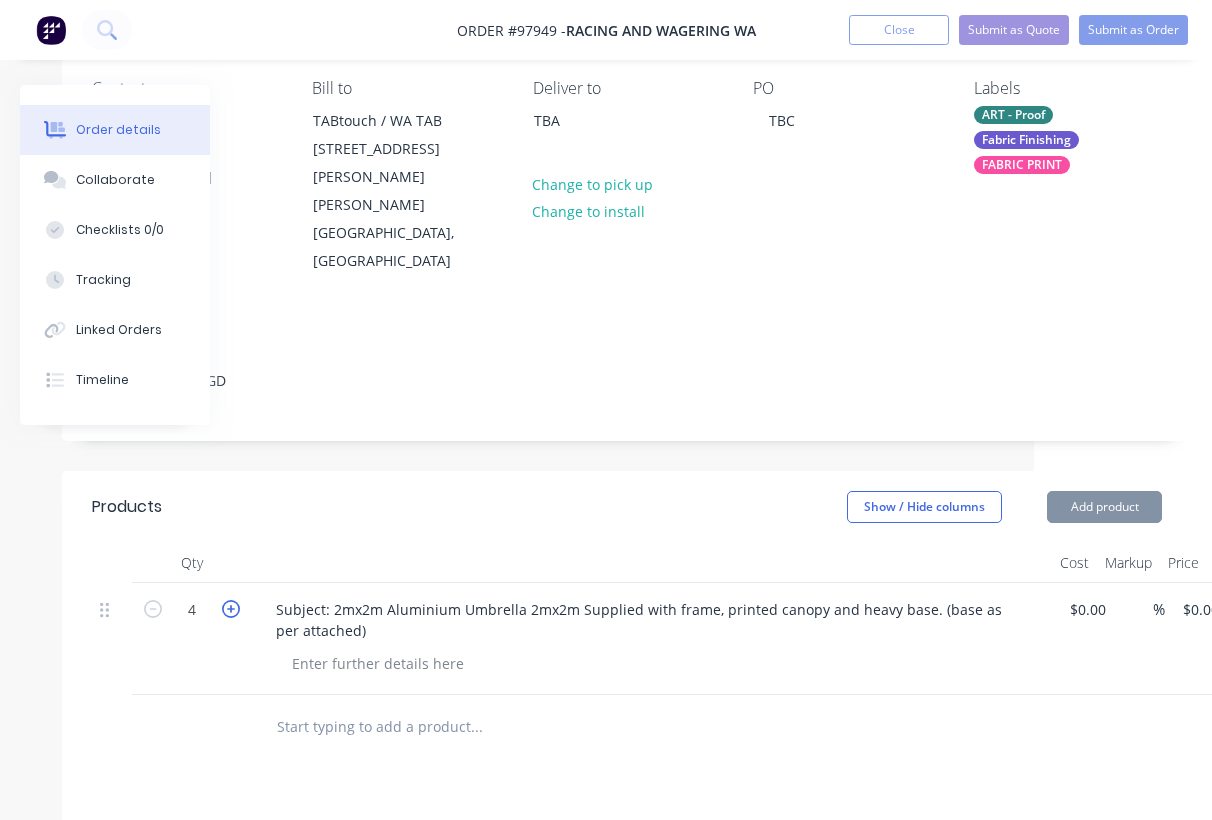 click 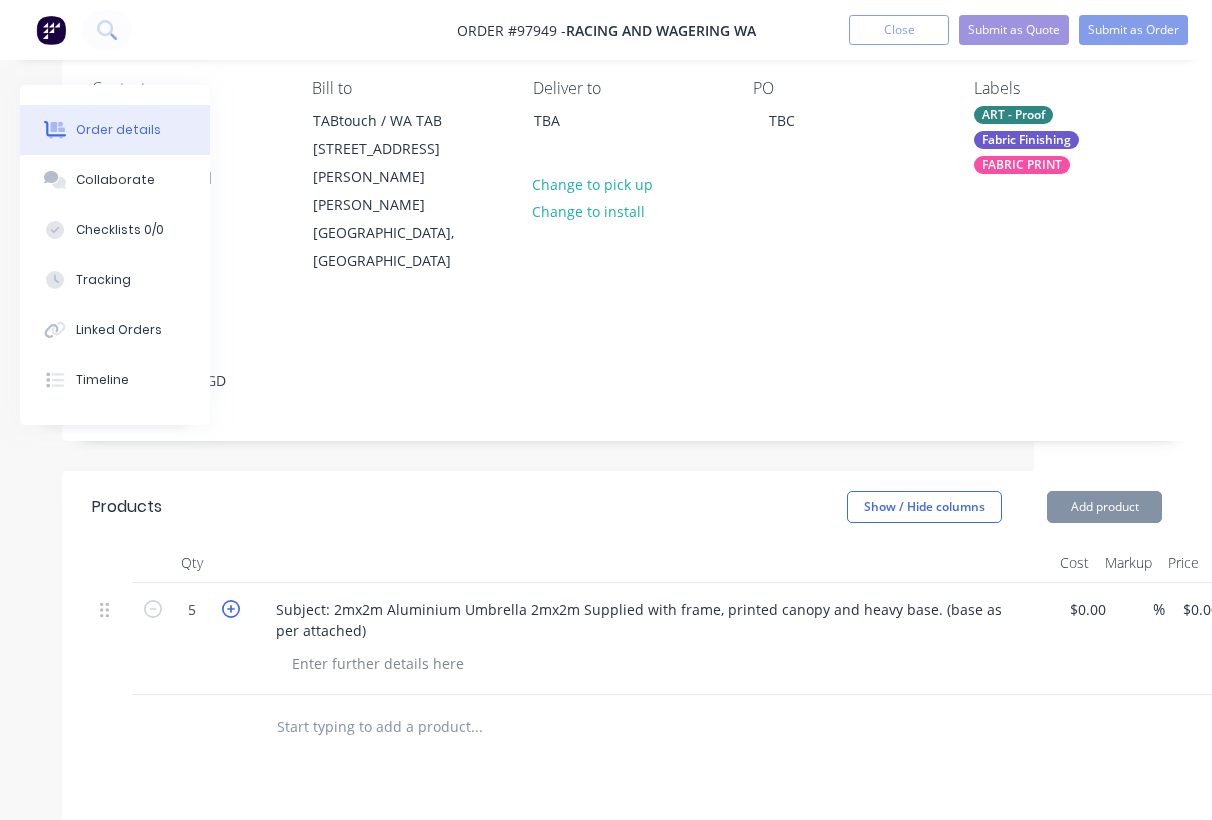 click 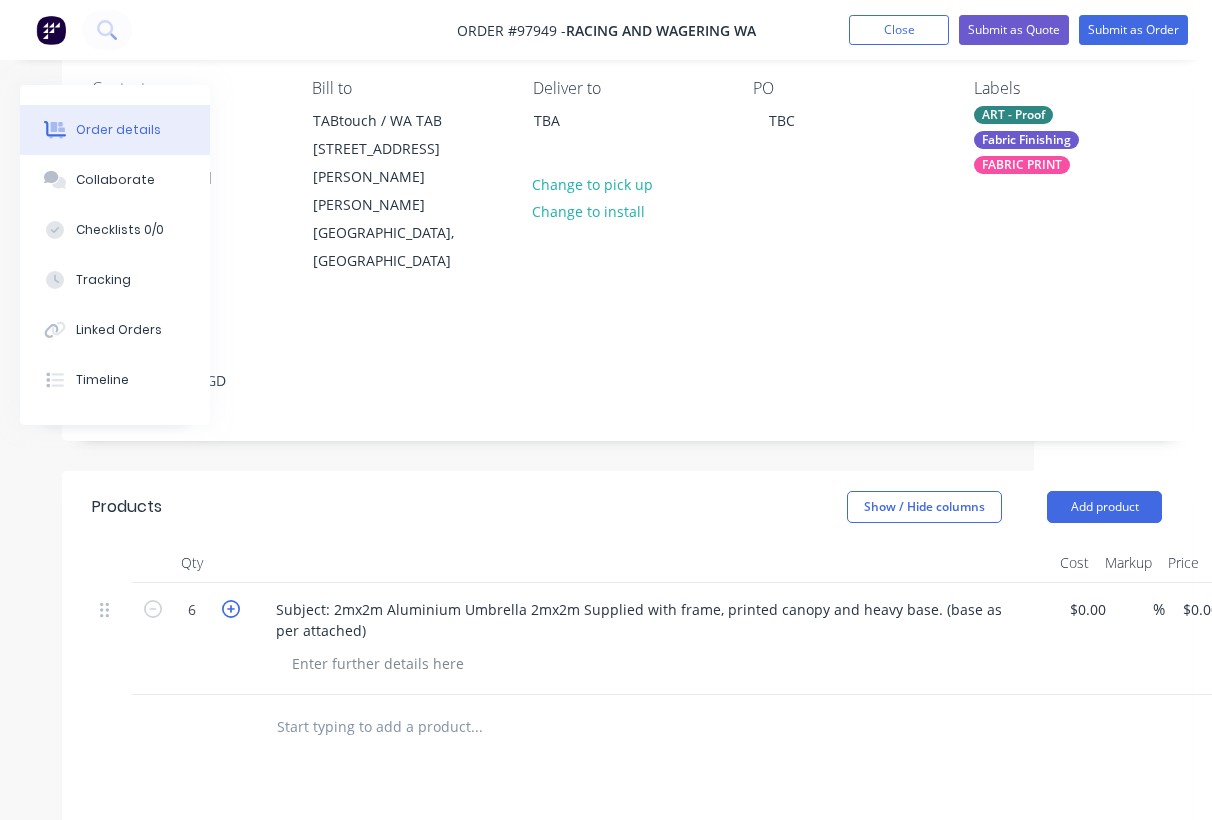 click 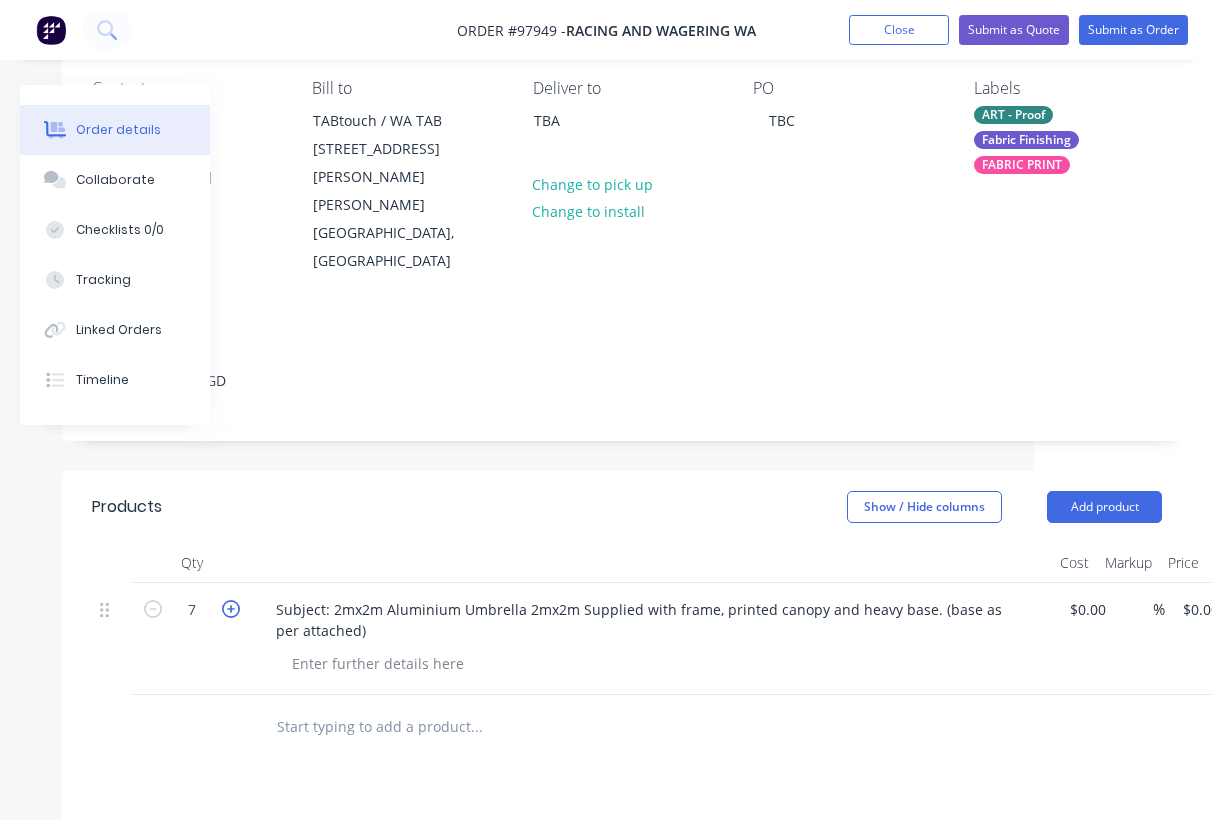 click 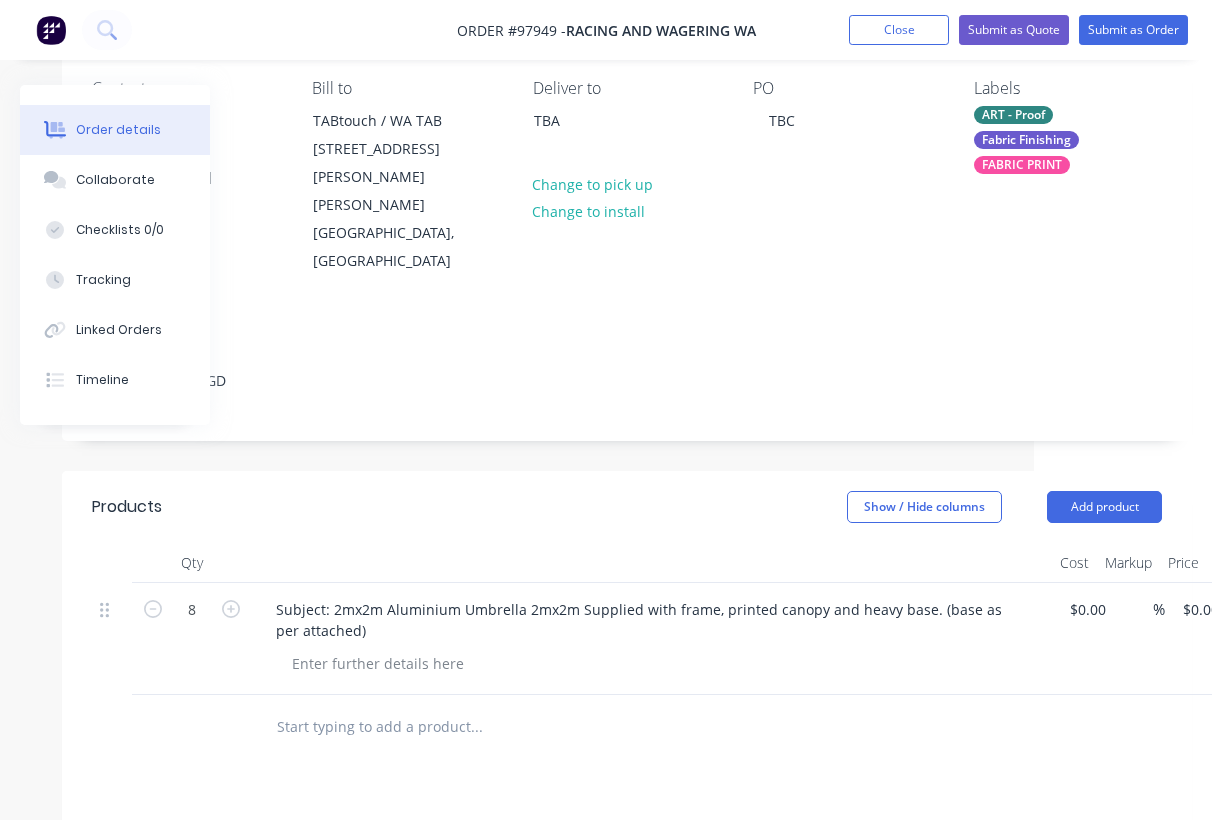 click on "Show / Hide columns Add product" at bounding box center [740, 507] 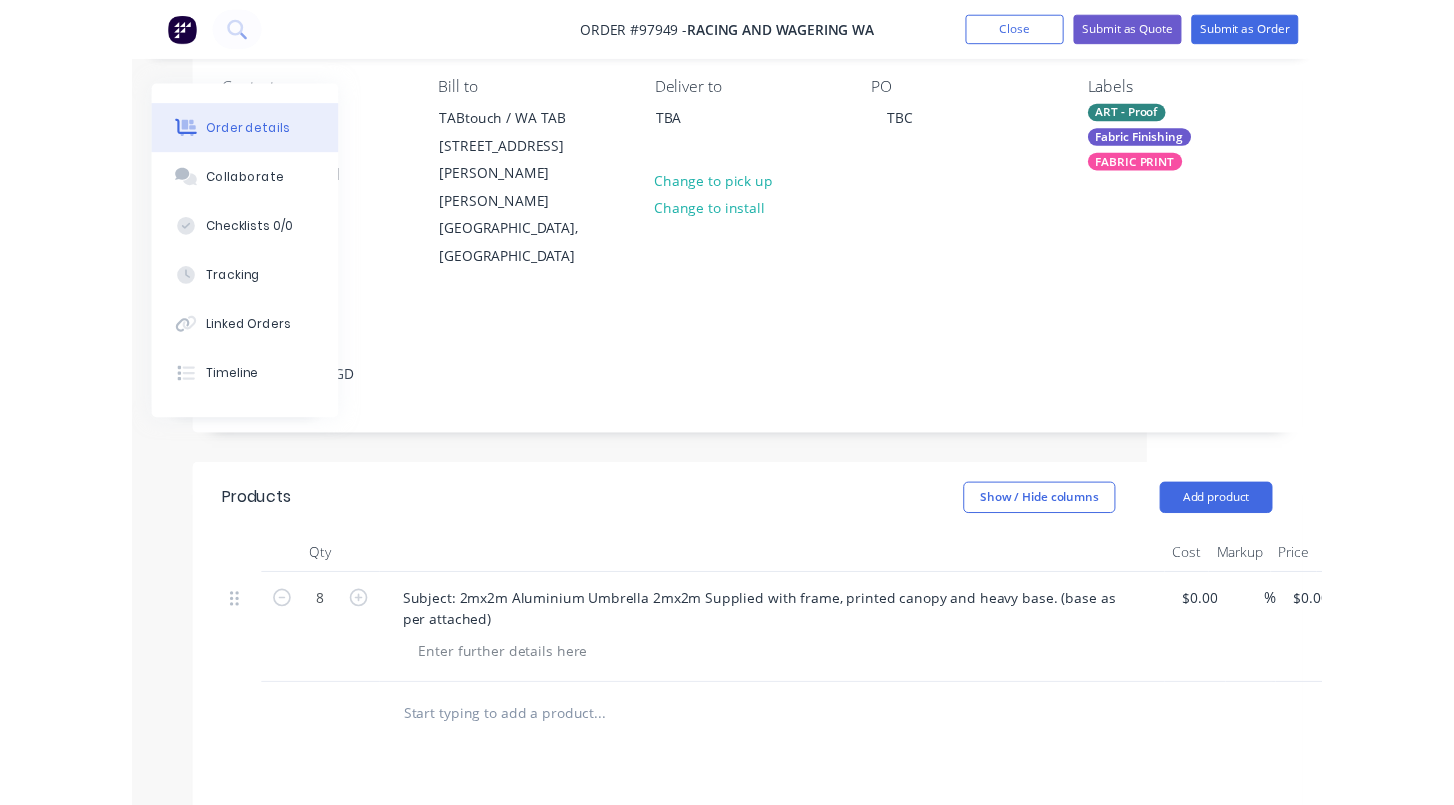 scroll, scrollTop: 186, scrollLeft: 94, axis: both 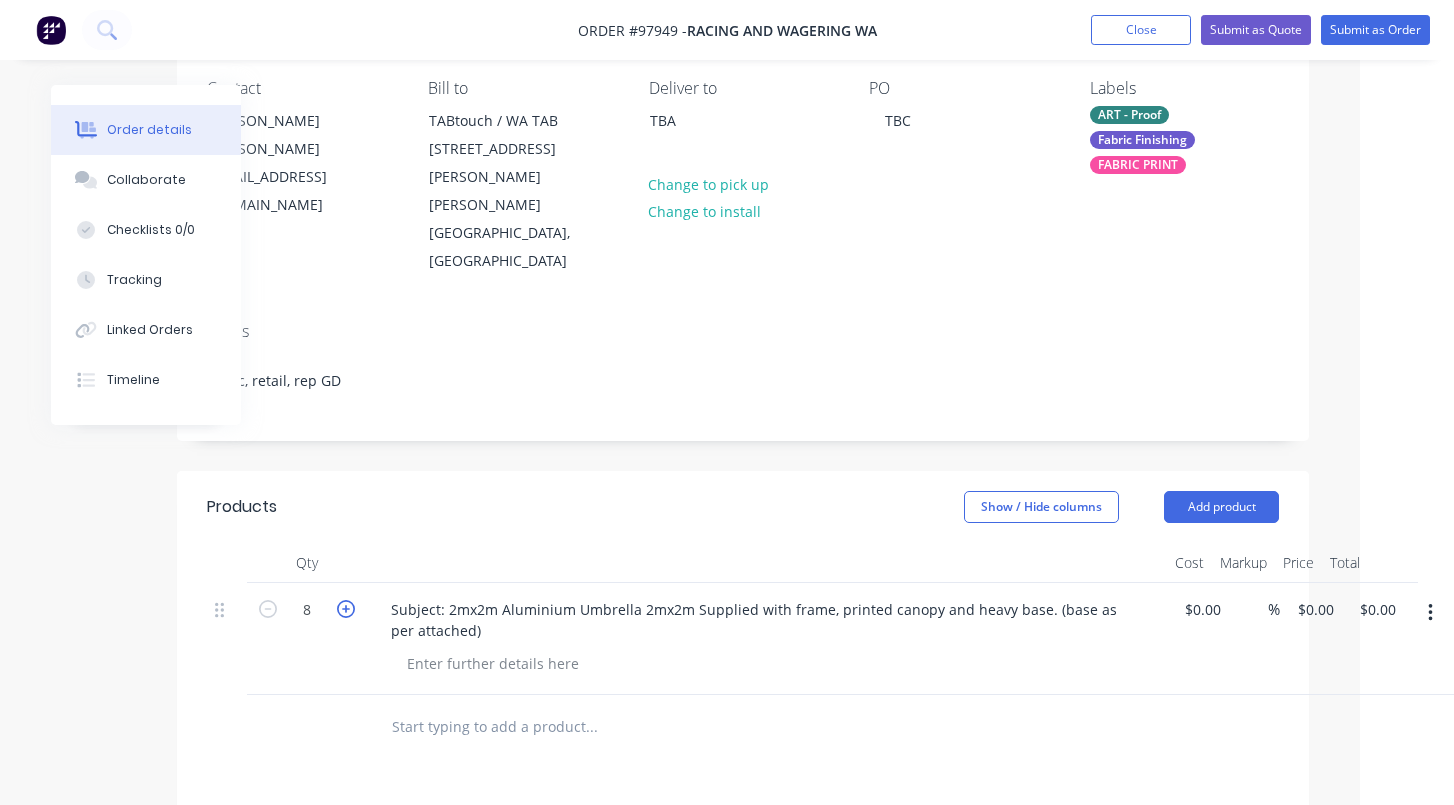 click 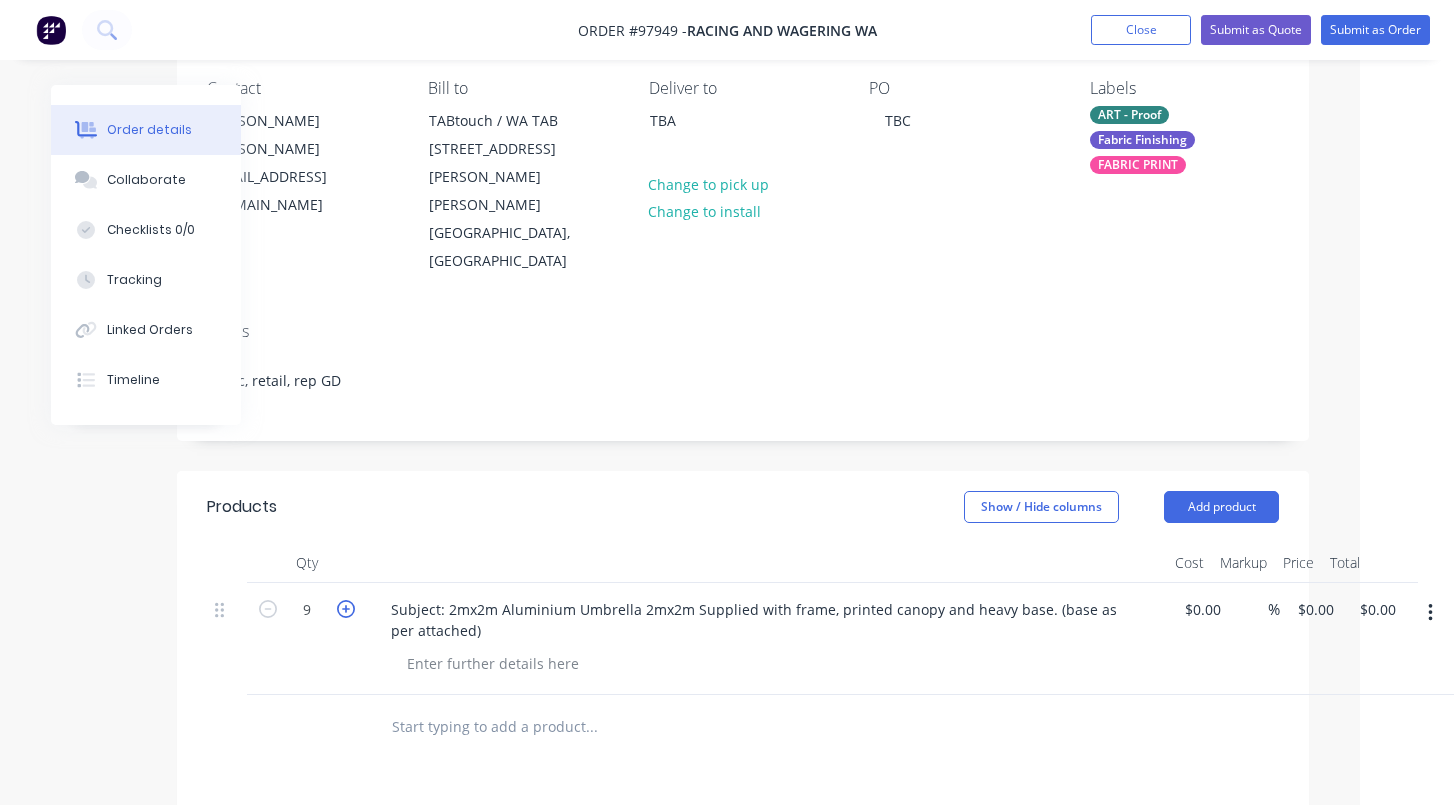 click 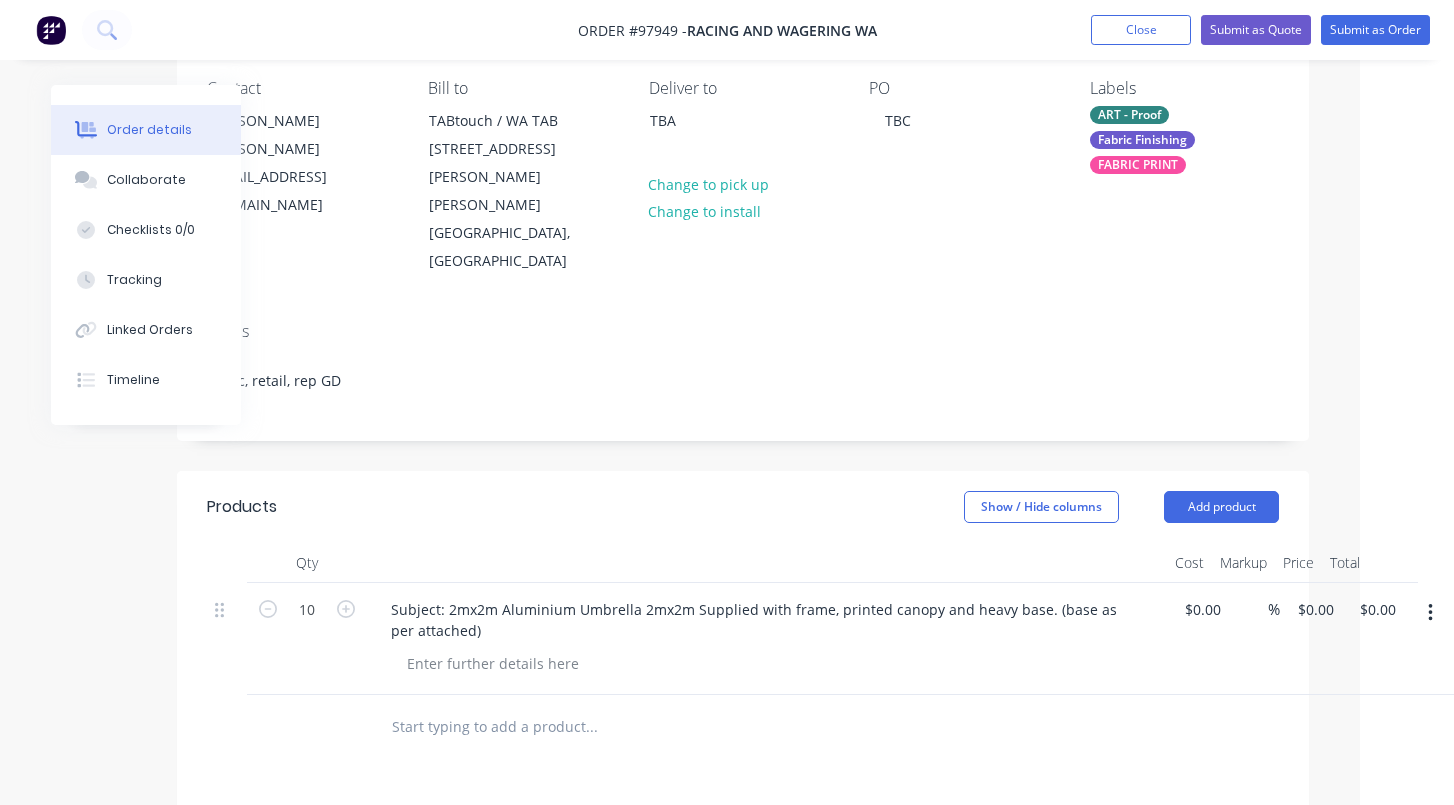 click at bounding box center [767, 563] 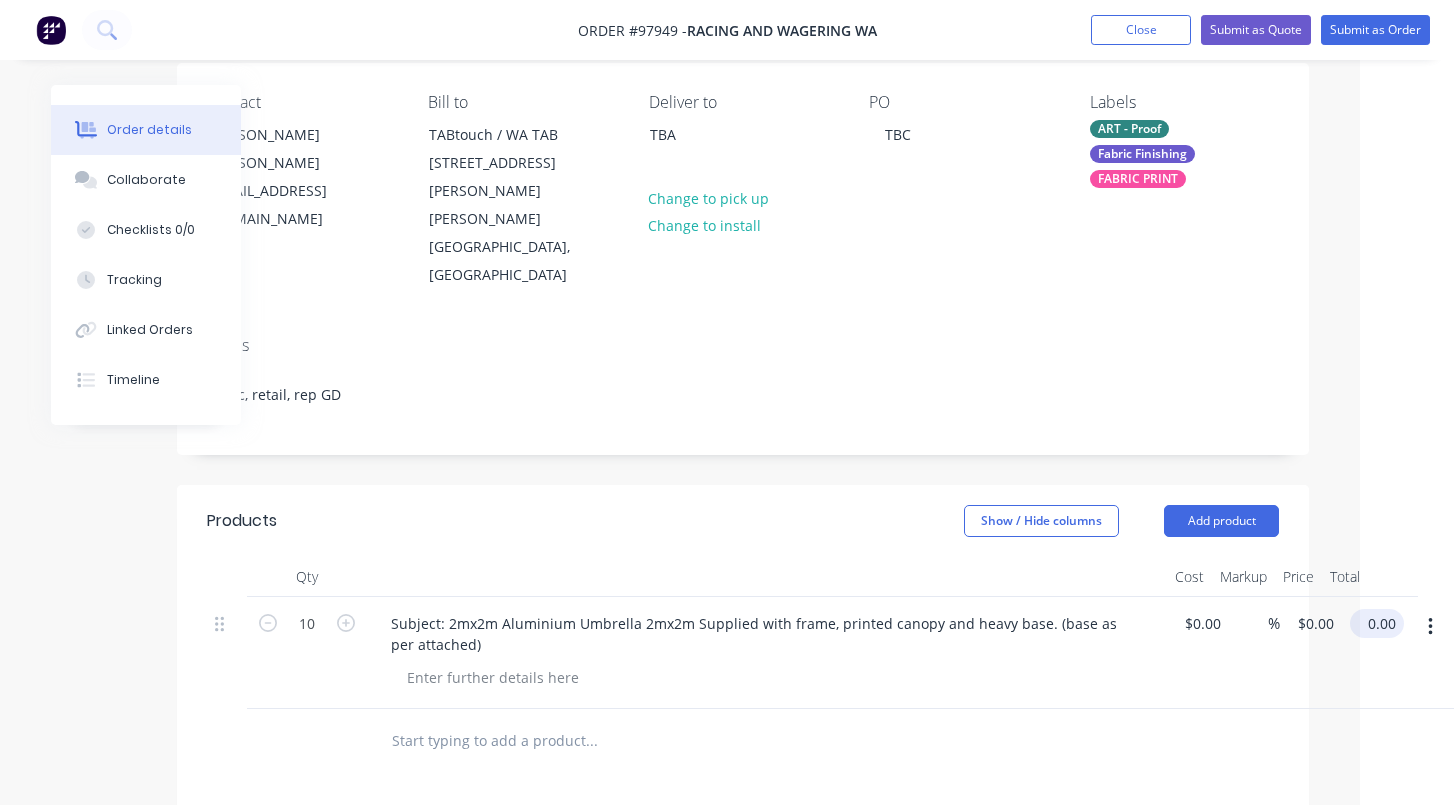 click on "0.00" at bounding box center (1381, 623) 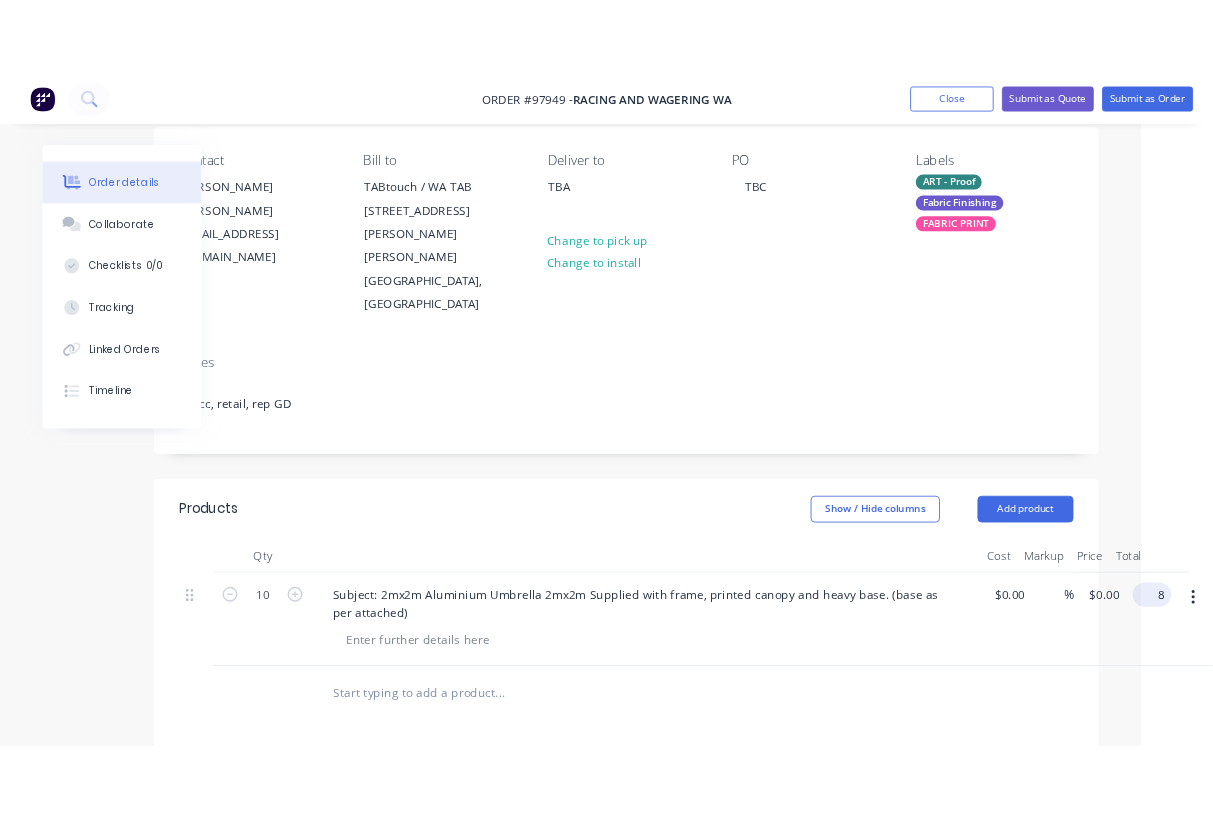scroll, scrollTop: 172, scrollLeft: 71, axis: both 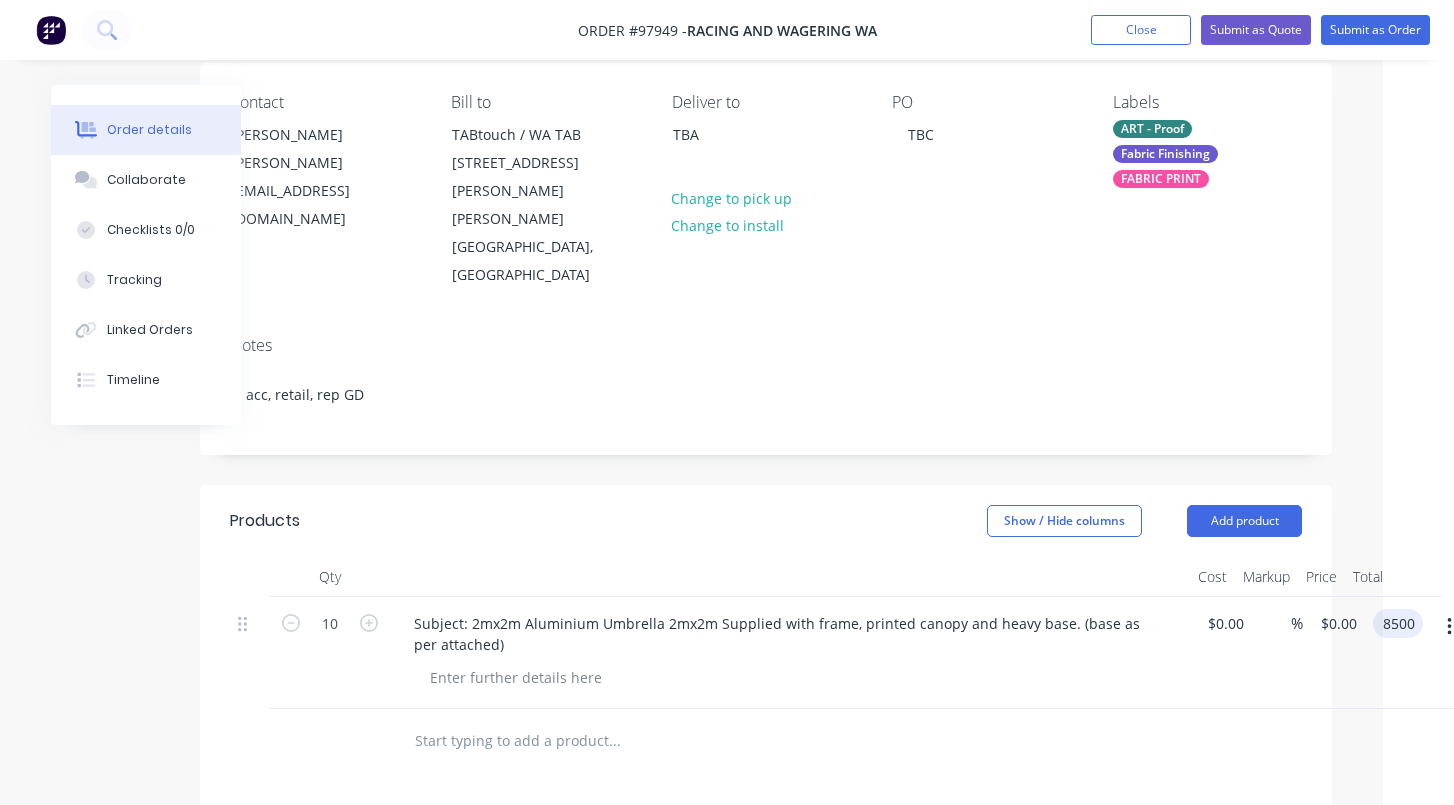 type on "$8,500.00" 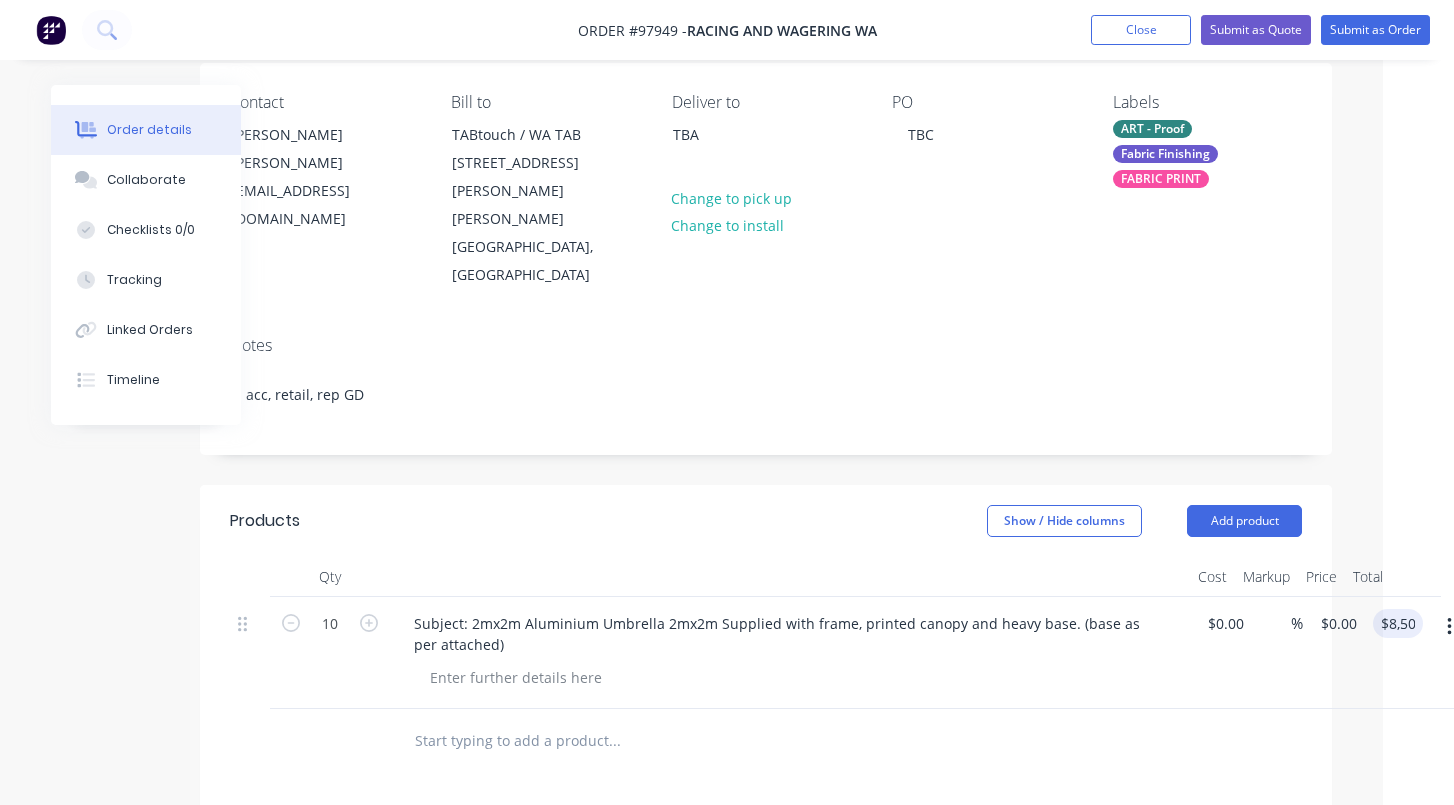 type on "$850.00" 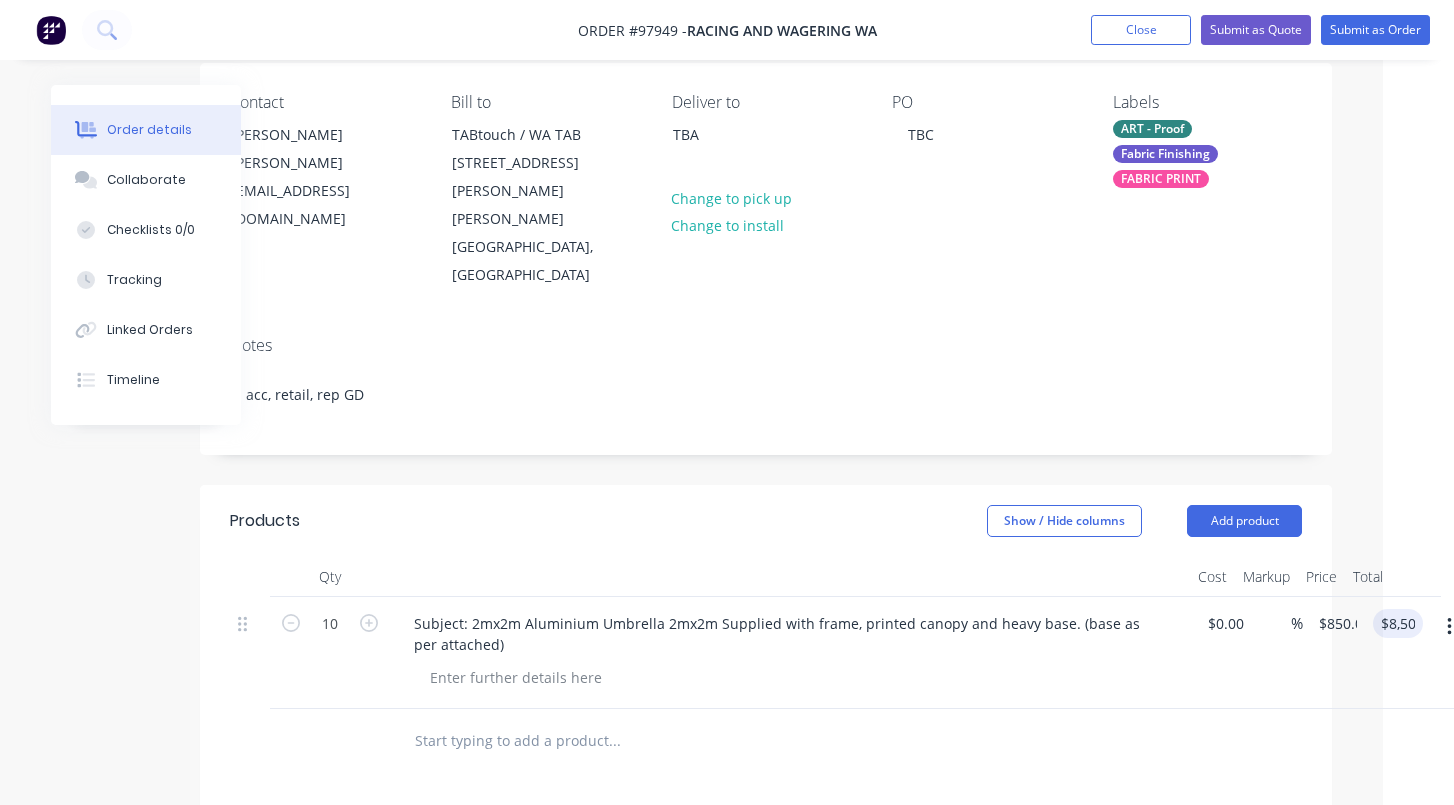 click at bounding box center (750, 741) 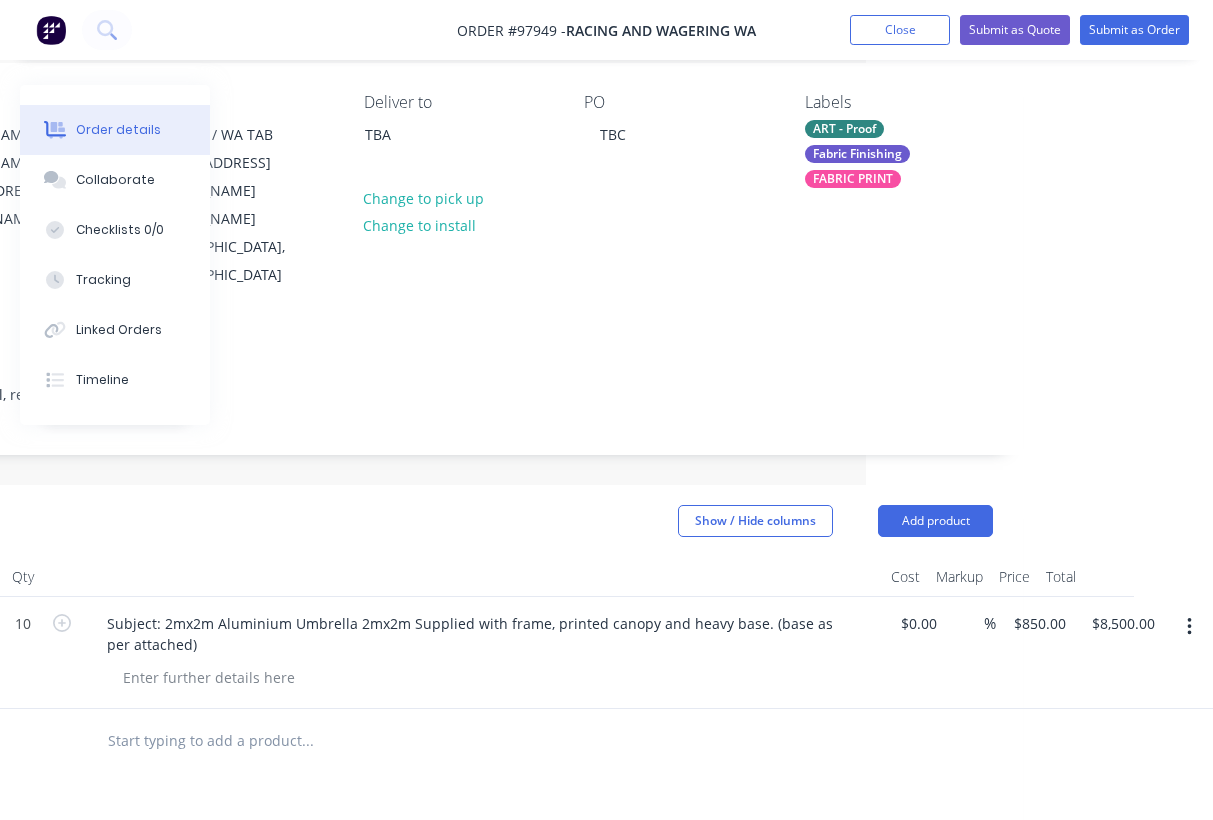 scroll, scrollTop: 408, scrollLeft: 347, axis: both 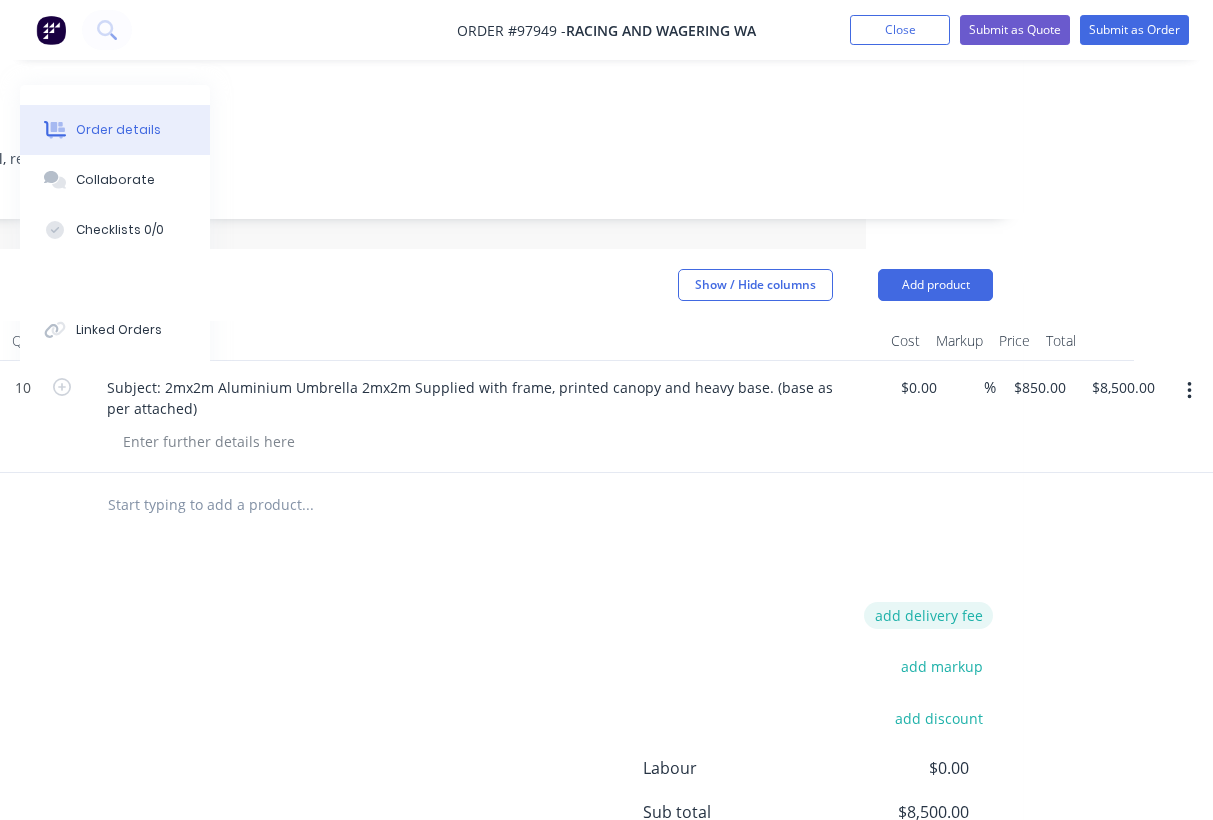 click on "add delivery fee" at bounding box center [928, 615] 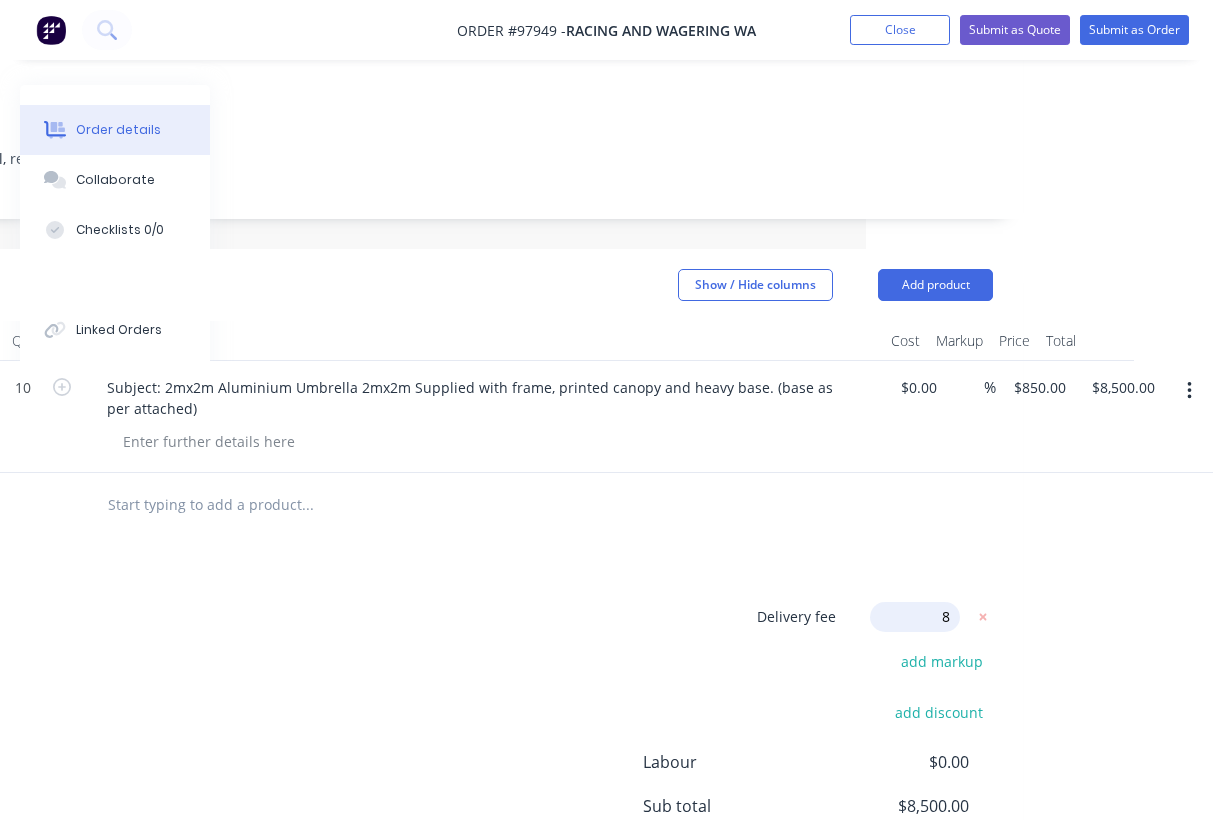 type on "80" 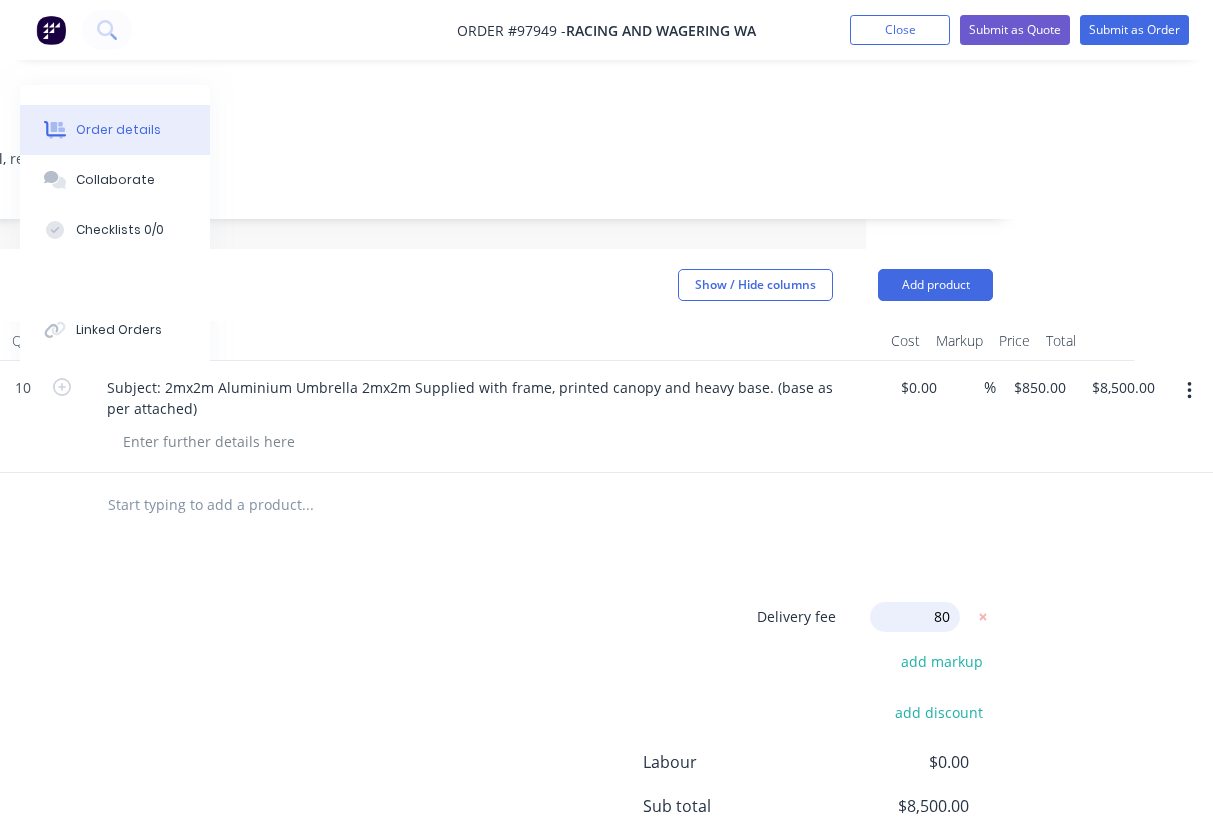 click at bounding box center [458, 505] 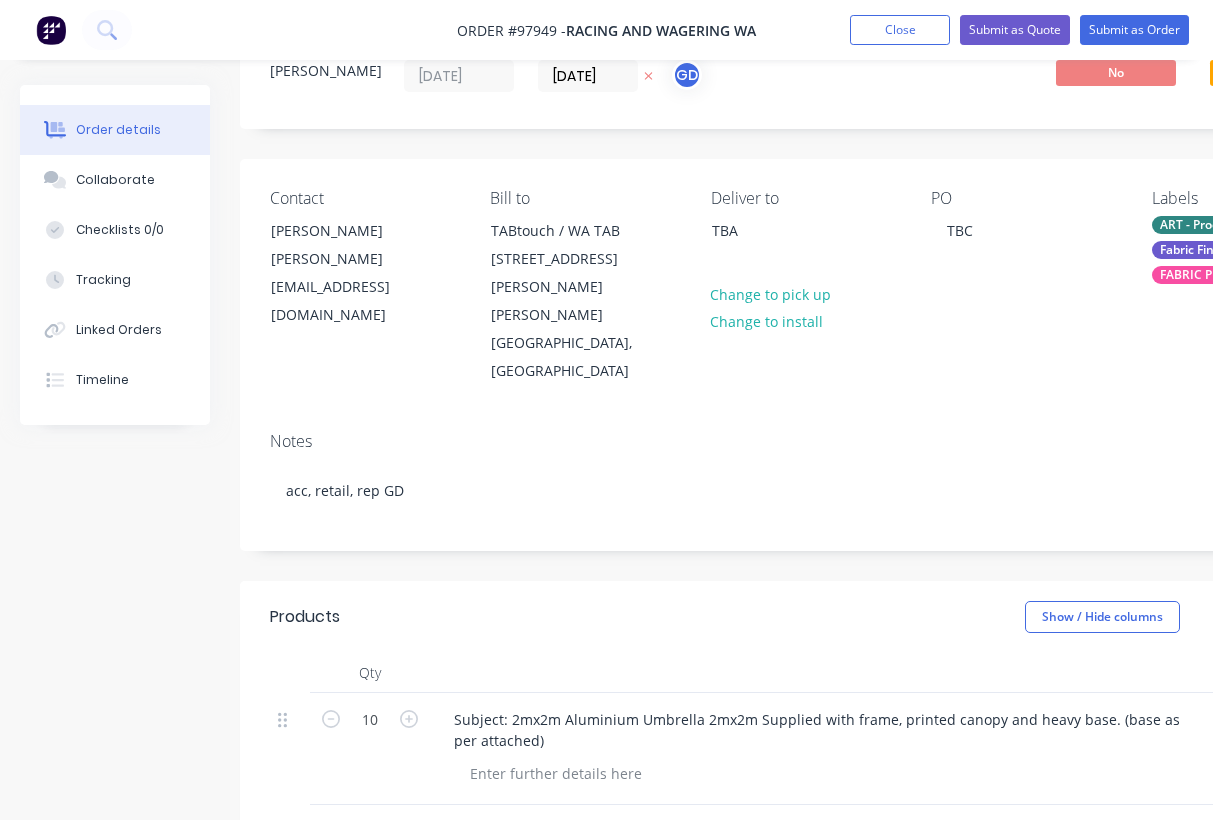 scroll, scrollTop: 0, scrollLeft: 0, axis: both 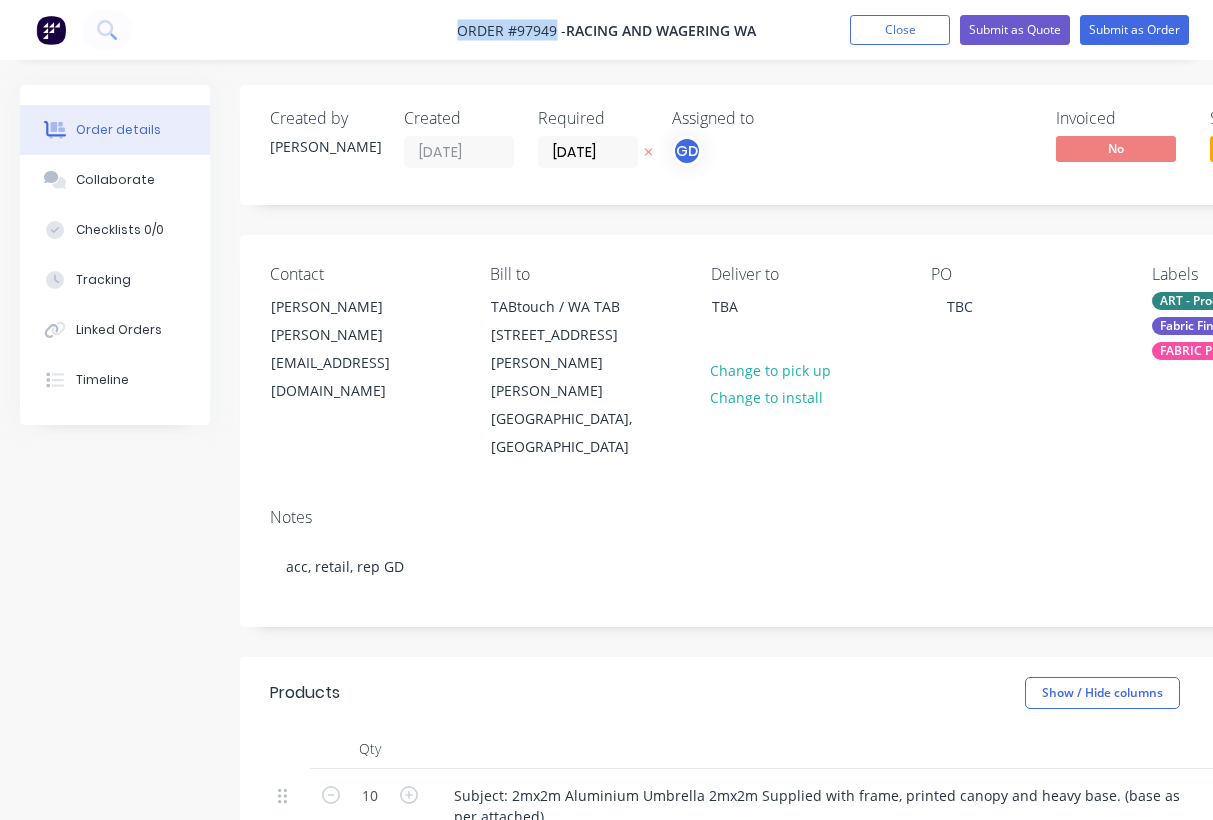 drag, startPoint x: 449, startPoint y: 29, endPoint x: 555, endPoint y: 30, distance: 106.004715 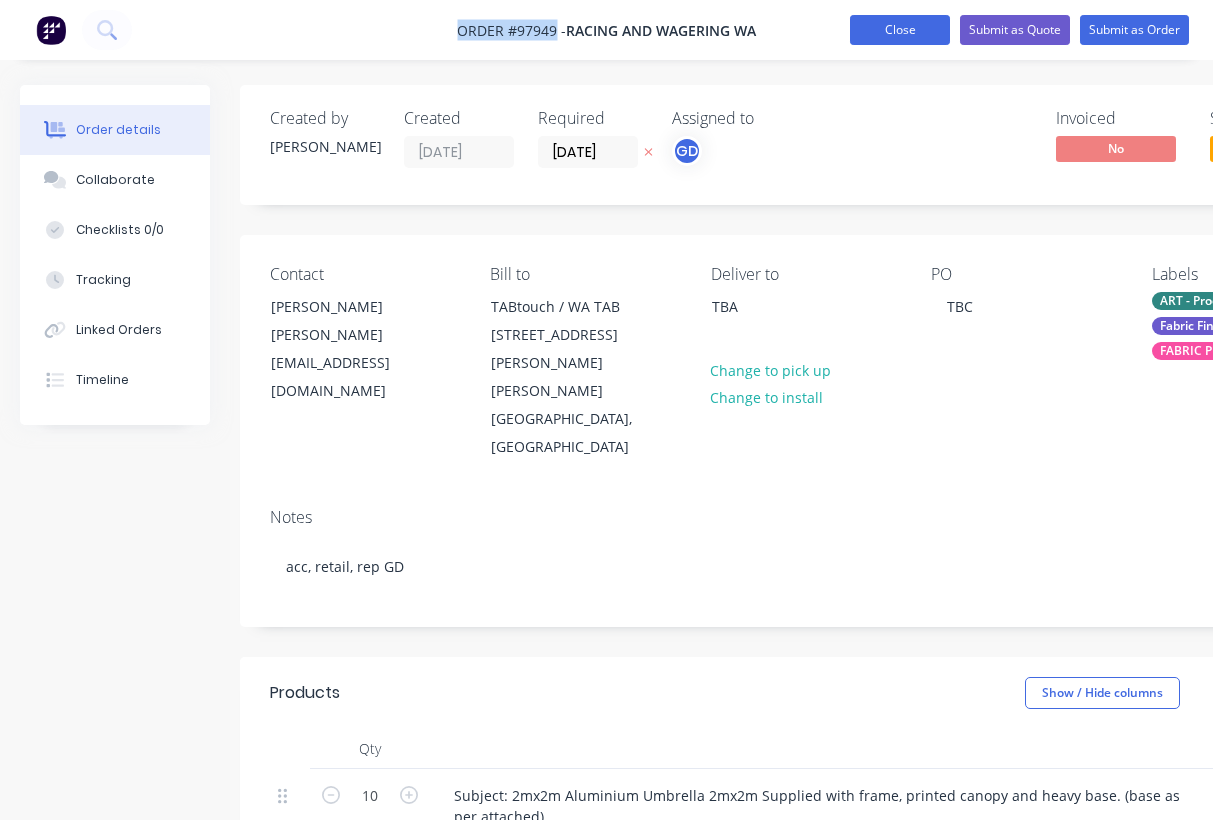 click on "Close" at bounding box center [900, 30] 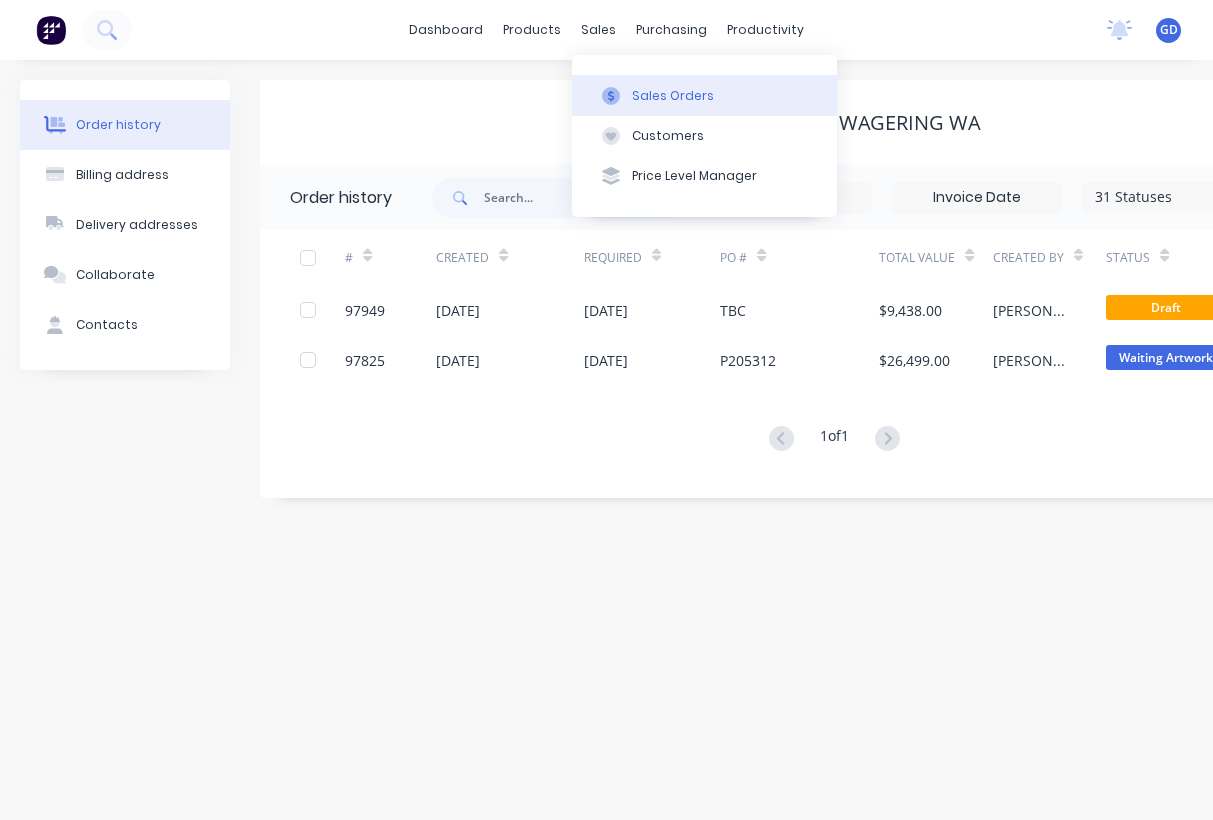 click on "Sales Orders" at bounding box center [673, 96] 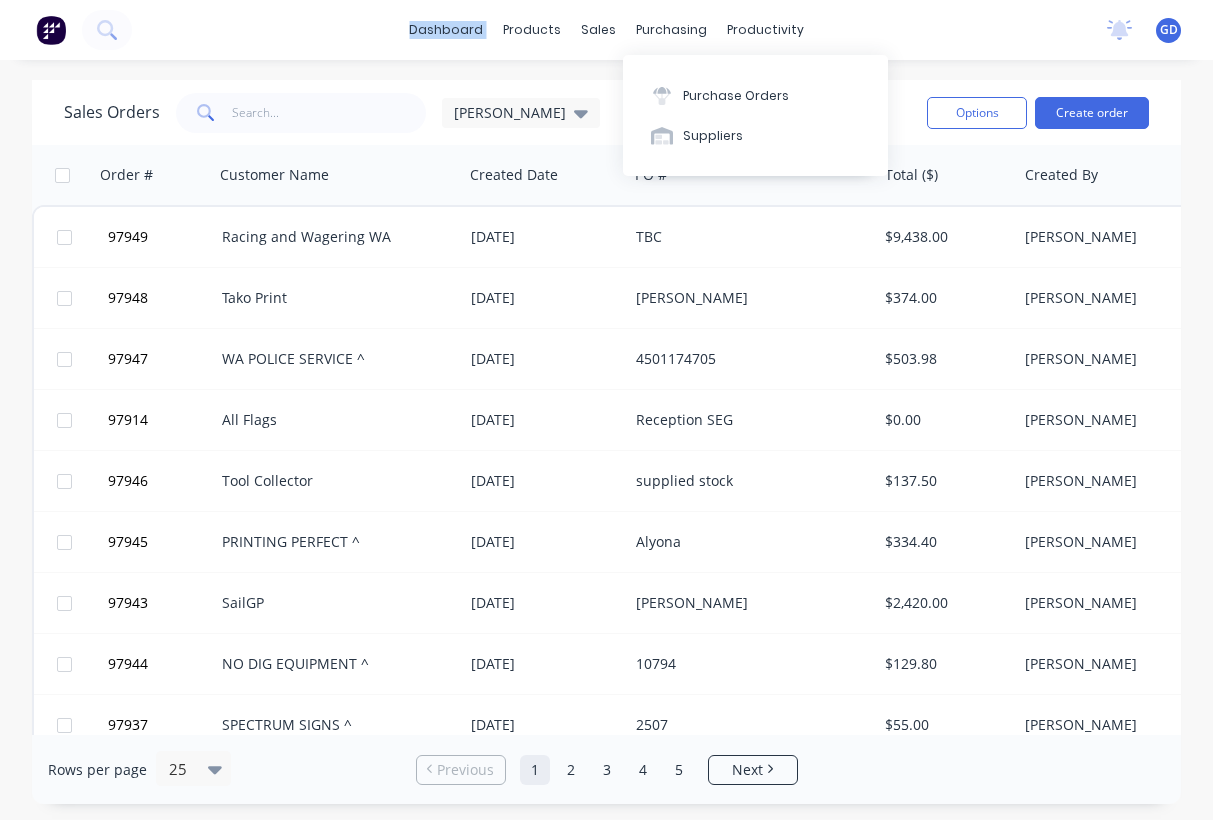 drag, startPoint x: 715, startPoint y: 2, endPoint x: 598, endPoint y: 2, distance: 117 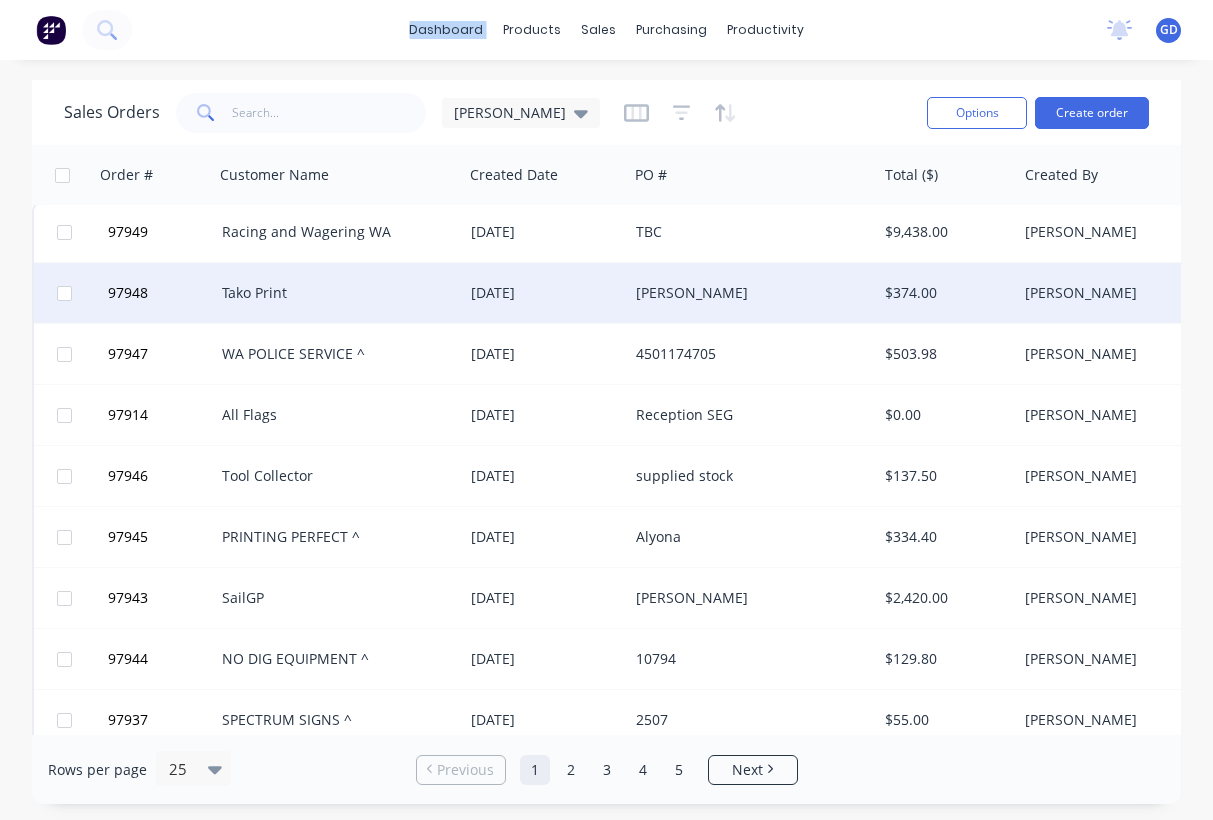 scroll, scrollTop: 5, scrollLeft: 0, axis: vertical 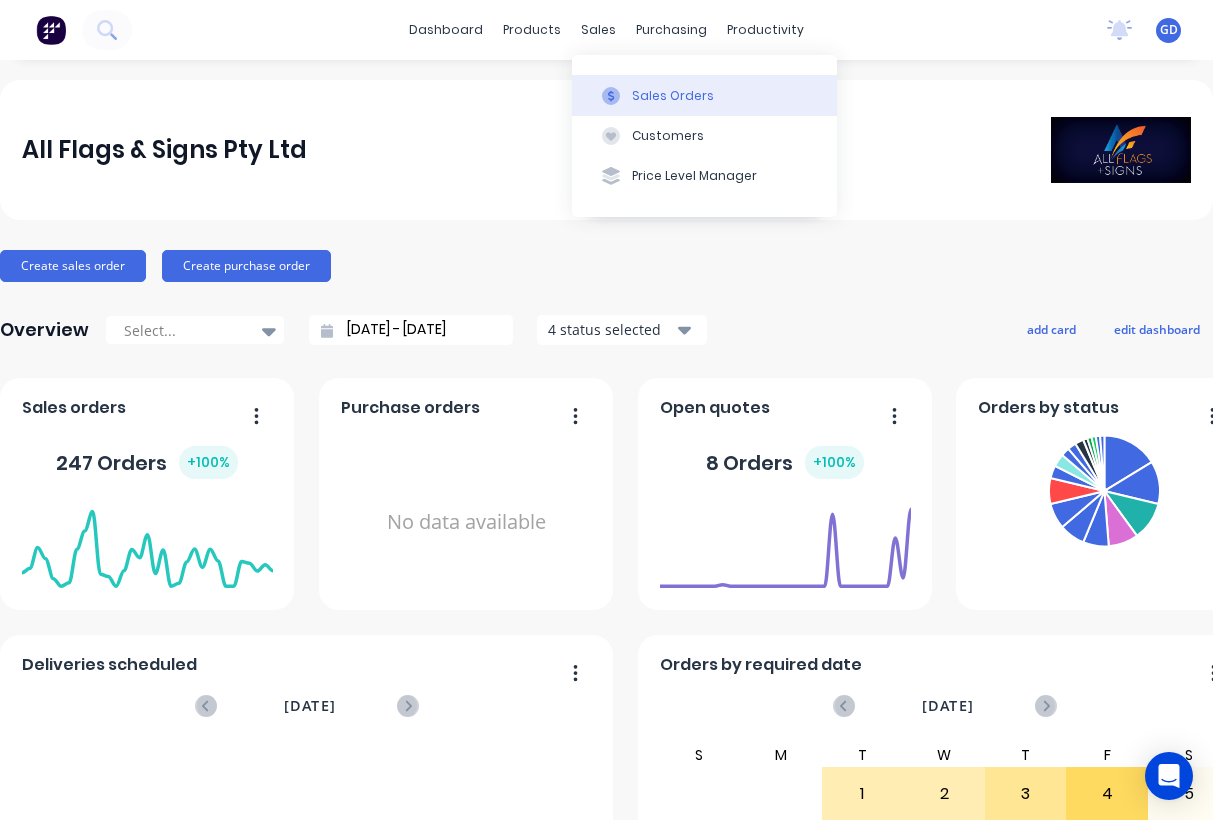 click on "Sales Orders" at bounding box center [673, 96] 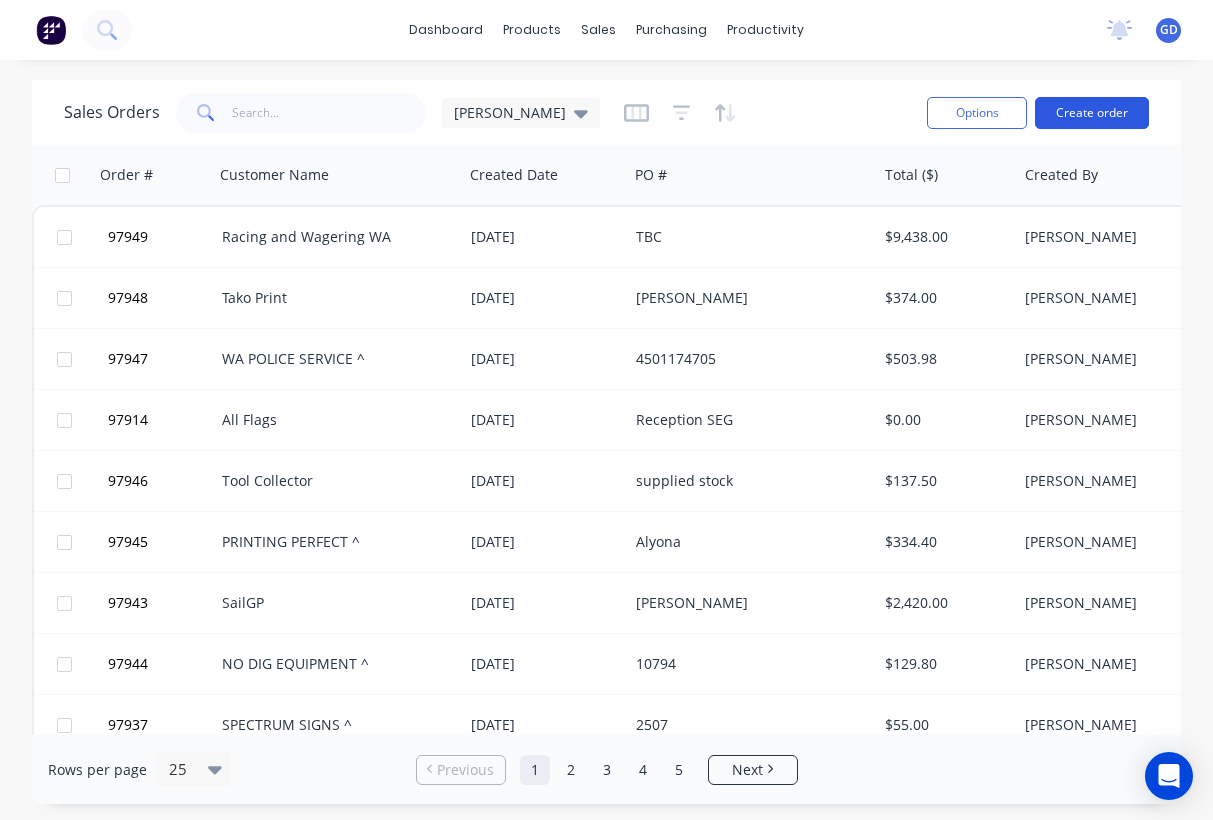 click on "Create order" at bounding box center (1092, 113) 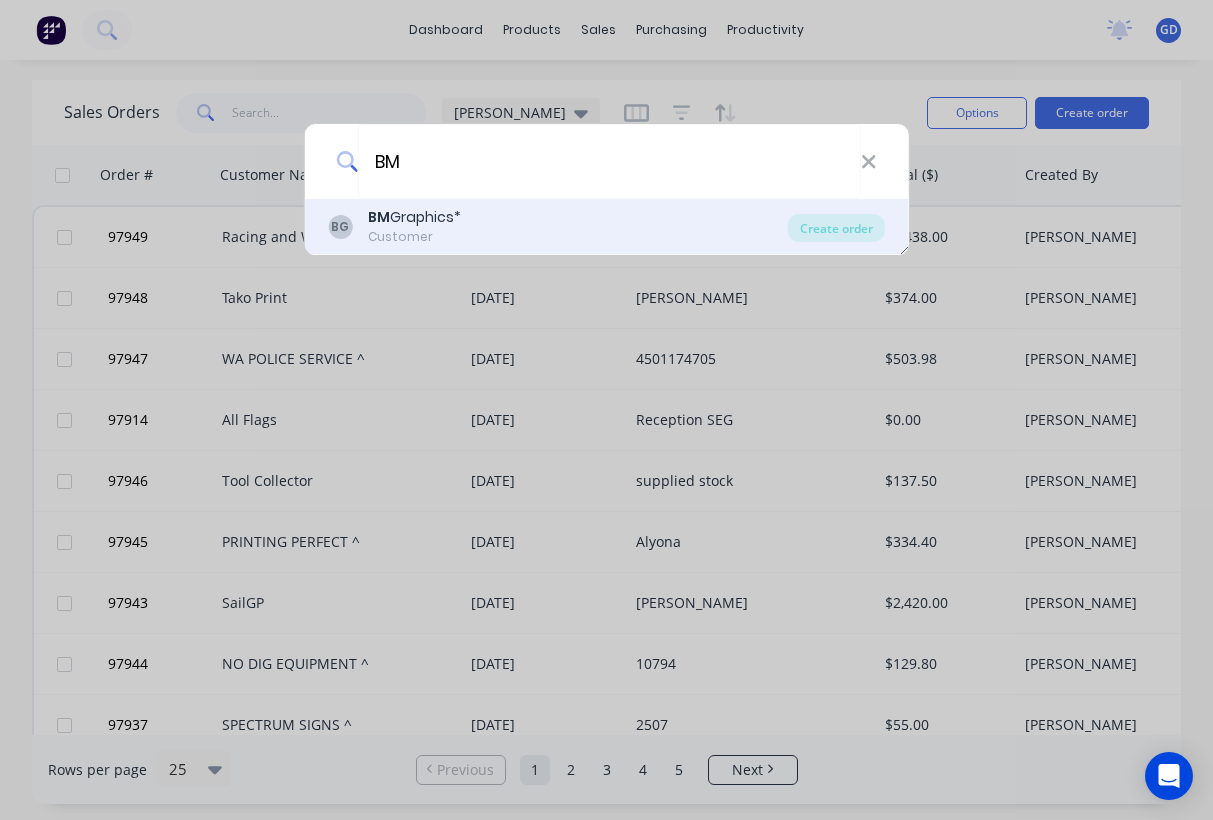 type on "BM" 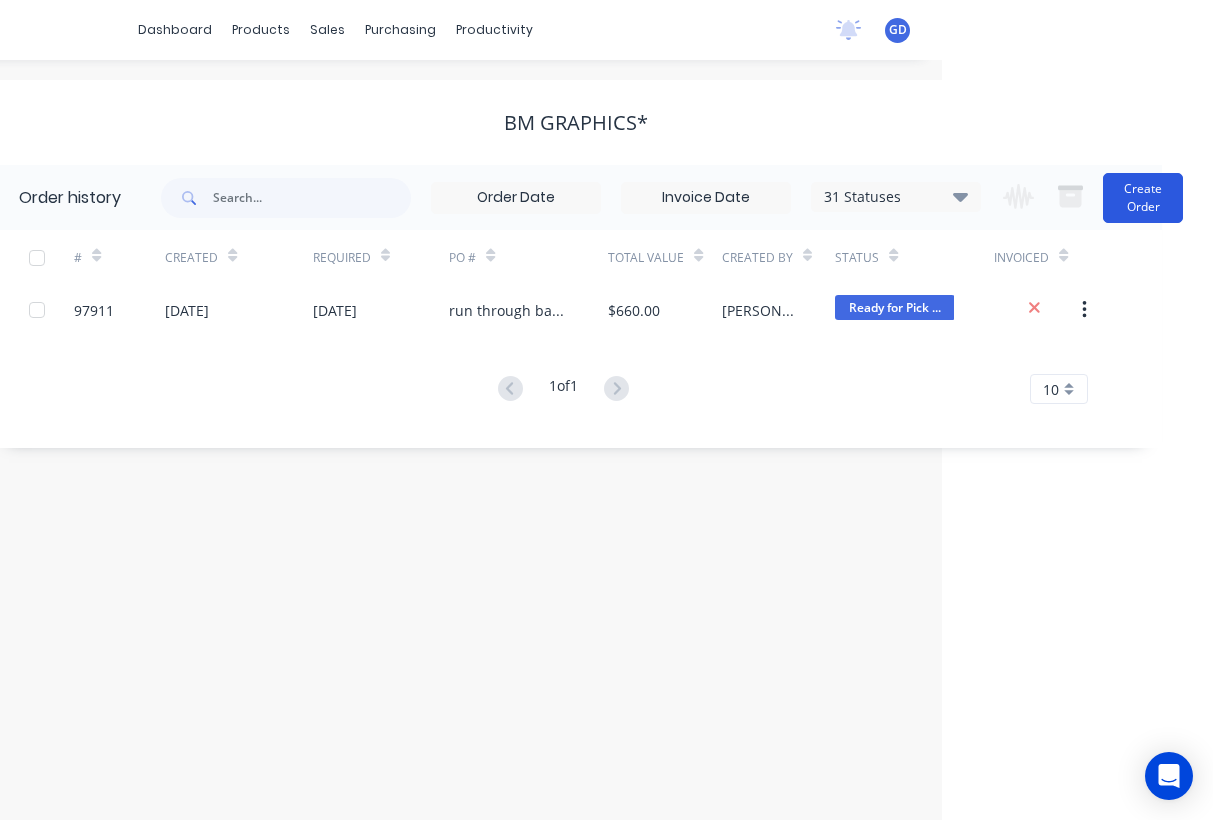 scroll, scrollTop: 0, scrollLeft: 271, axis: horizontal 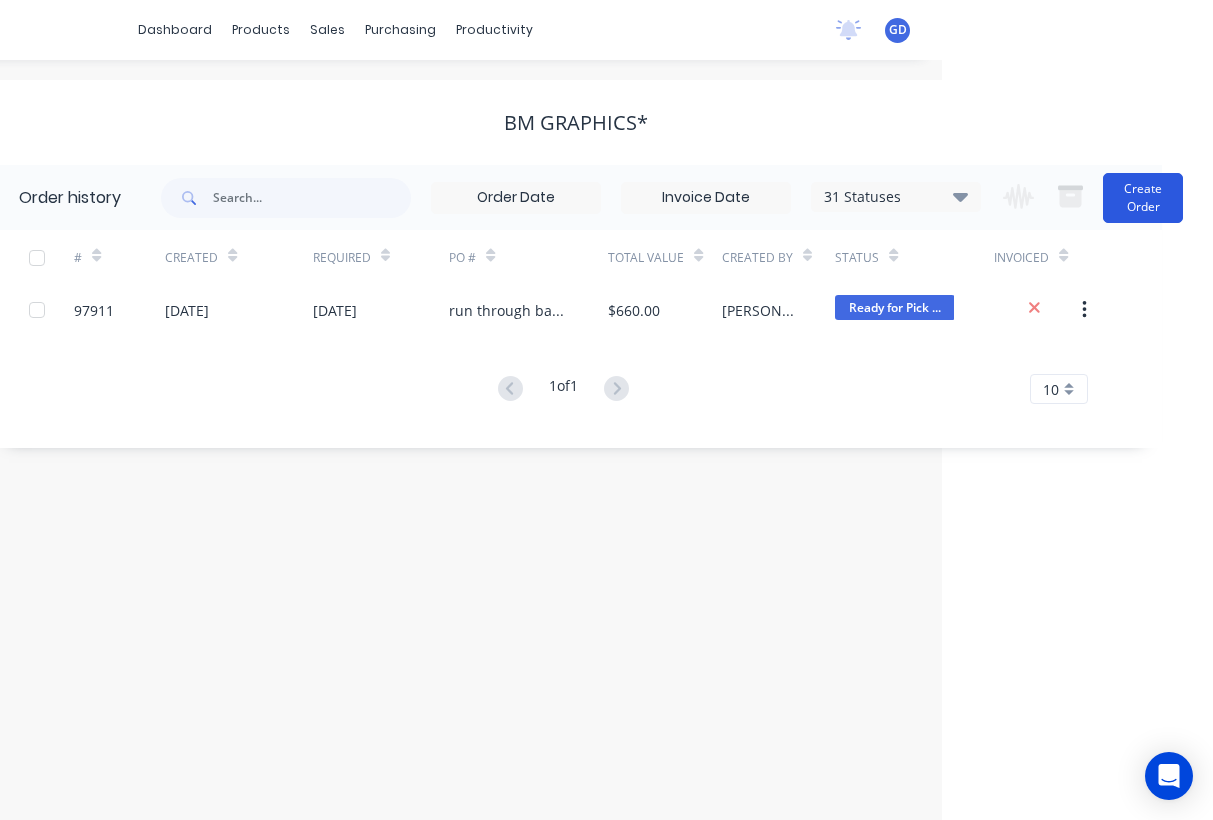 click on "Create Order" at bounding box center [1143, 198] 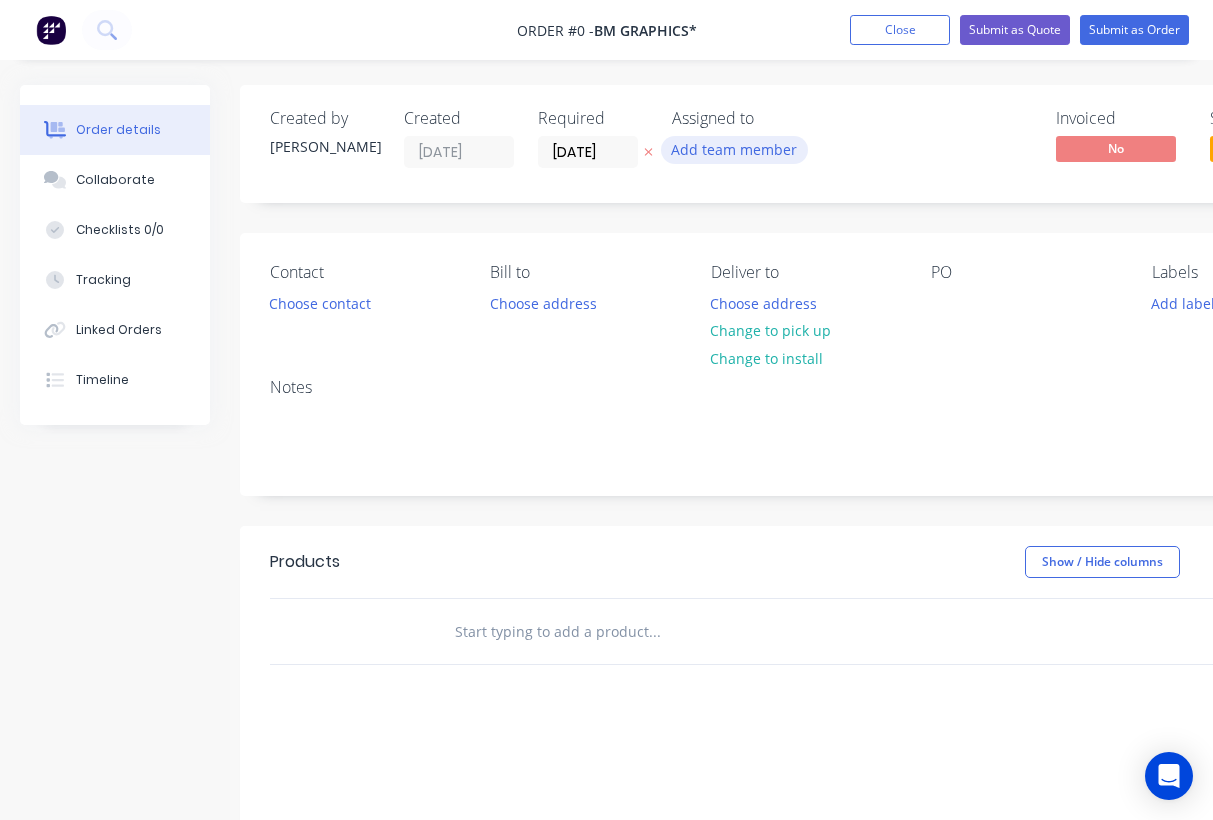 click on "Add team member" at bounding box center (734, 149) 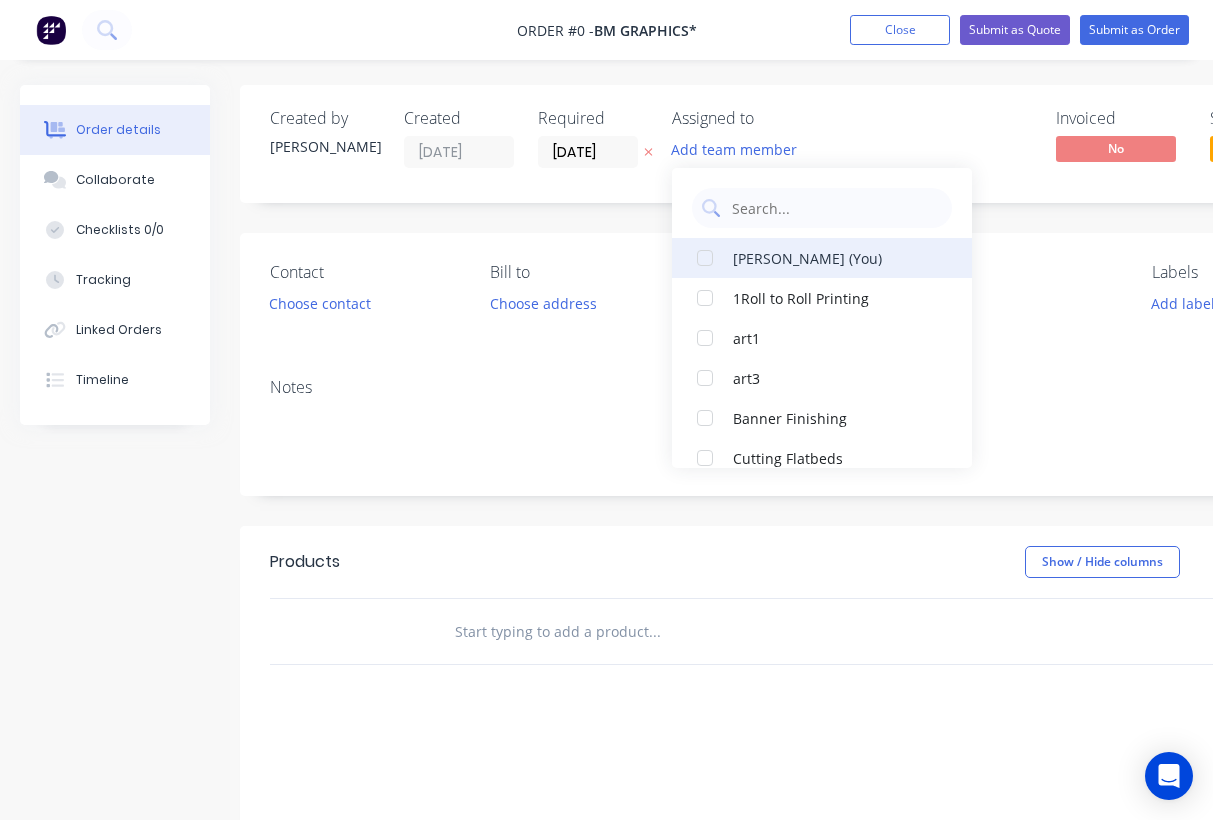 click on "Gino Dilello (You)" at bounding box center (833, 257) 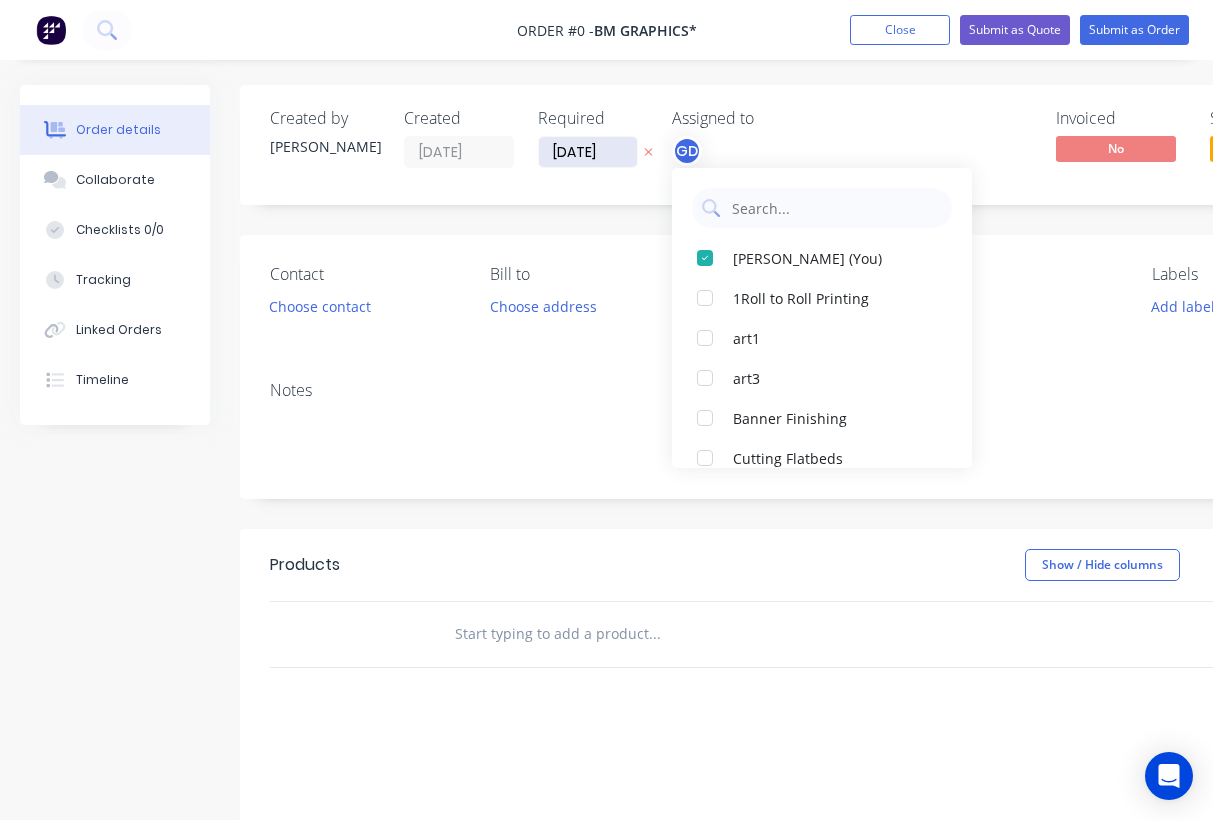 click on "[DATE]" at bounding box center (588, 152) 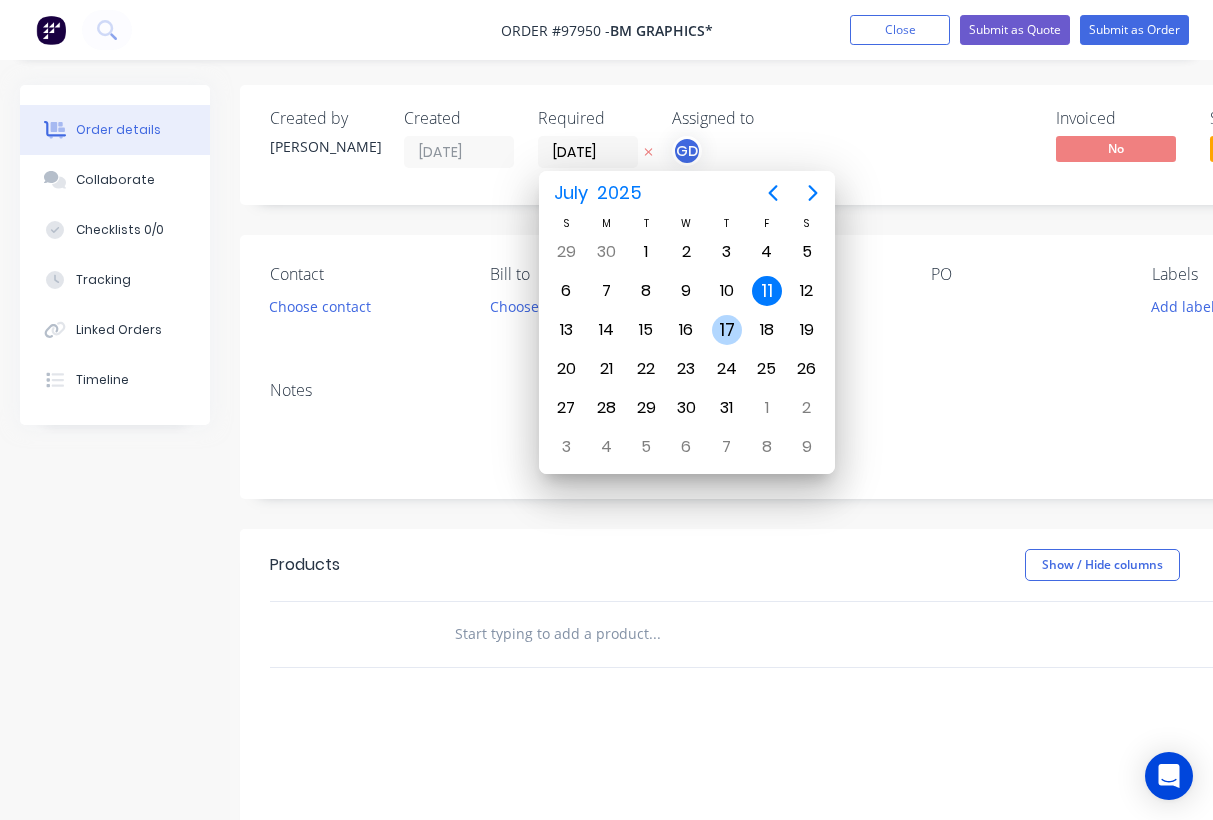click on "17" at bounding box center [727, 330] 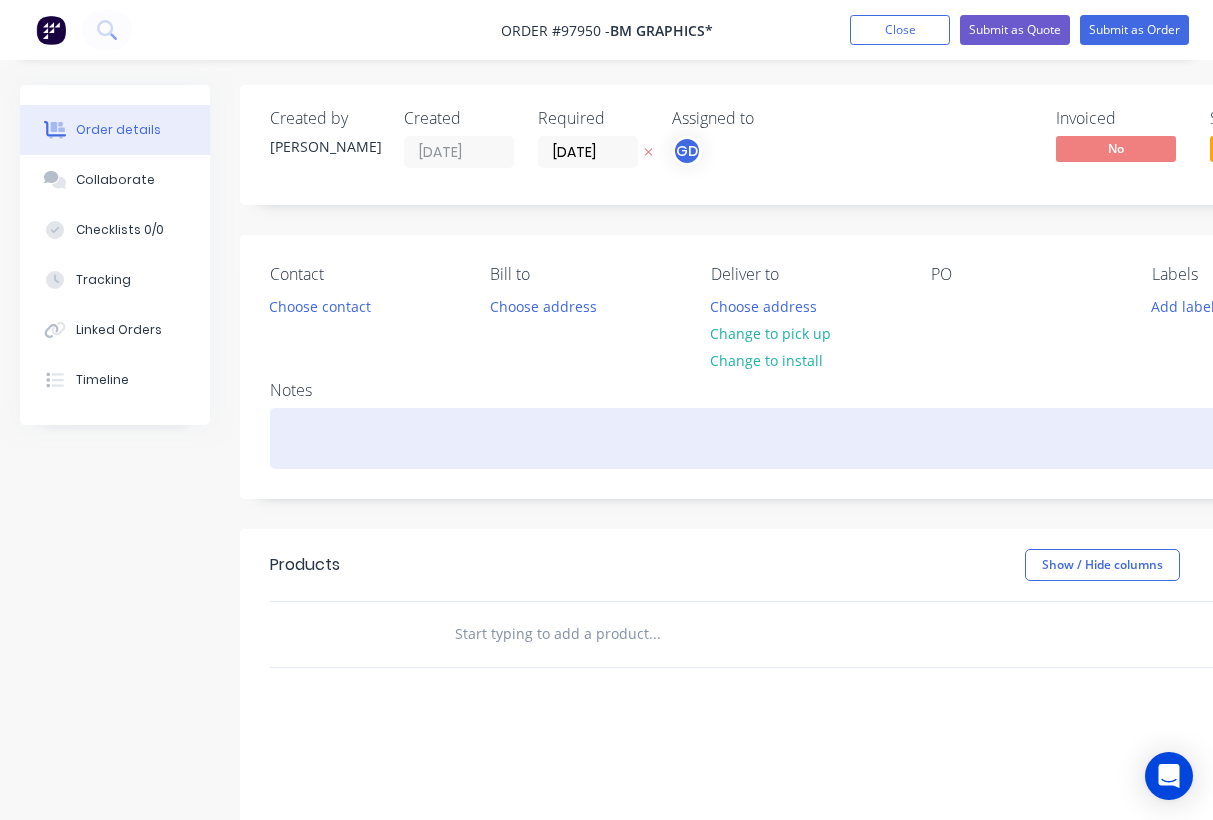 click at bounding box center [805, 438] 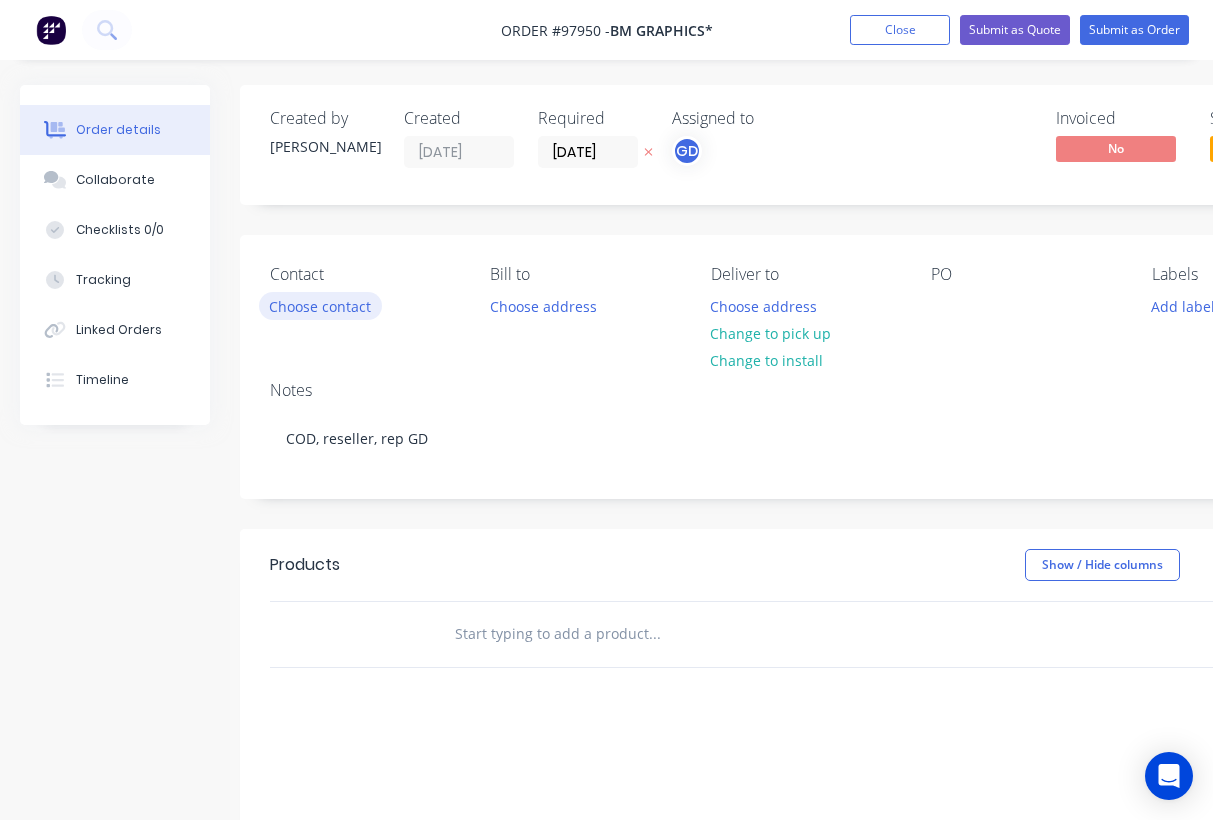 click on "Choose contact" at bounding box center [320, 305] 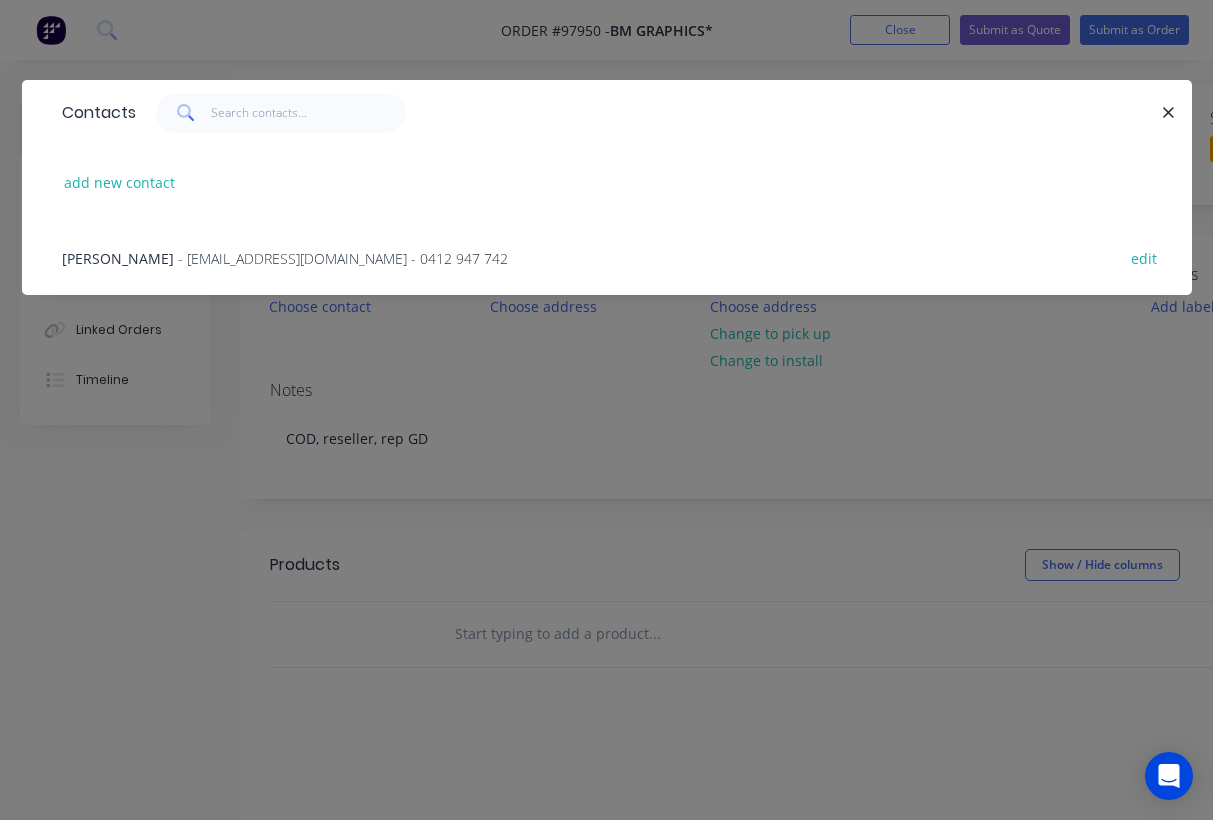 click on "- Brettscarey@bmgraphics.com.au - 0412 947 742" at bounding box center (343, 258) 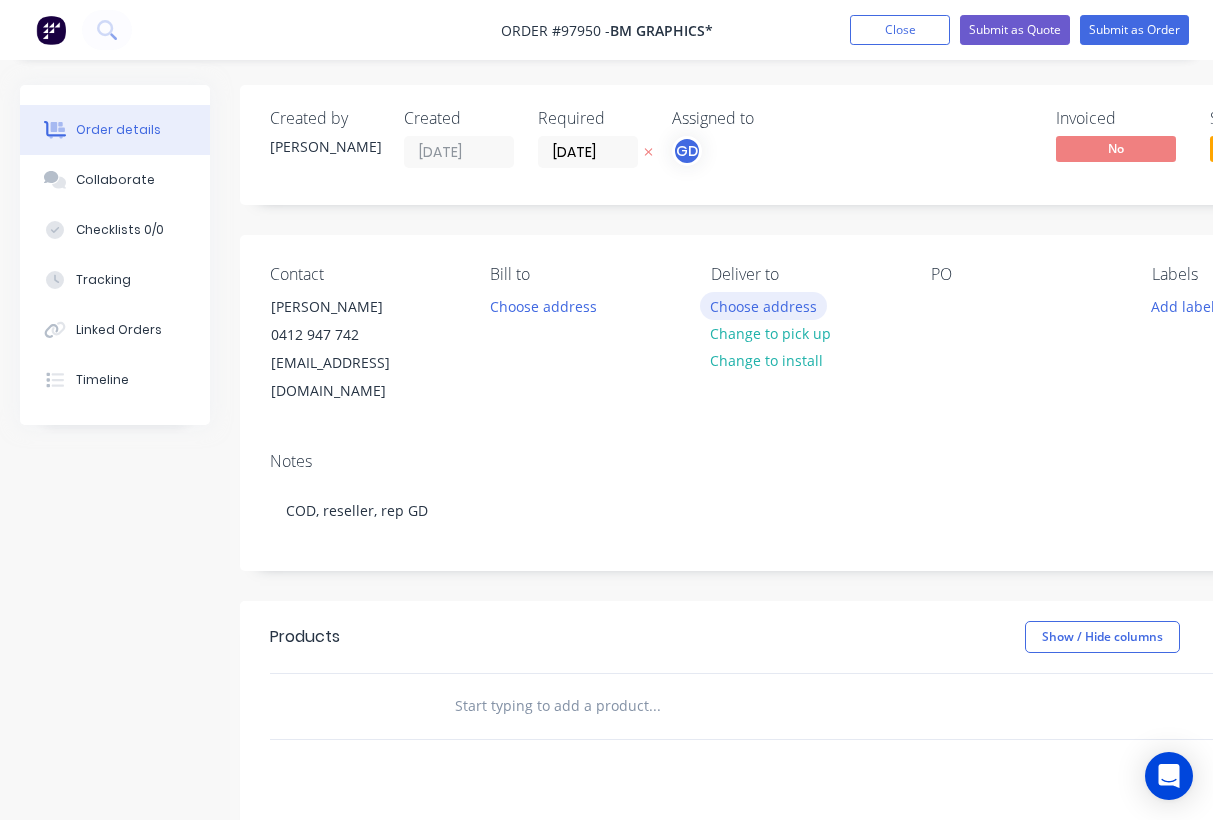click on "Choose address" at bounding box center [764, 305] 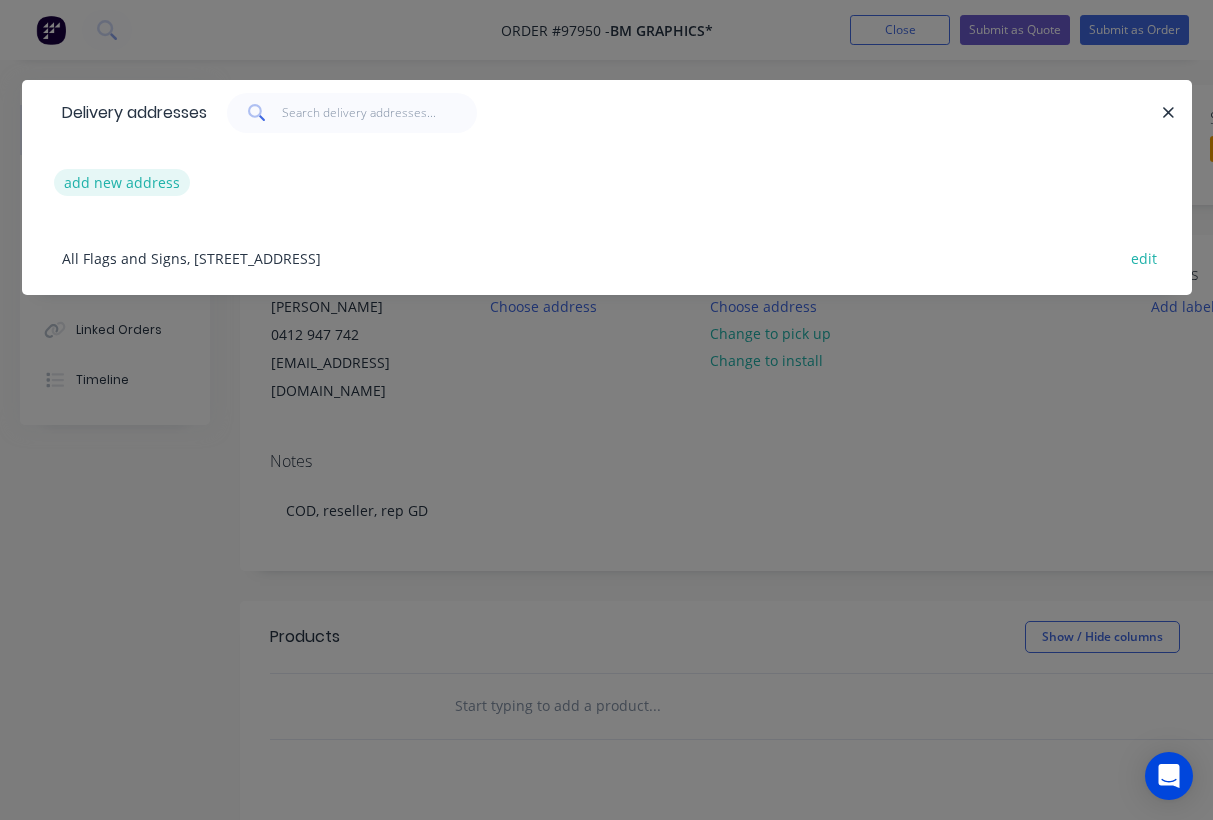 click on "add new address" at bounding box center (122, 182) 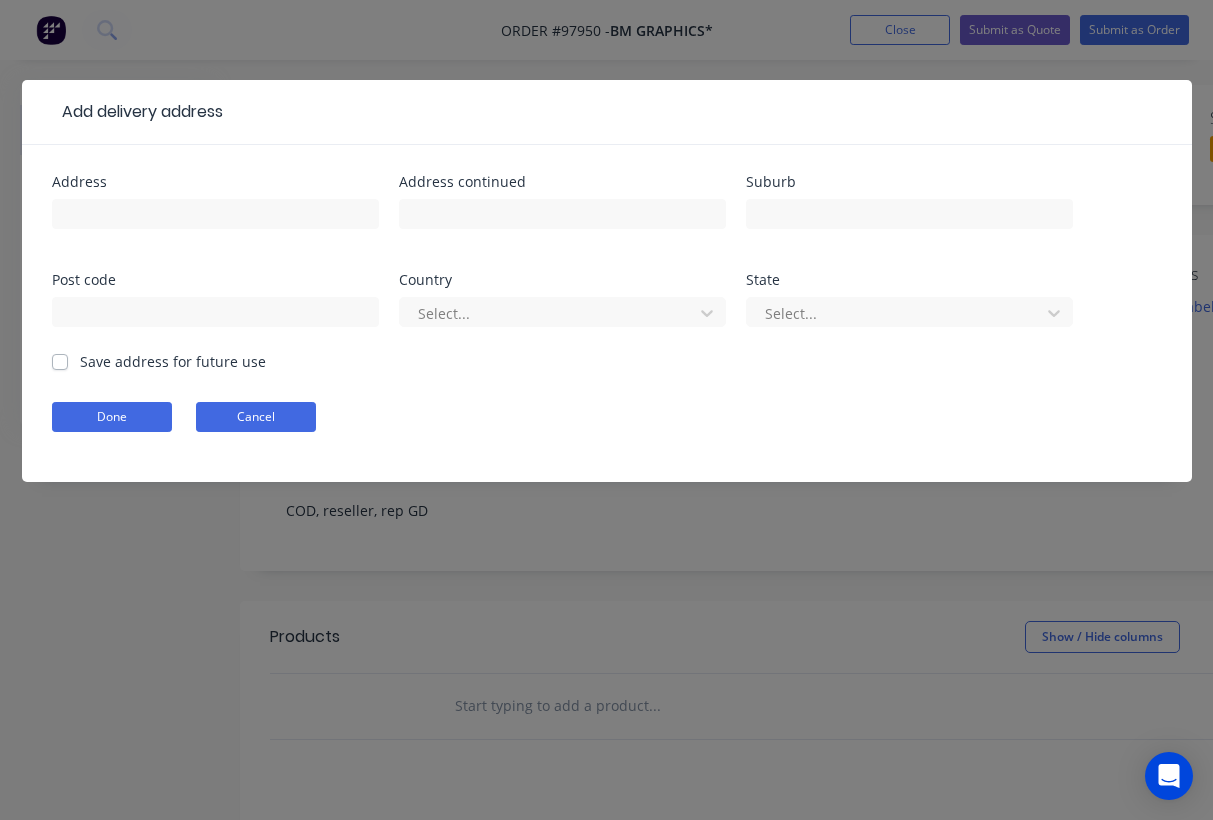 click on "Cancel" at bounding box center [256, 417] 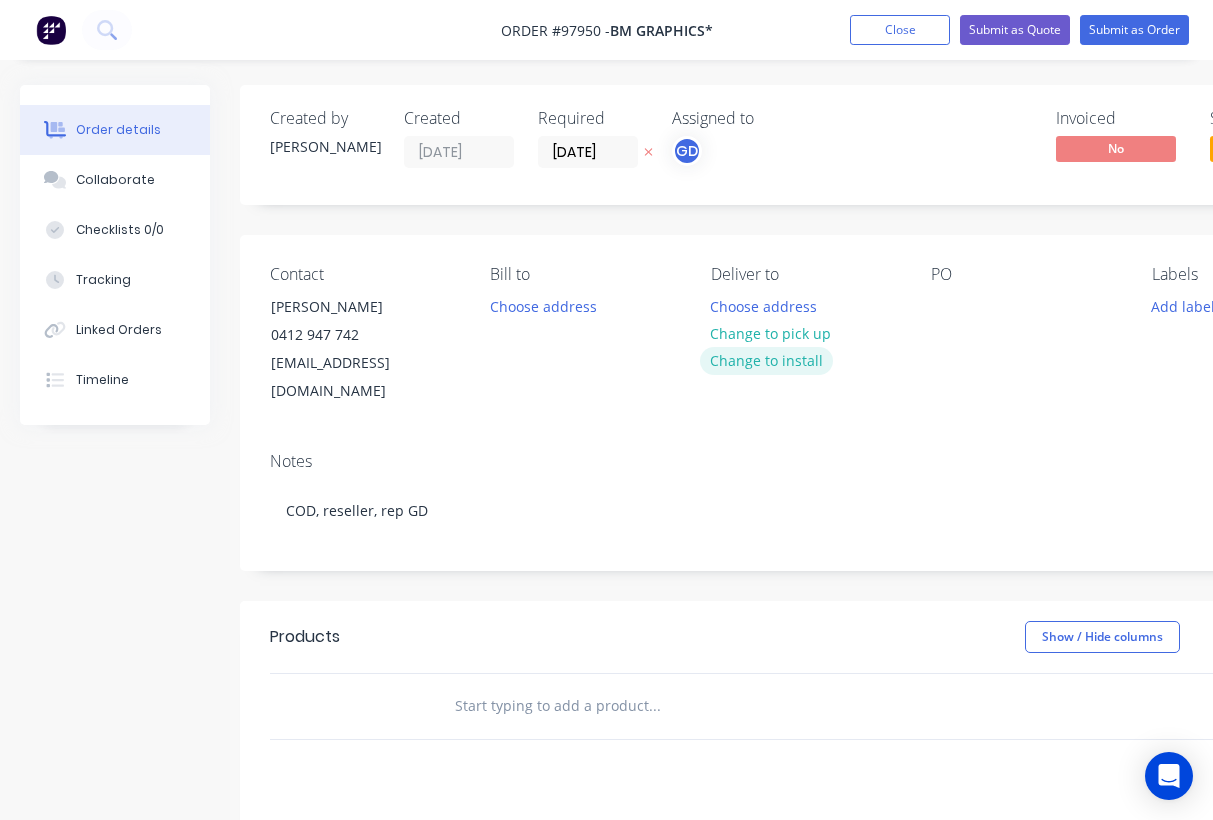 click on "Change to install" at bounding box center (767, 360) 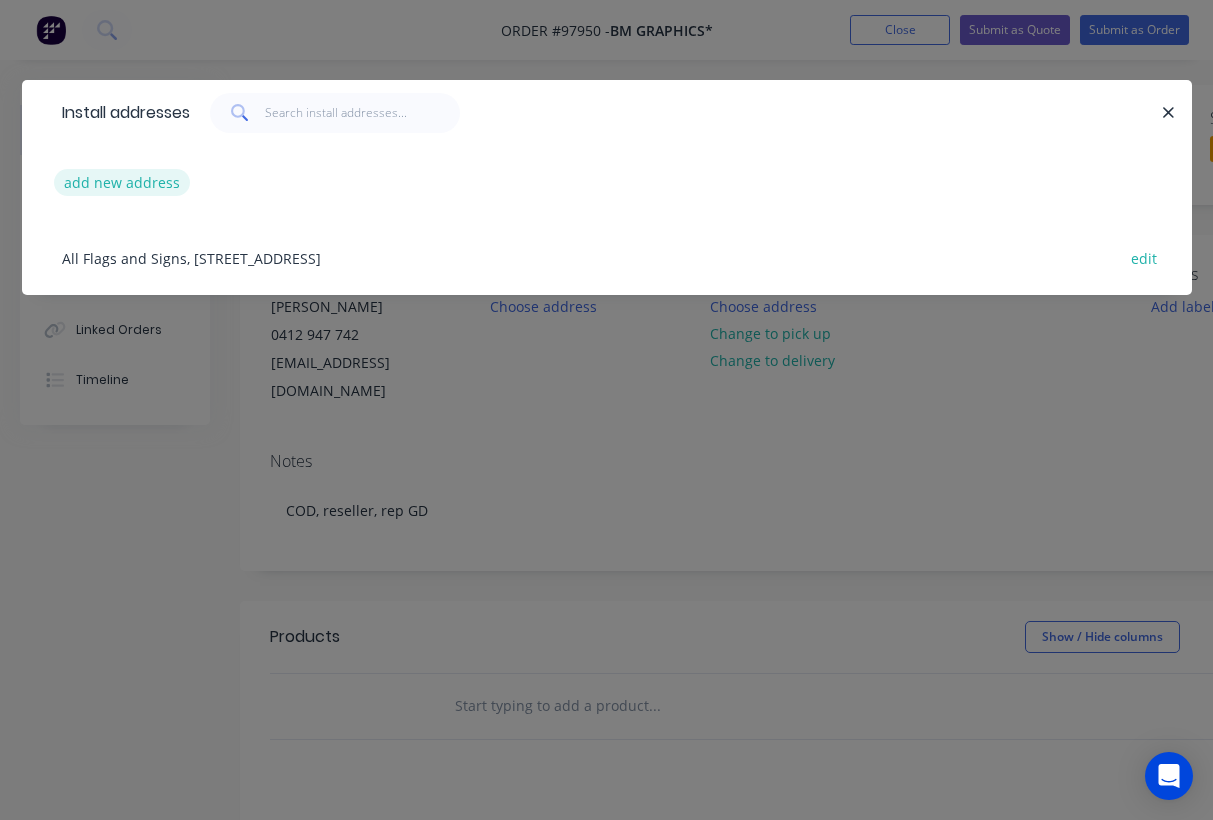 click on "add new address" at bounding box center (122, 182) 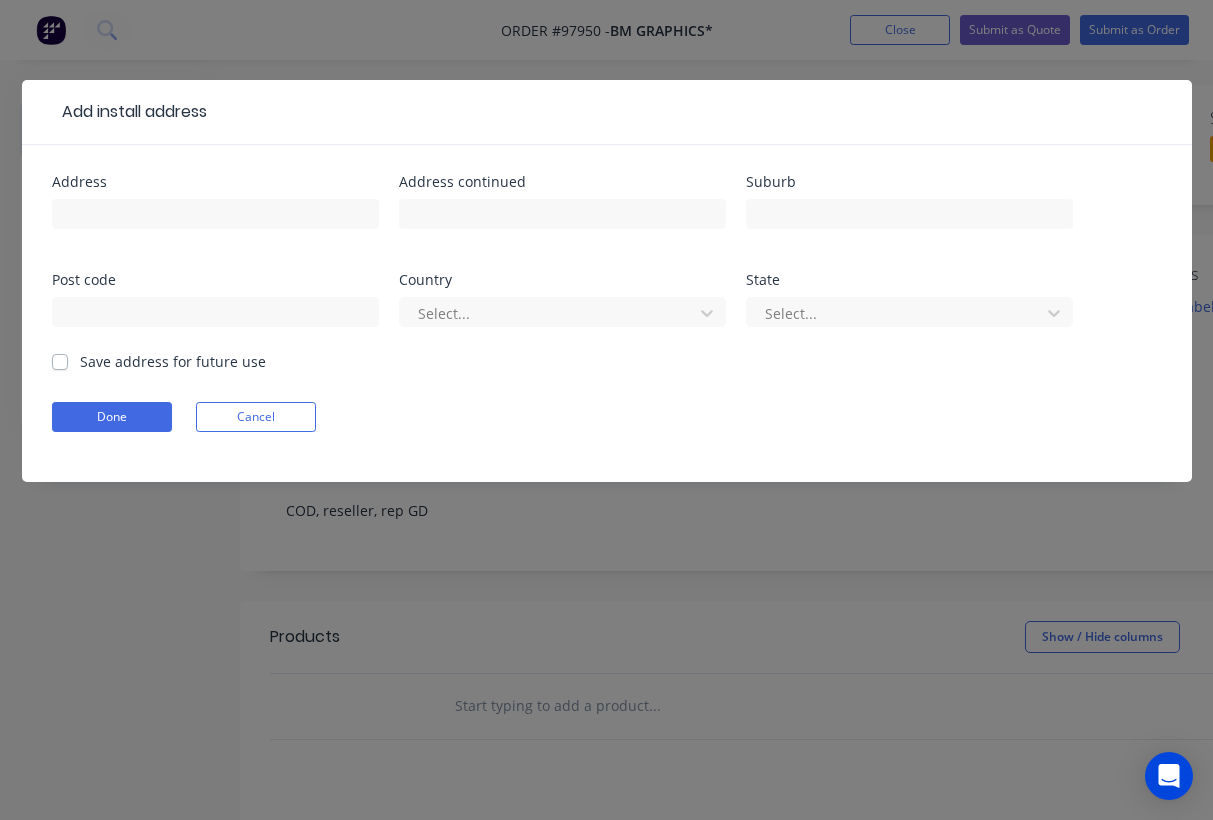 click on "Save address for future use" at bounding box center [173, 361] 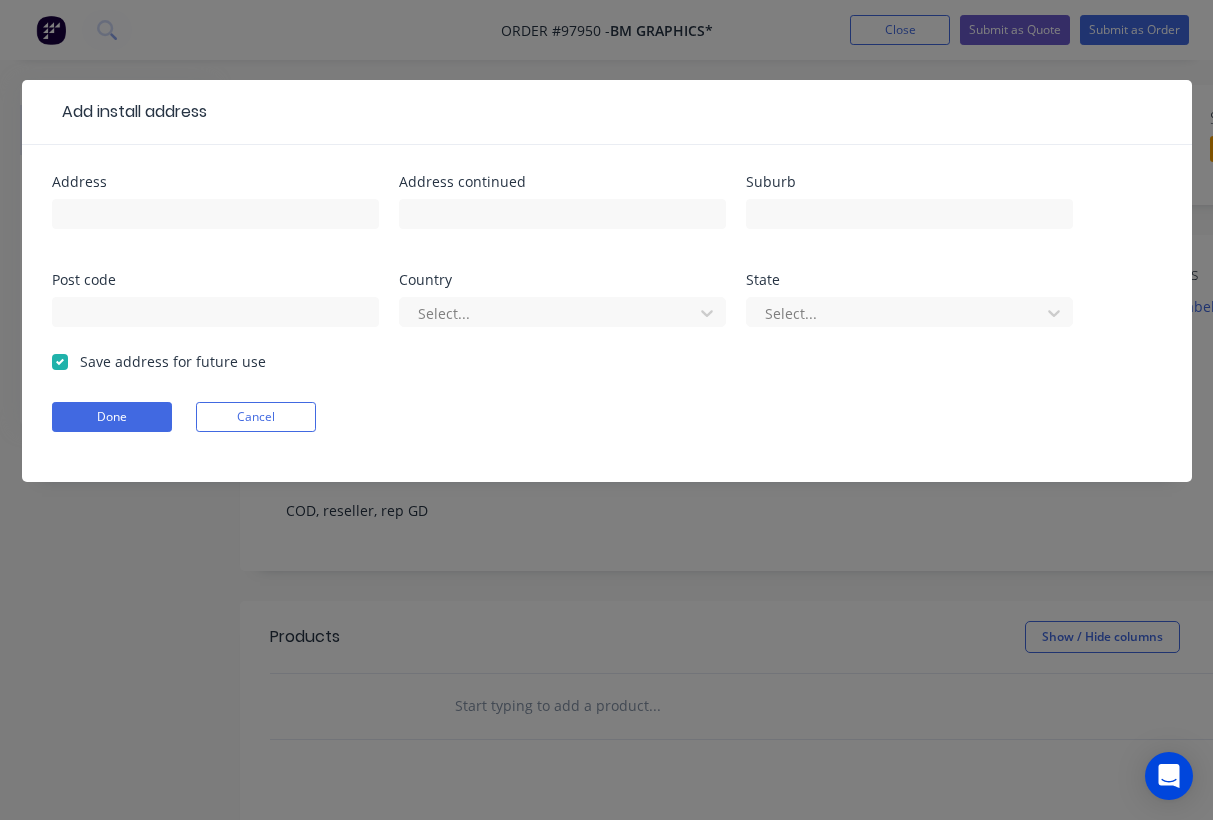 checkbox on "true" 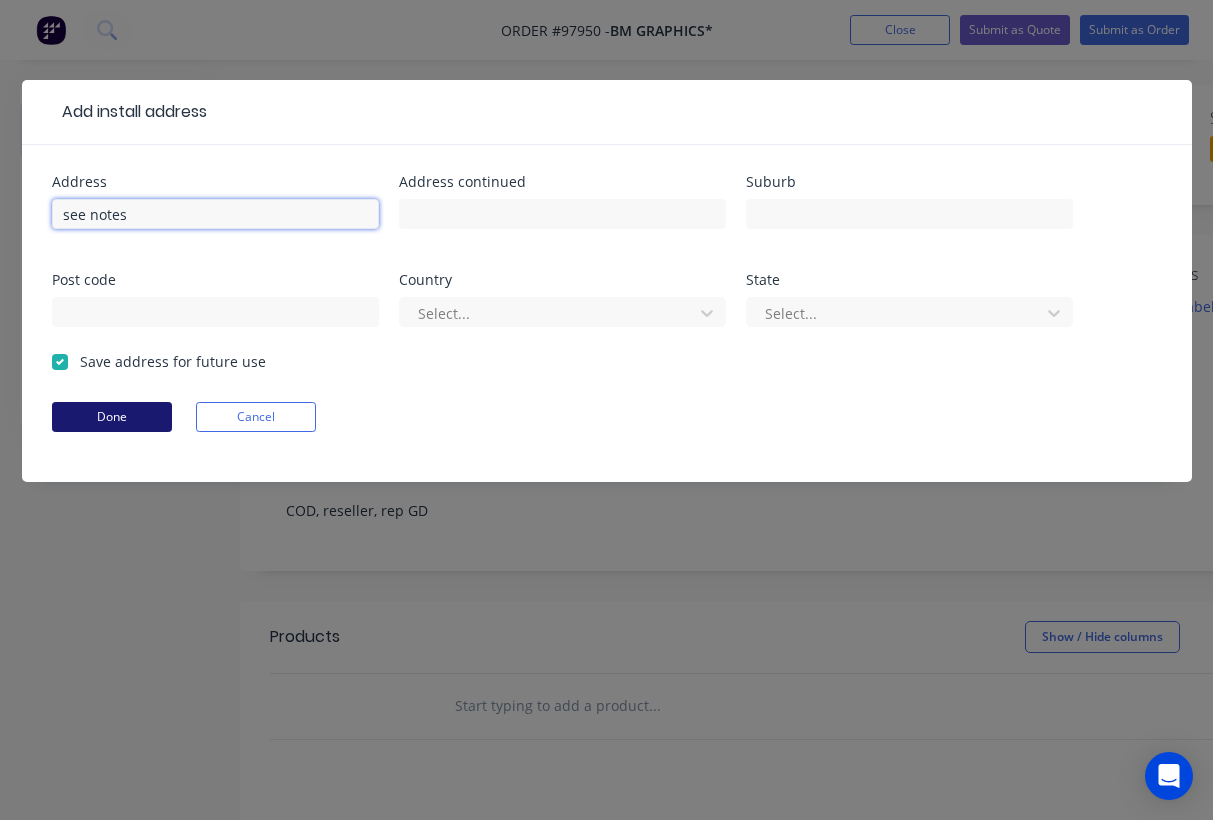 type on "see notes" 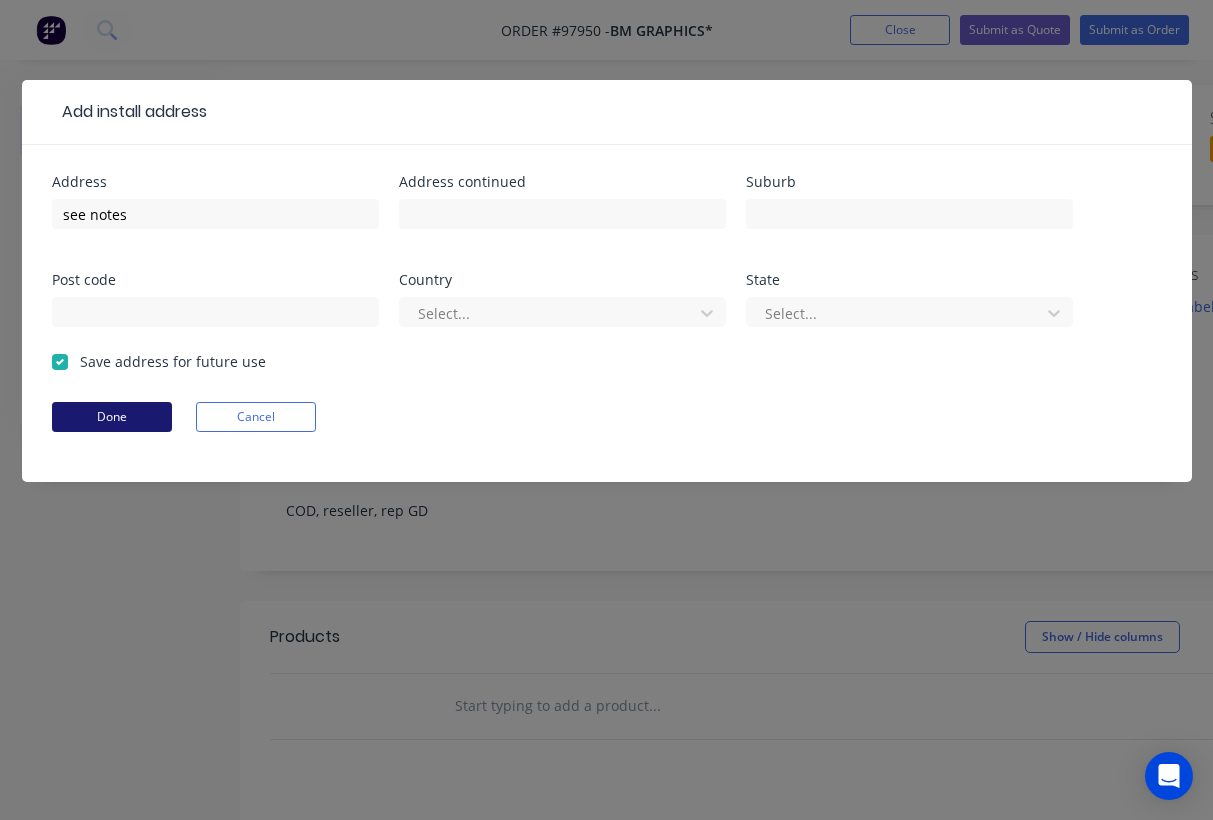 click on "Done" at bounding box center (112, 417) 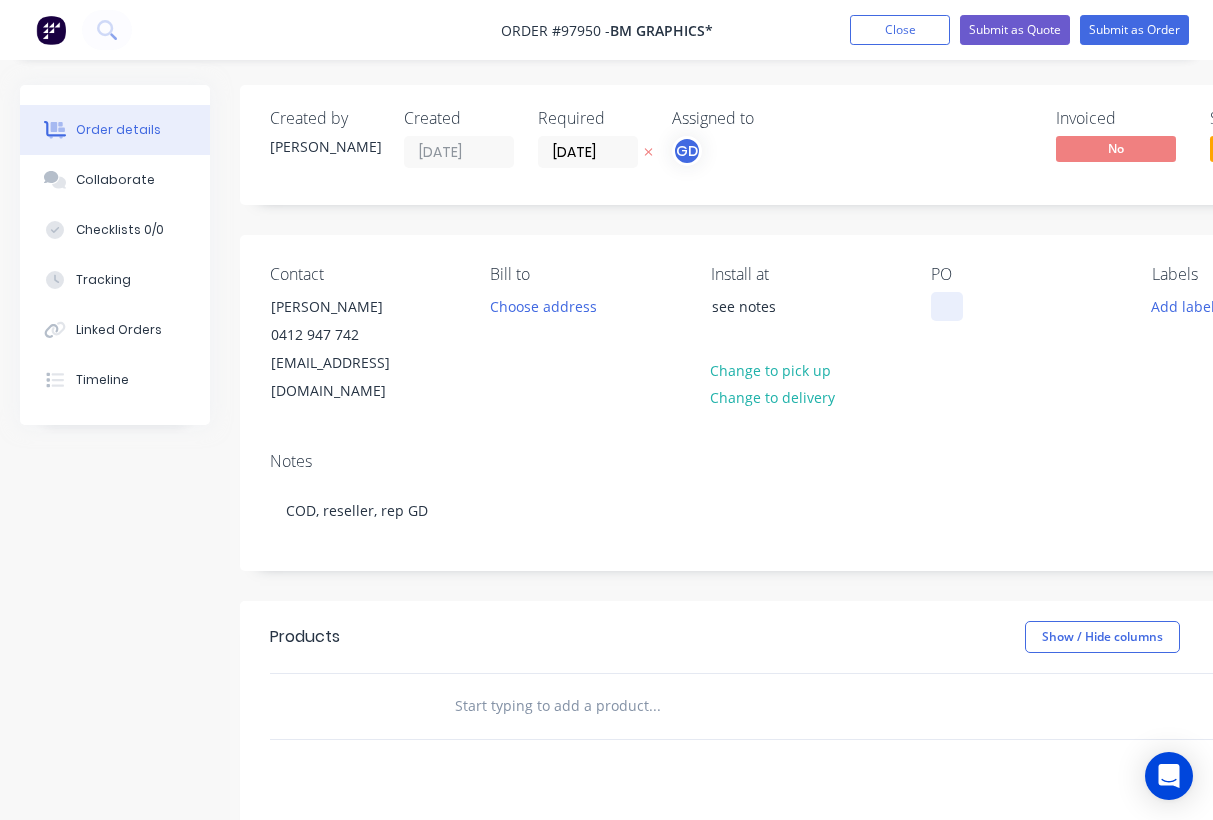 click at bounding box center (947, 306) 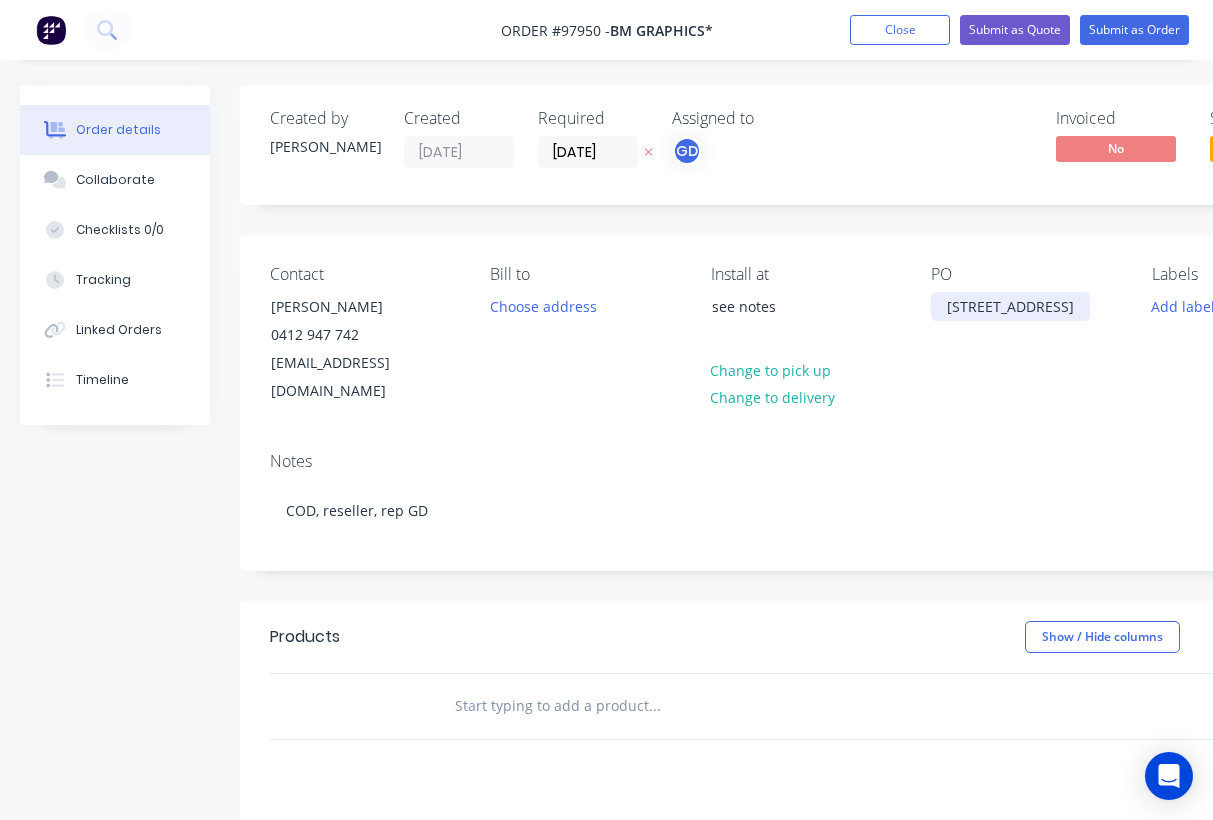 click on "1951 Albany Hwy, Maddington" at bounding box center (1010, 306) 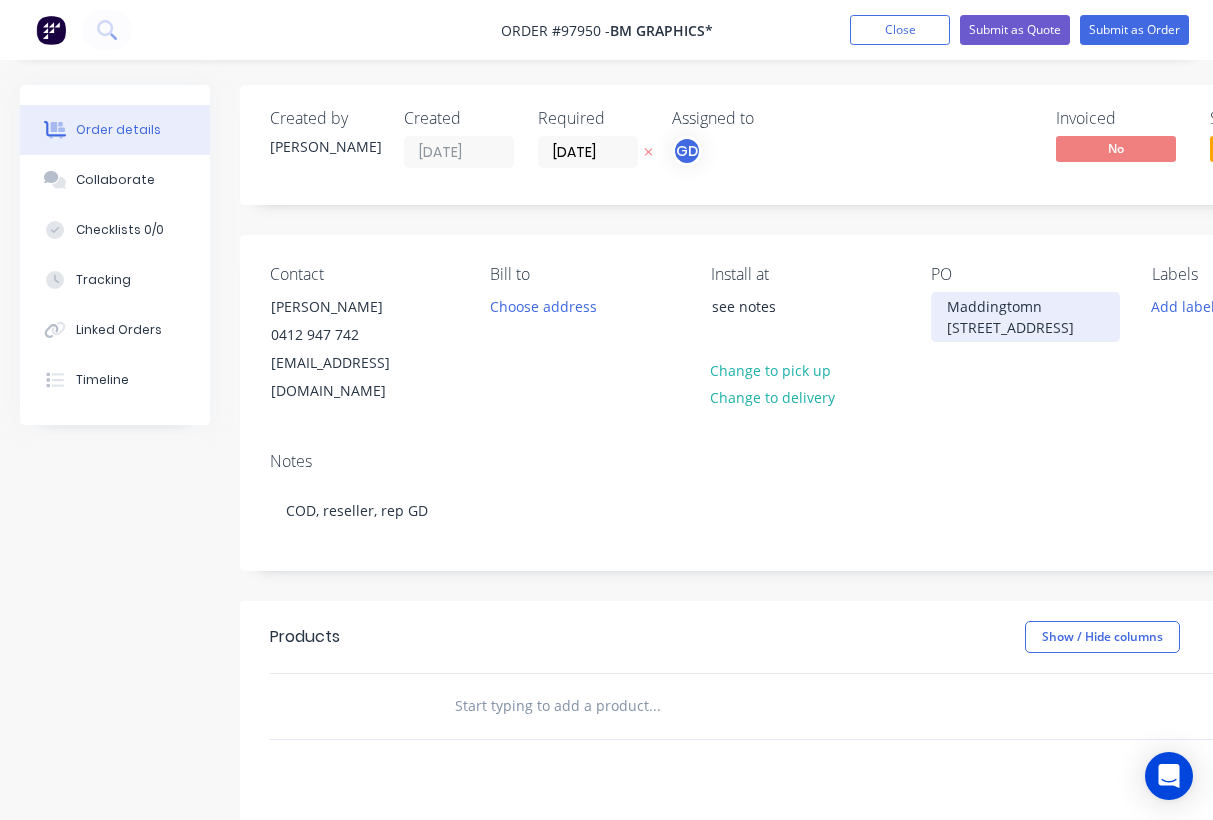 drag, startPoint x: 1034, startPoint y: 357, endPoint x: 941, endPoint y: 314, distance: 102.45975 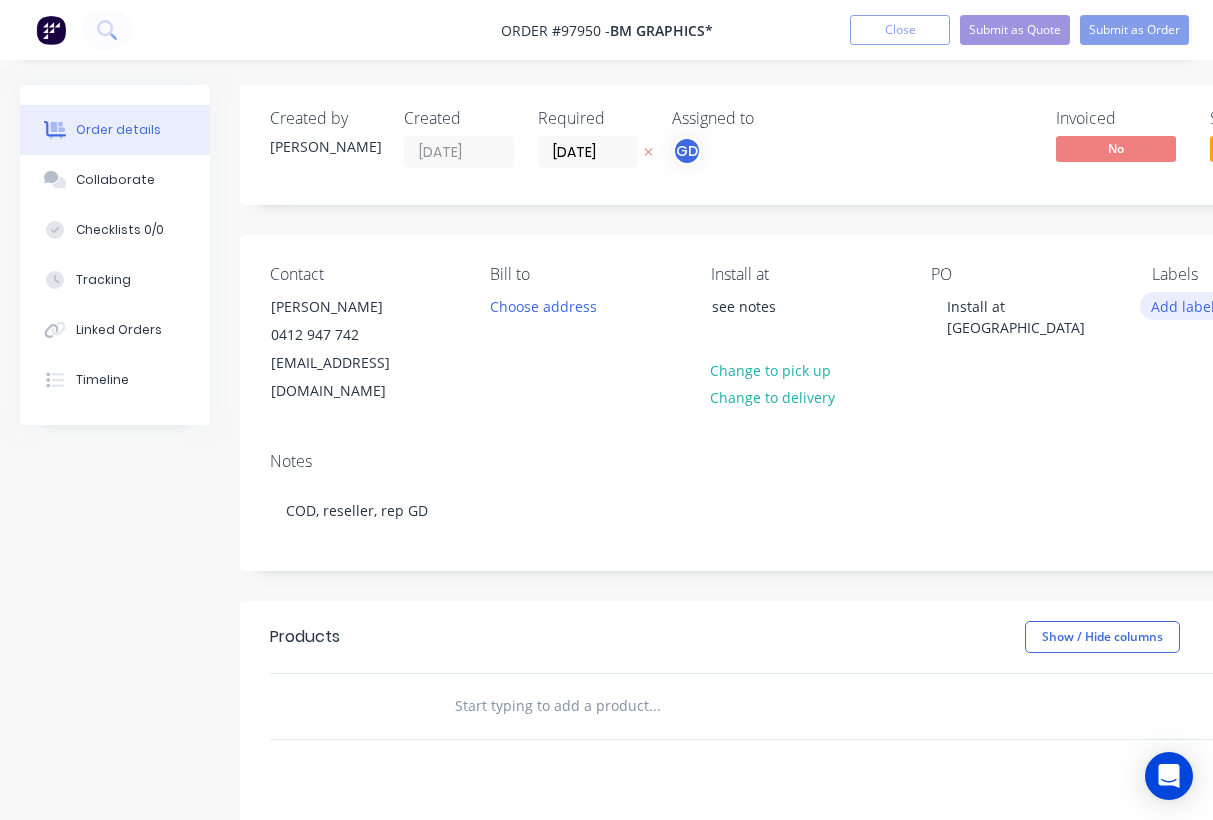 click on "Add labels" at bounding box center [1186, 305] 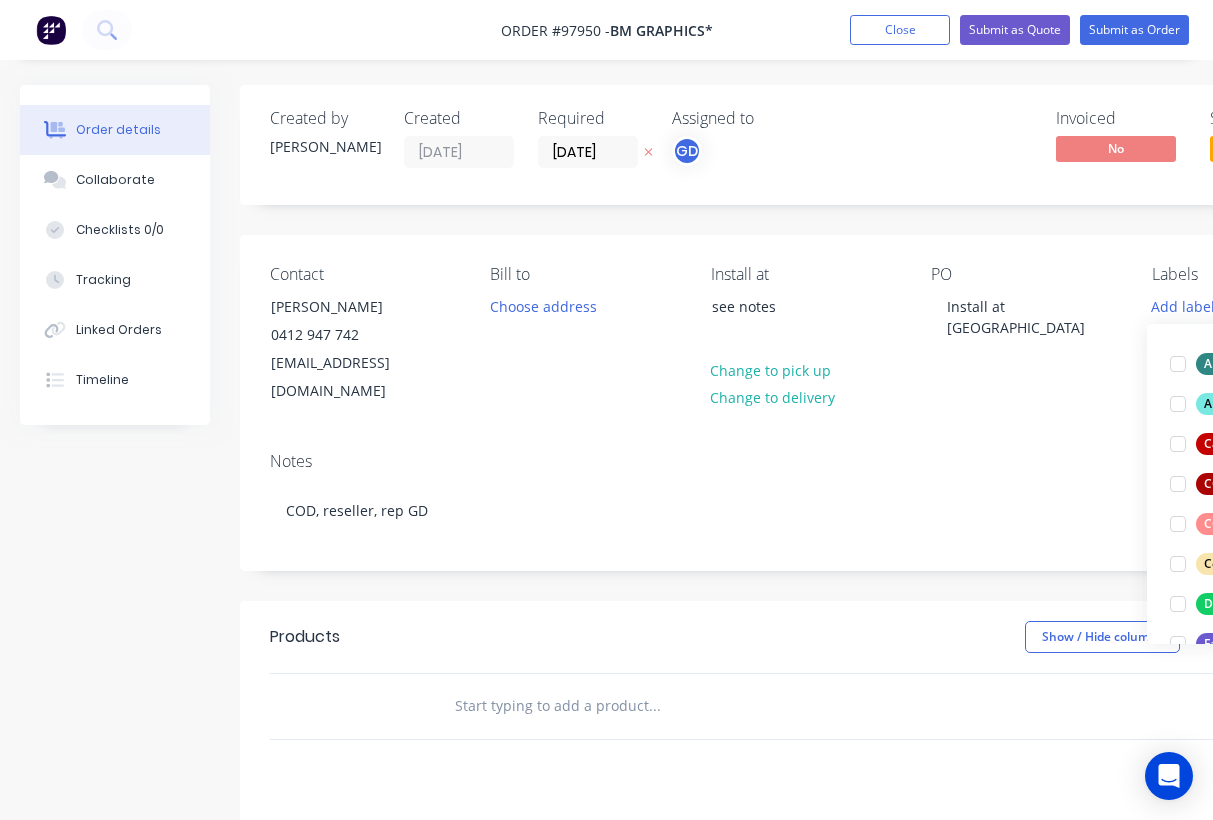 scroll, scrollTop: 128, scrollLeft: 0, axis: vertical 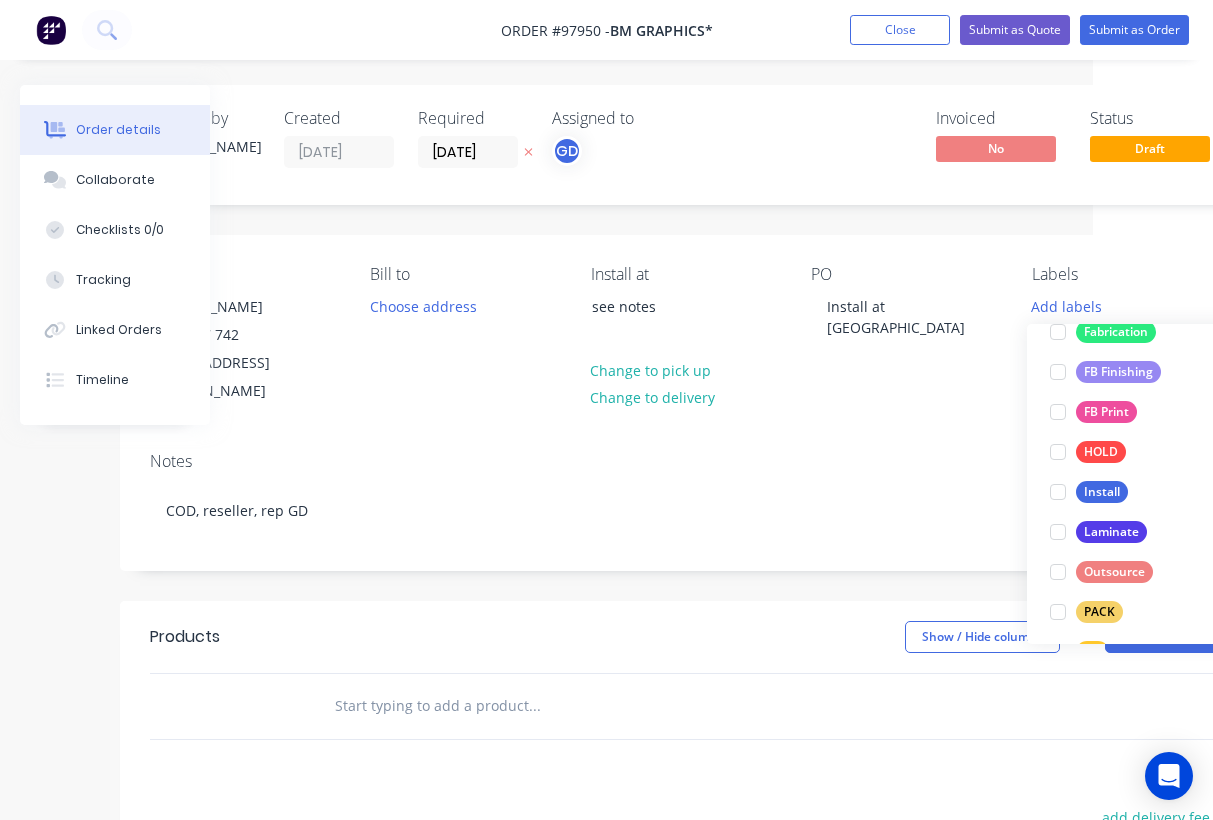 click on "Install" at bounding box center (1102, 492) 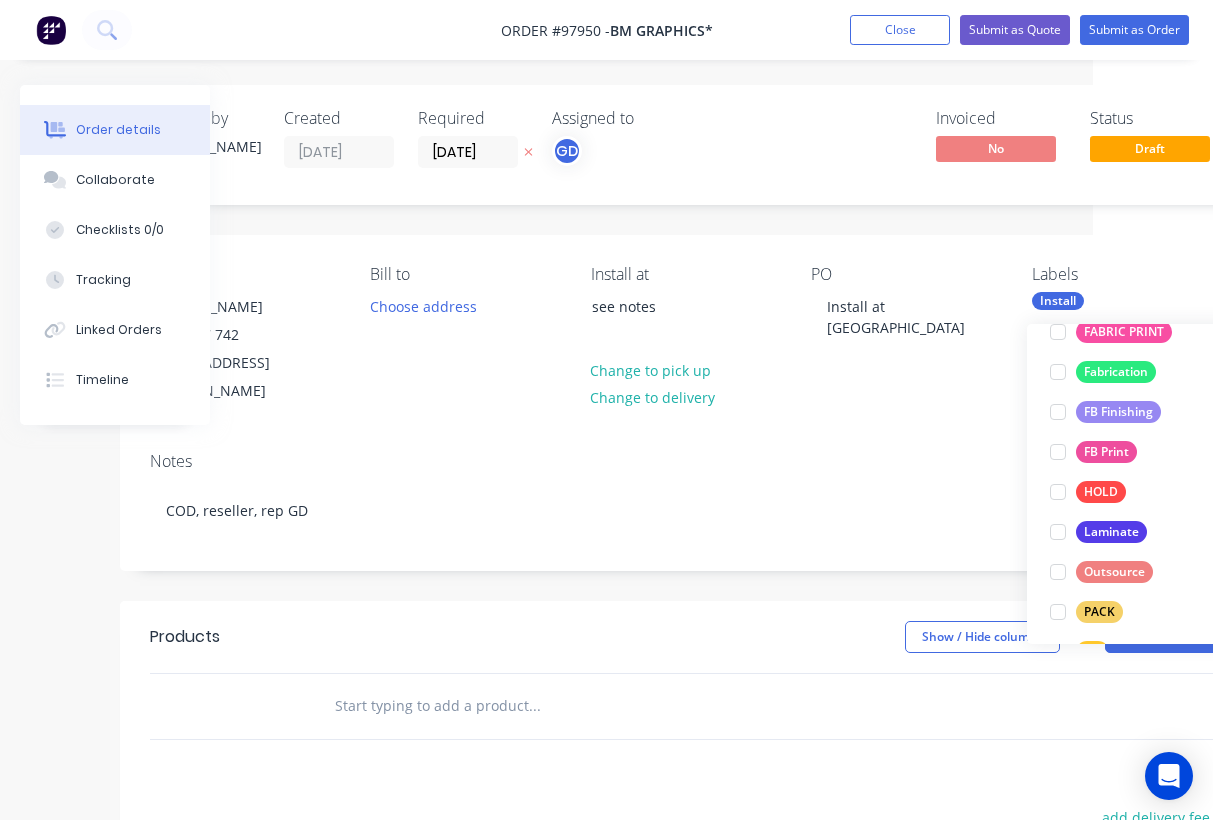click on "Notes" at bounding box center [685, 461] 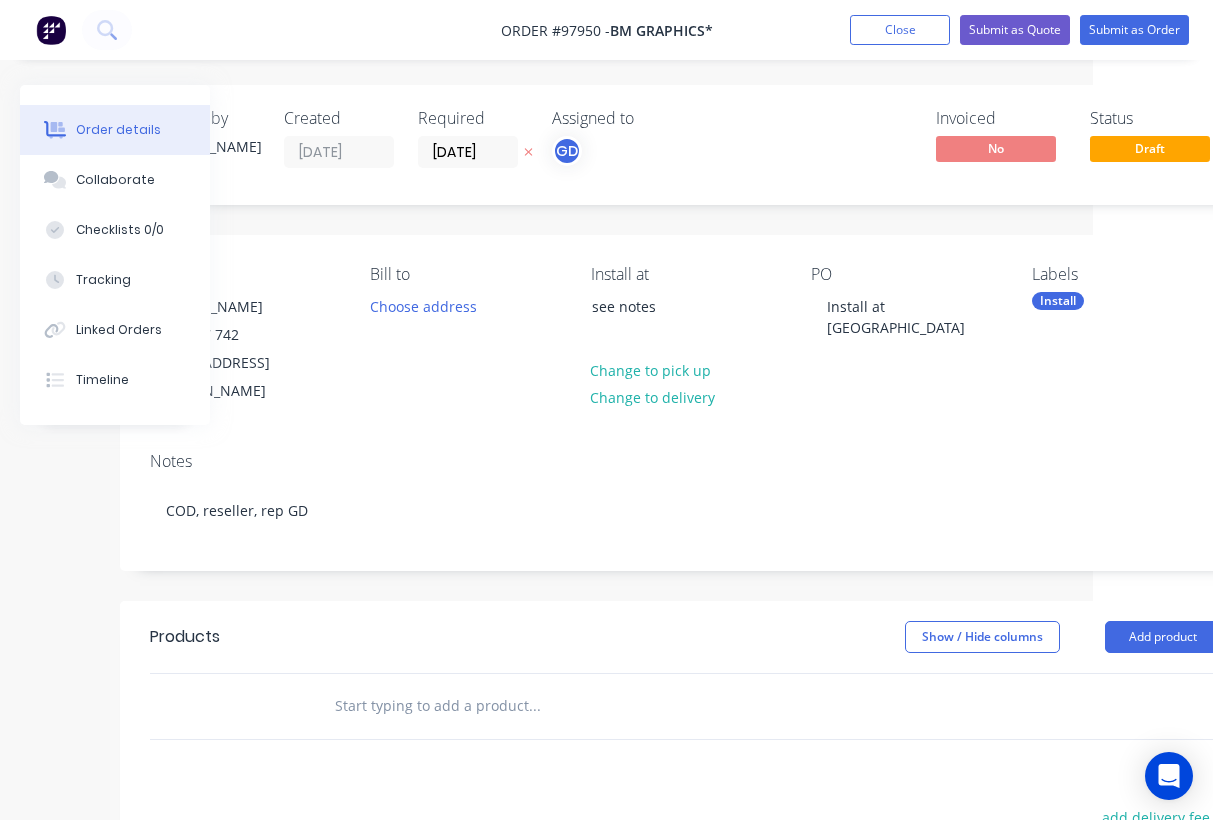 click at bounding box center [534, 706] 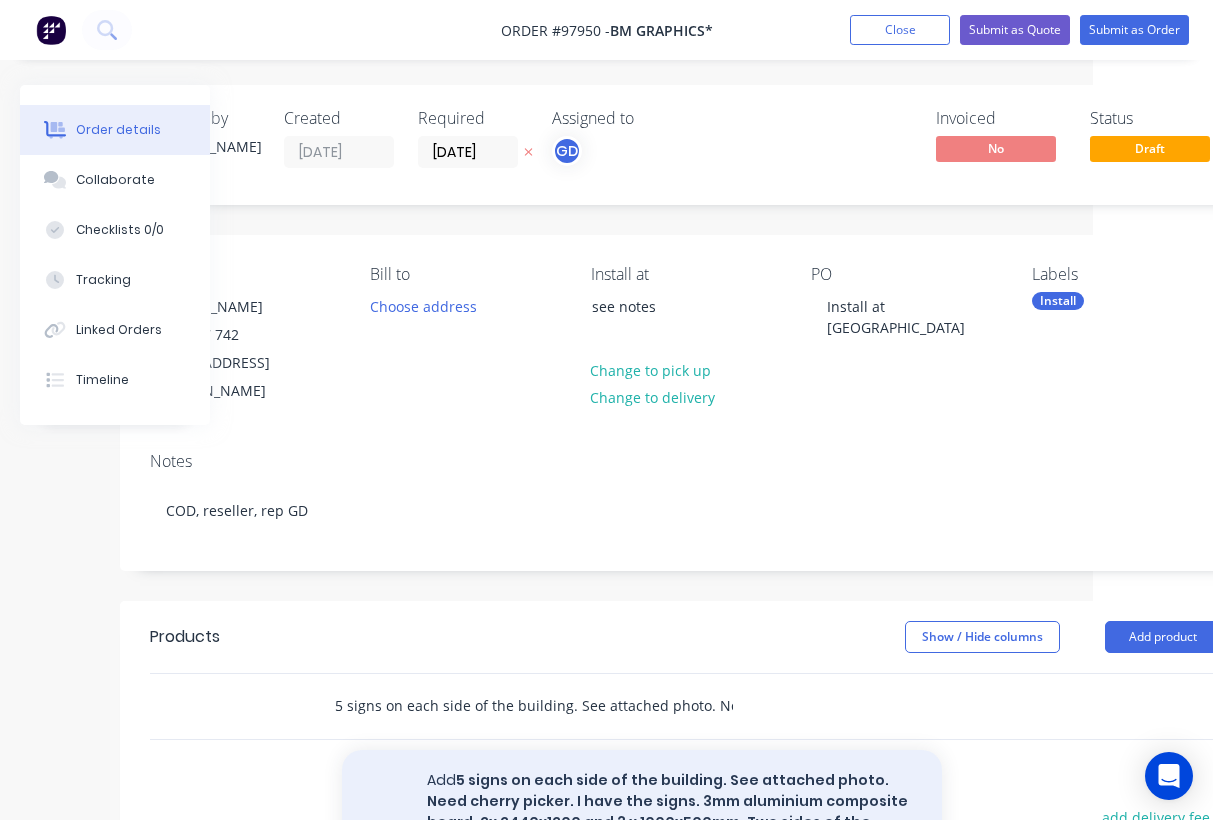 type on "5 signs on each side of the building. See attached photo. Need cherry picker.  I have the signs. 3mm aluminium composite board. 2x 2440x1200 and 3 x 1000x500mm.  Two sides of the building.   TZ34 cherry picker and installation" 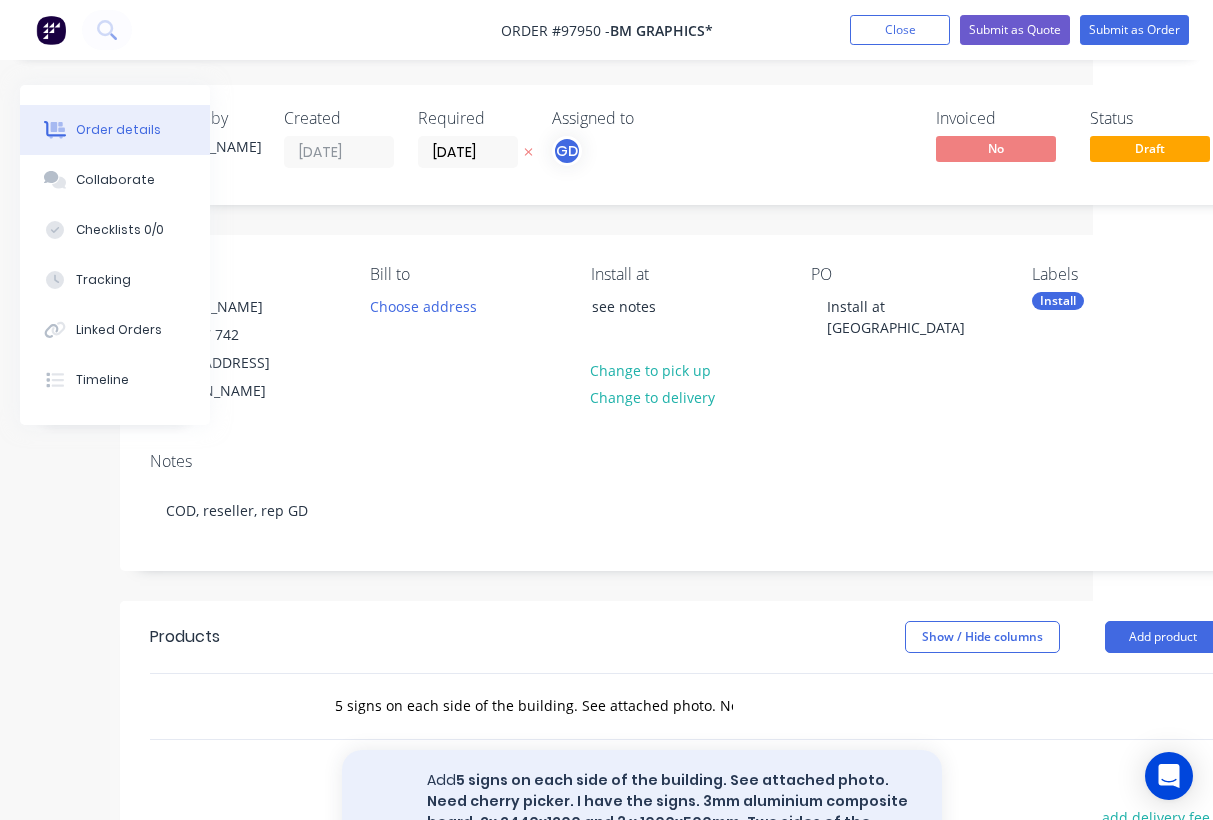 click on "Add  5 signs on each side of the building. See attached photo. Need cherry picker.  I have the signs. 3mm aluminium composite board. 2x 2440x1200 and 3 x 1000x500mm.  Two sides of the building.   TZ34 cherry picker and installation   to order" at bounding box center [642, 812] 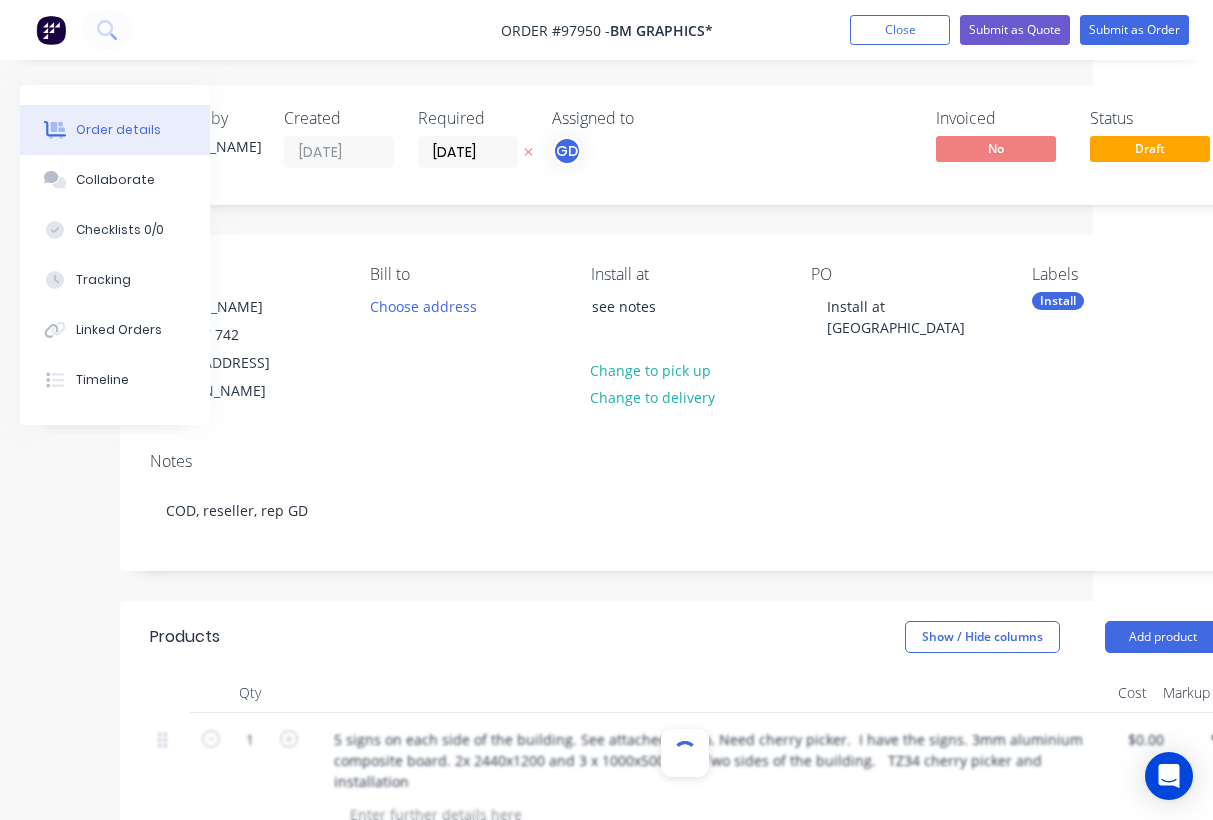 type 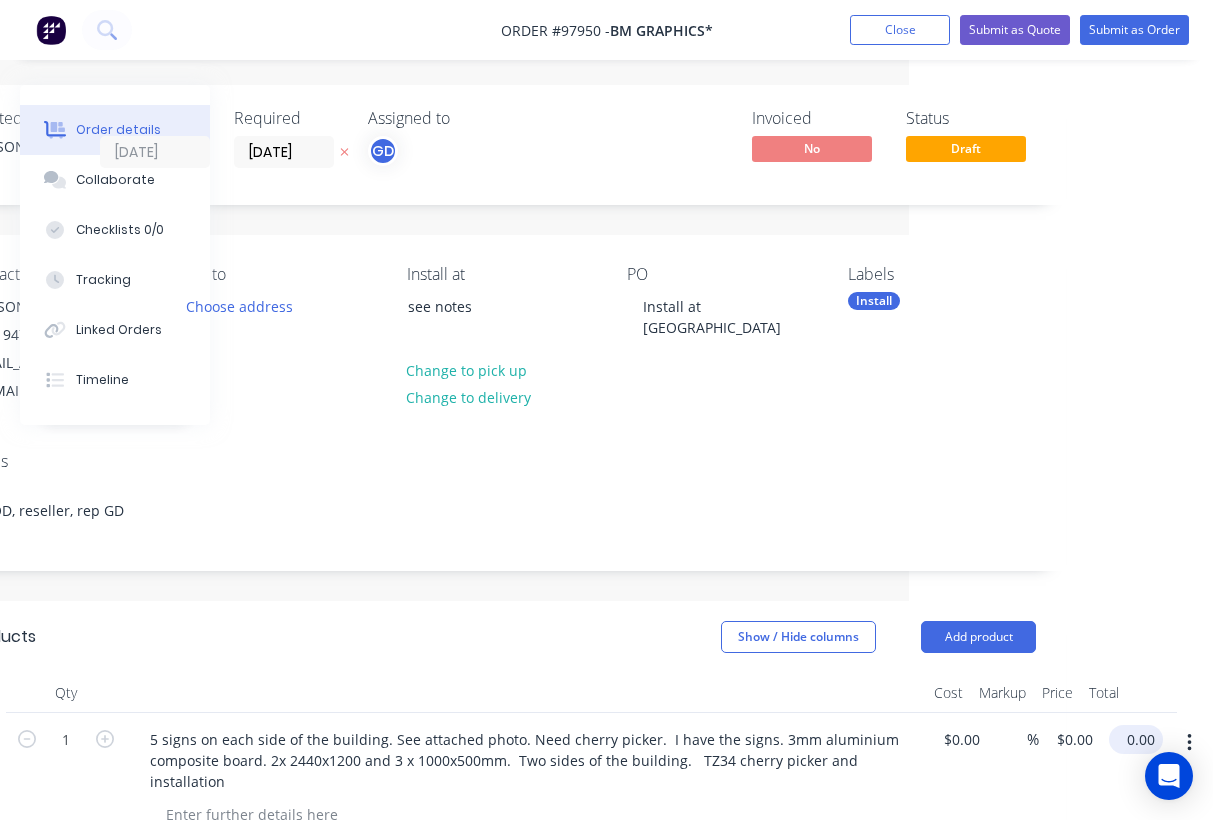 click on "0.00" at bounding box center (1140, 739) 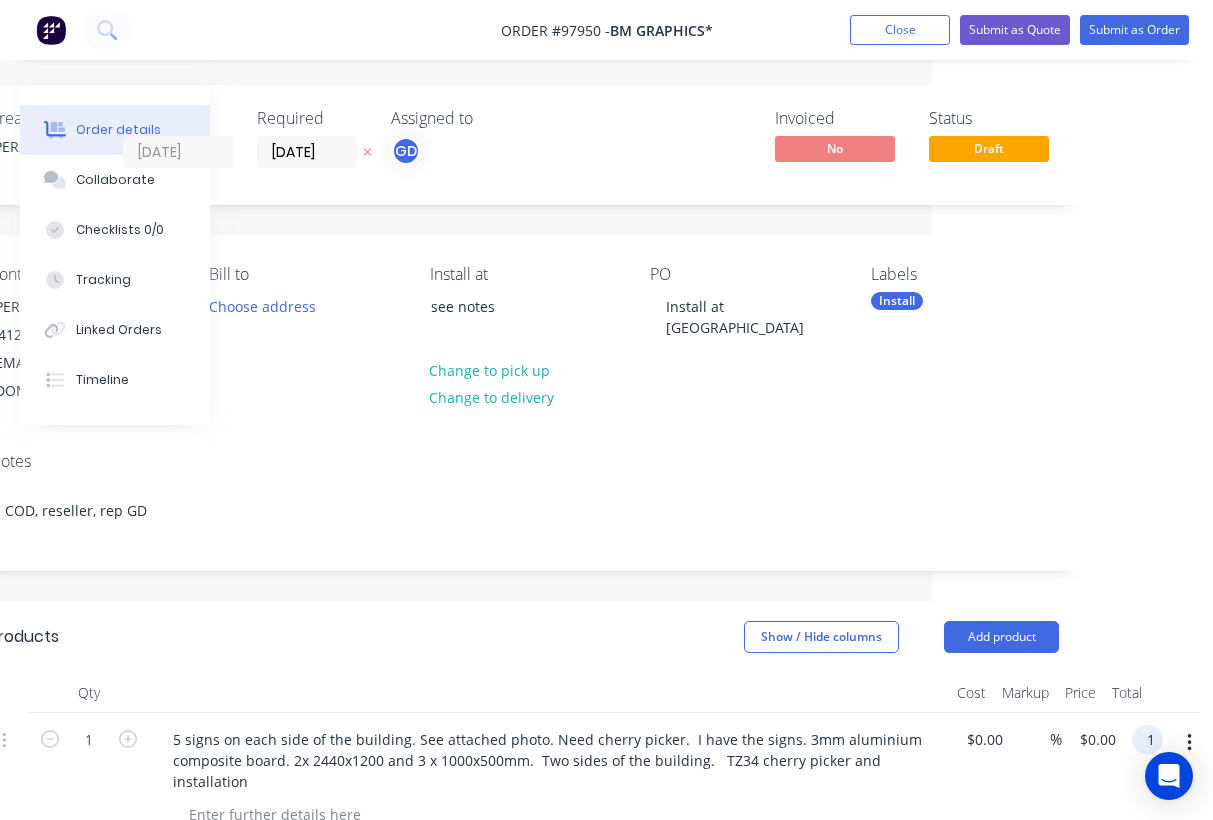 scroll, scrollTop: 0, scrollLeft: 281, axis: horizontal 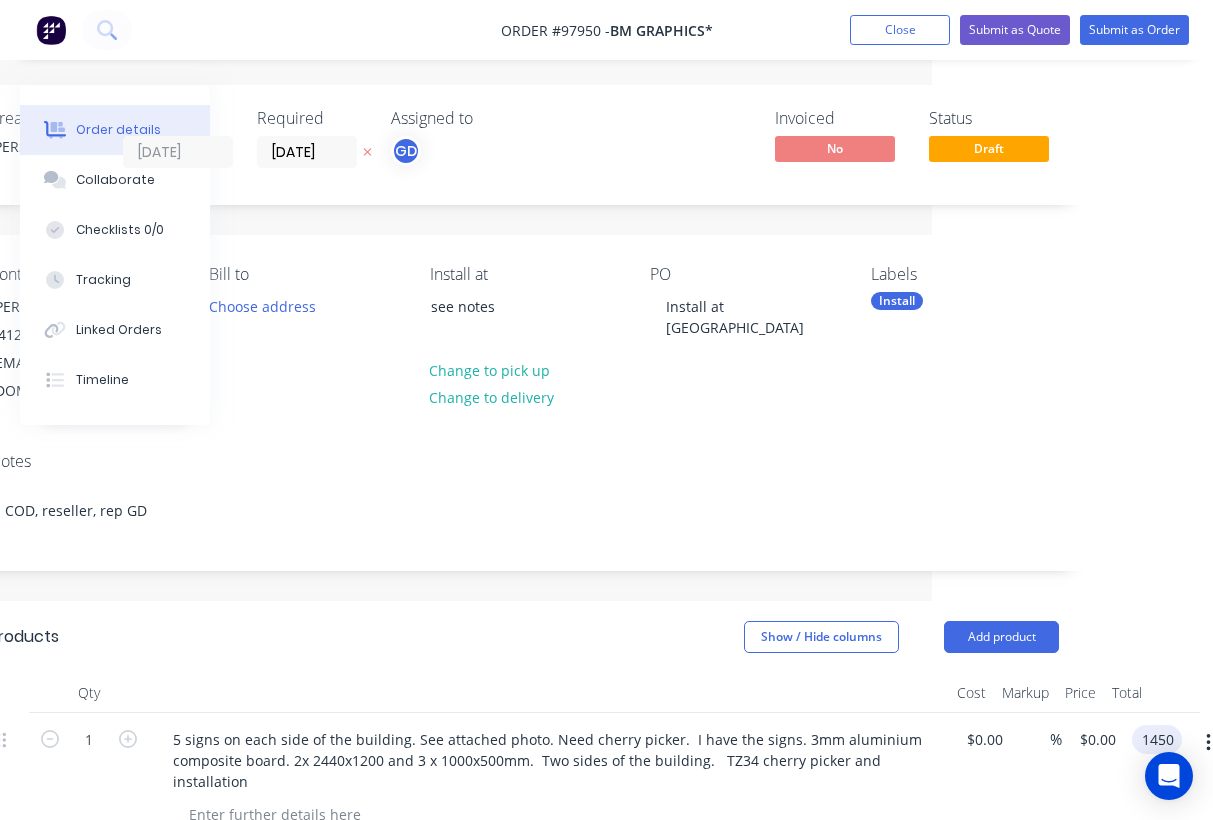 type on "$1,450.00" 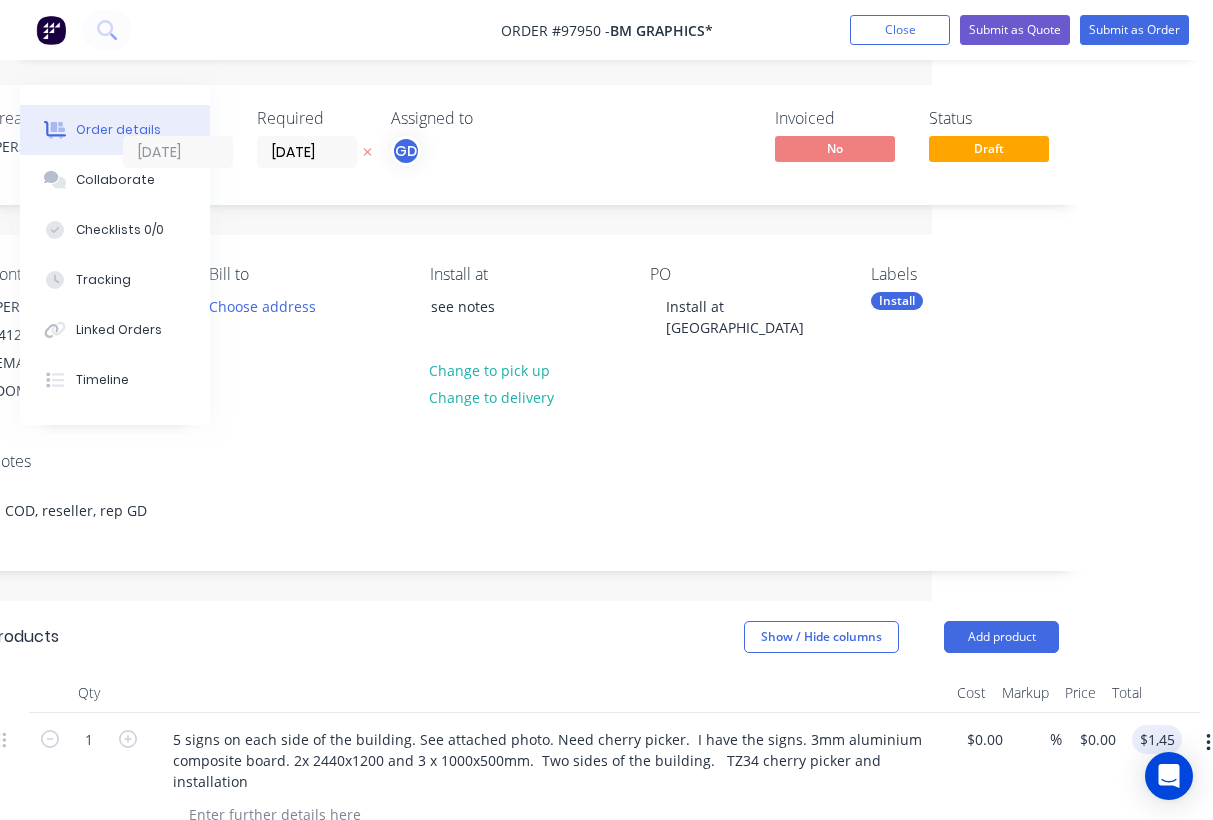 type on "$1,450.00" 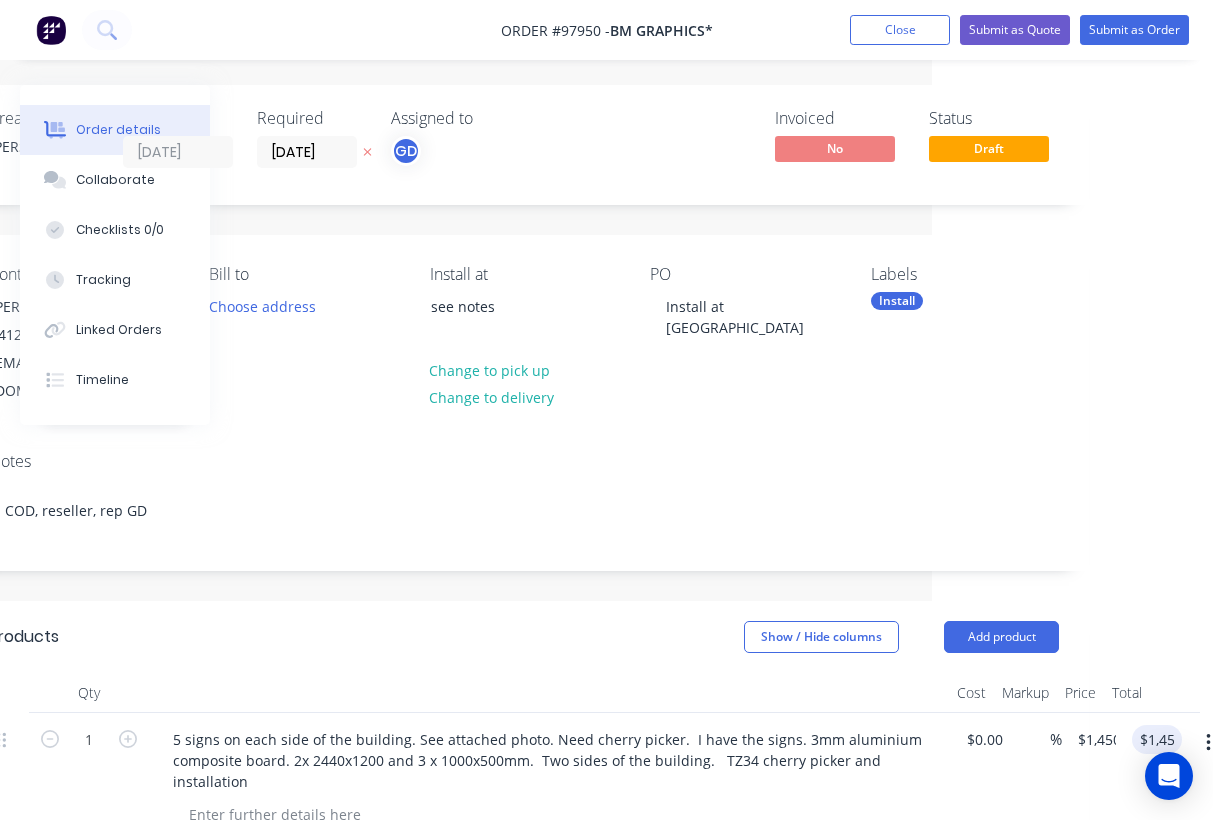 click on "Products Show / Hide columns Add product" at bounding box center [524, 637] 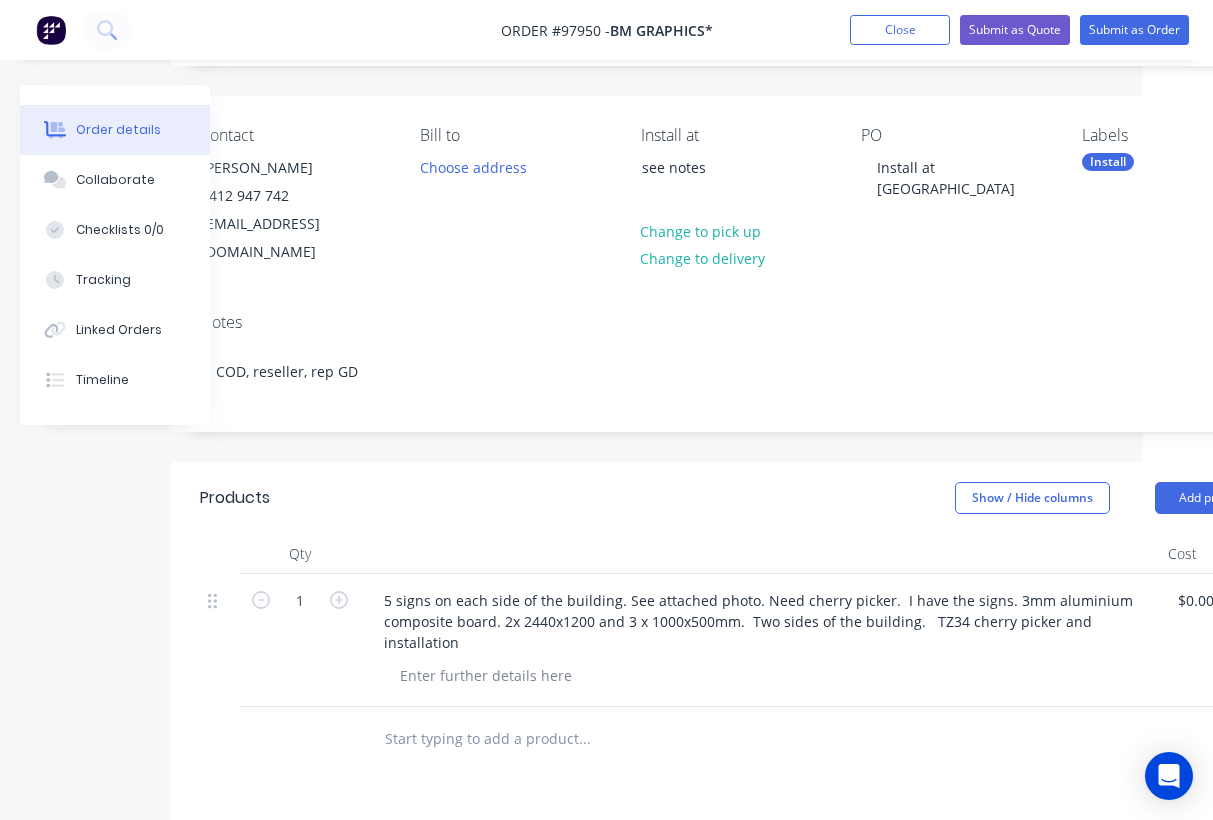 scroll, scrollTop: 144, scrollLeft: 70, axis: both 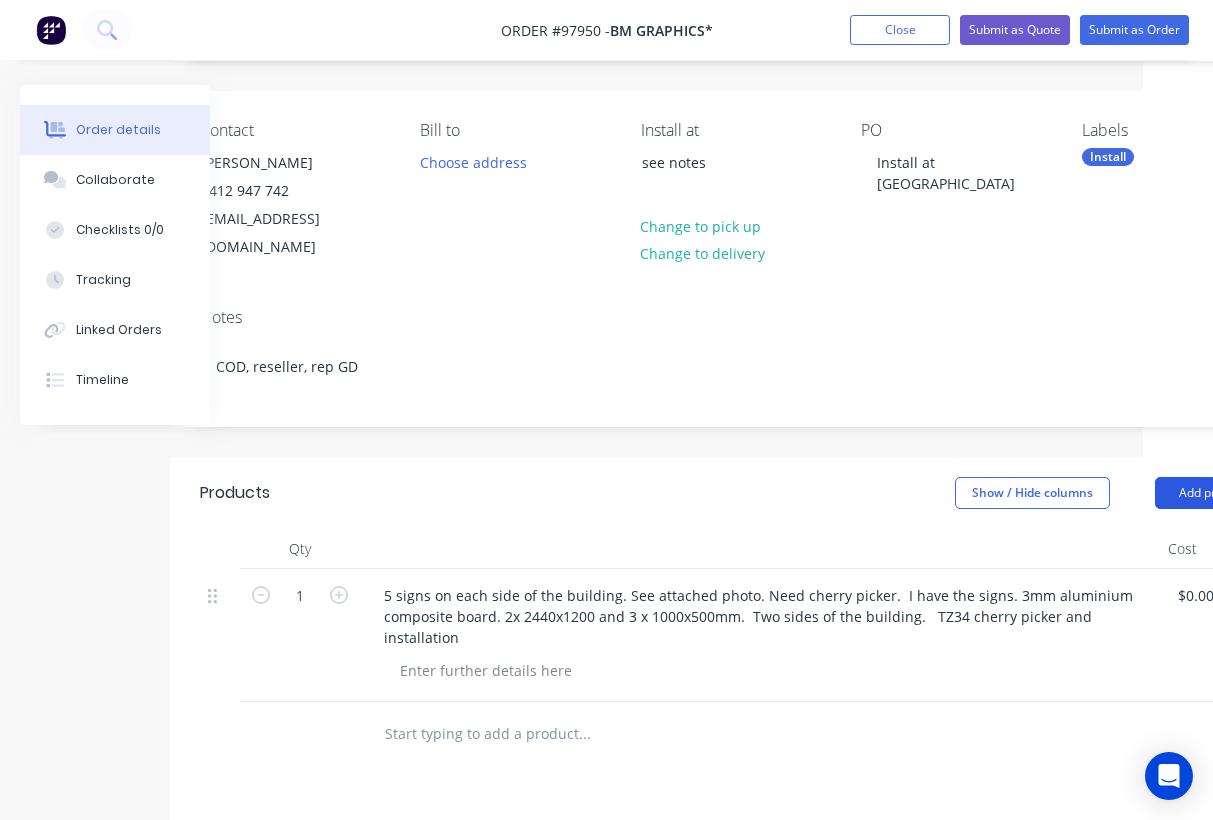 click on "Add product" at bounding box center (1212, 493) 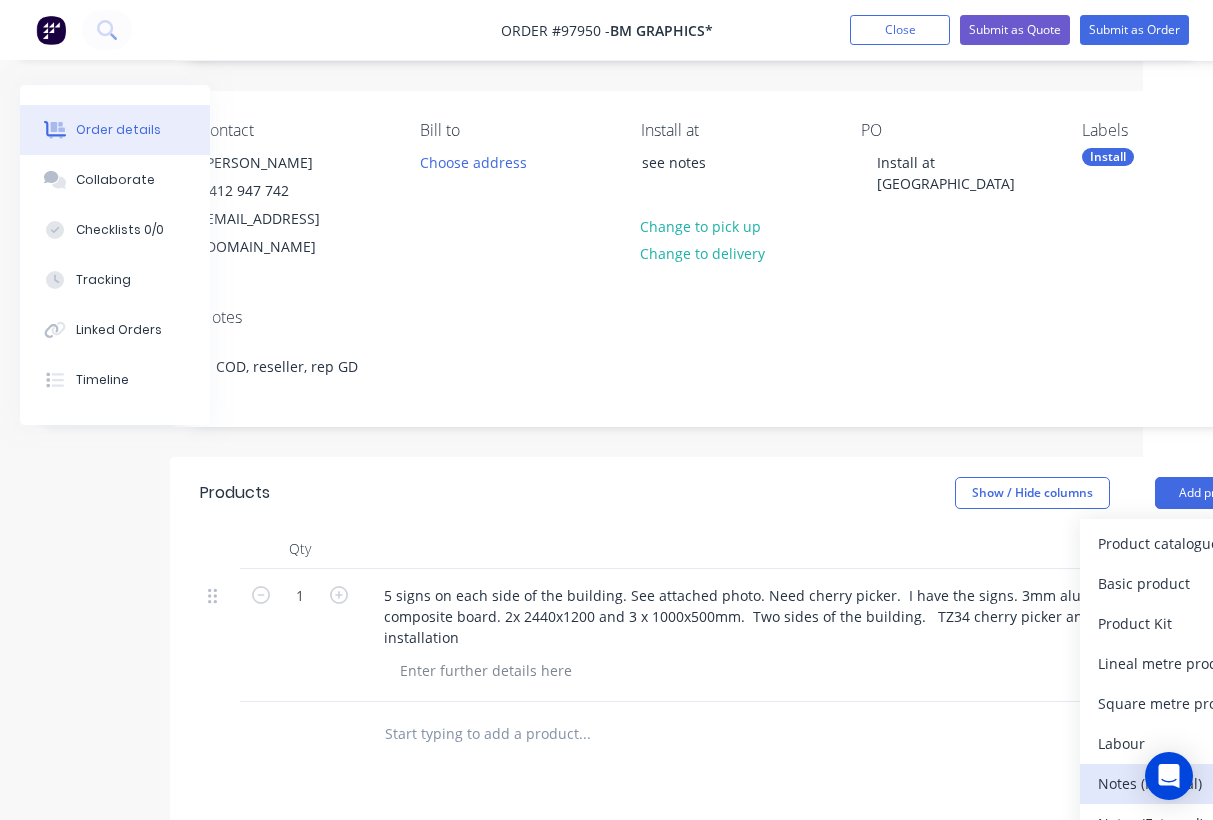 click on "Notes (Internal)" at bounding box center (1175, 783) 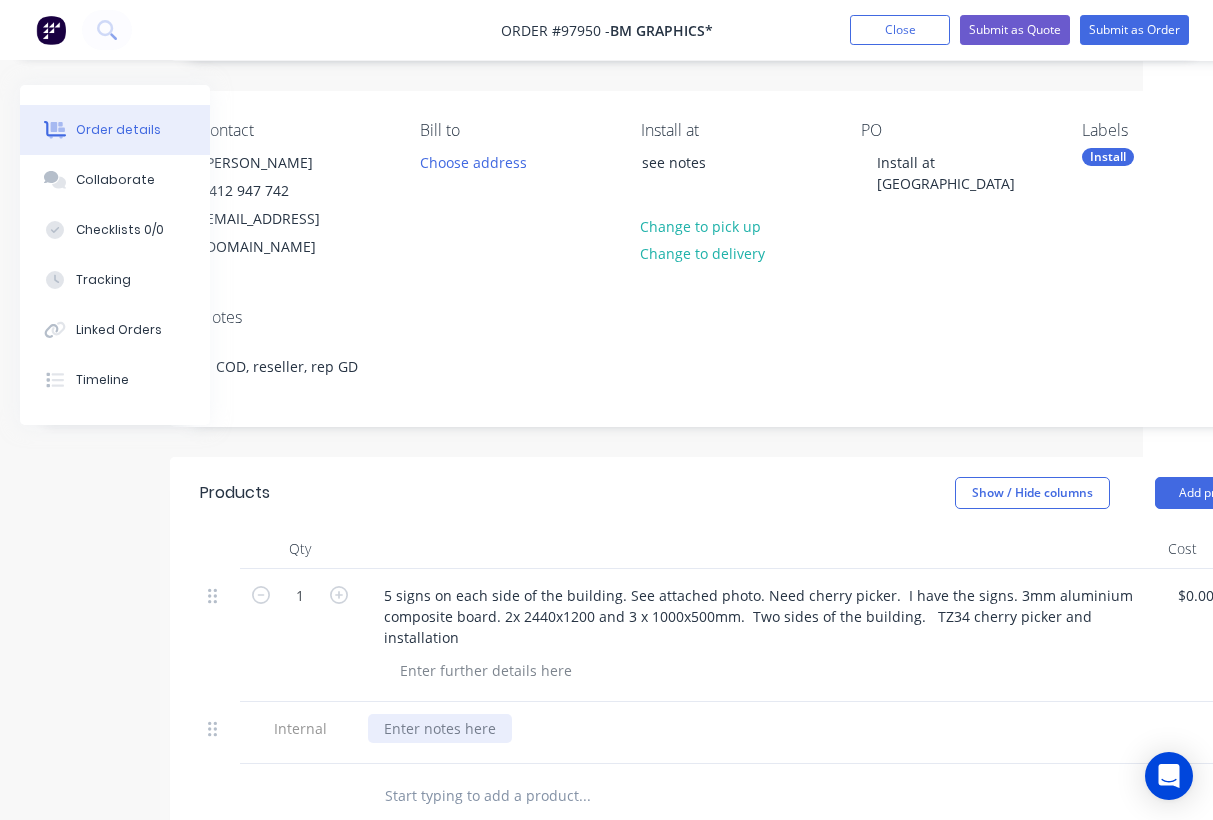 click at bounding box center (440, 728) 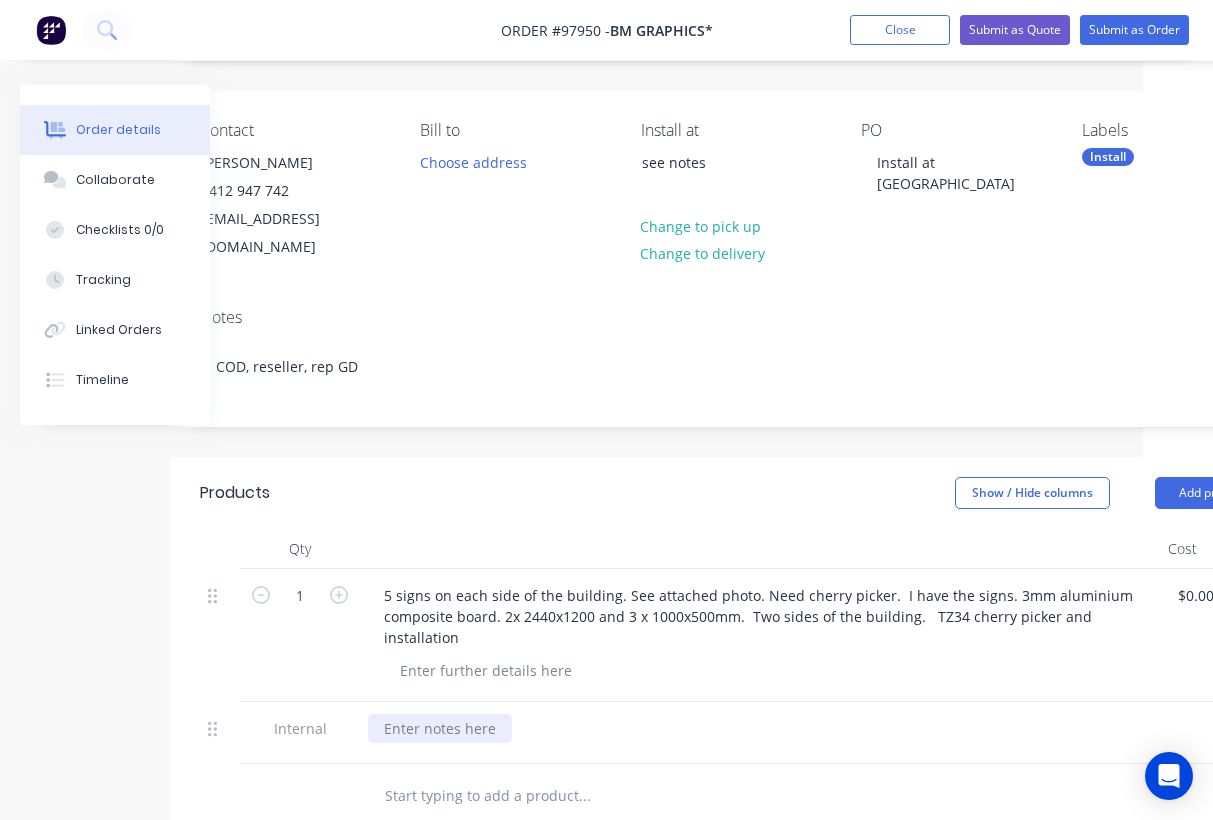 paste 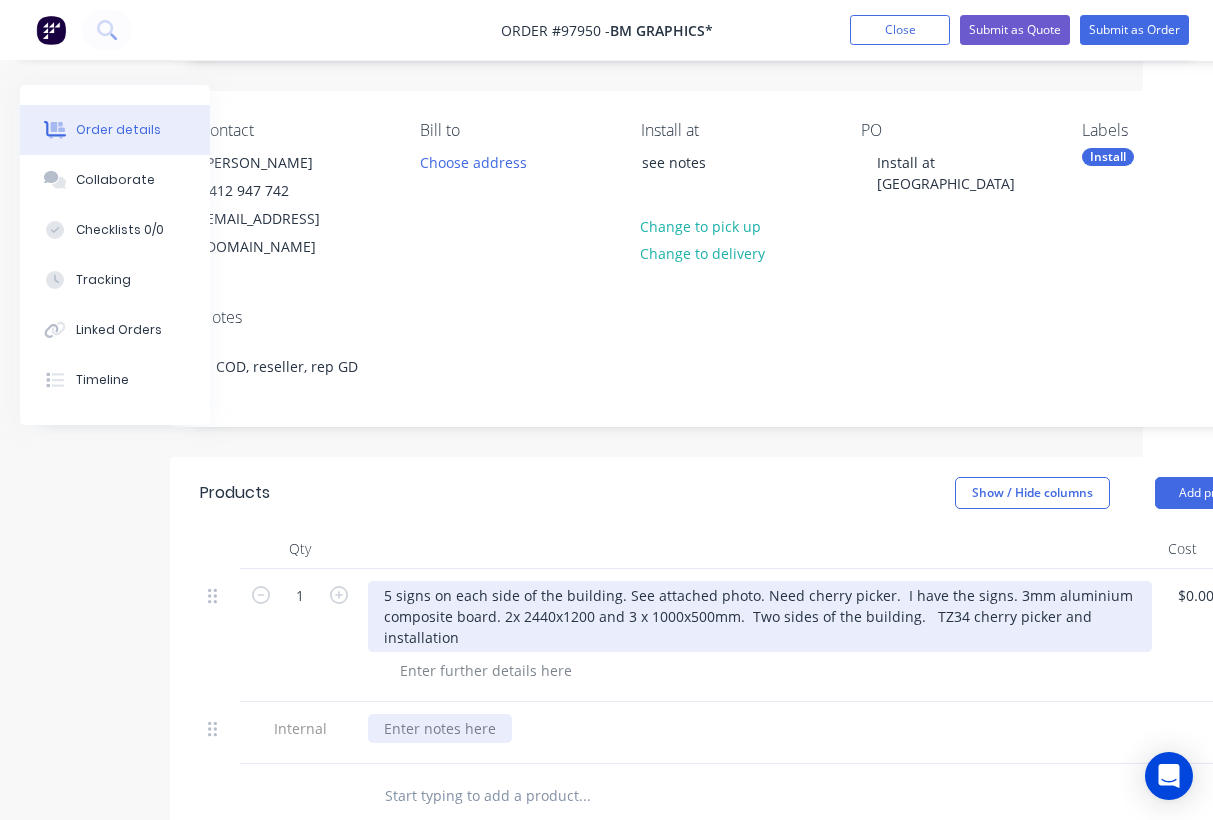 type 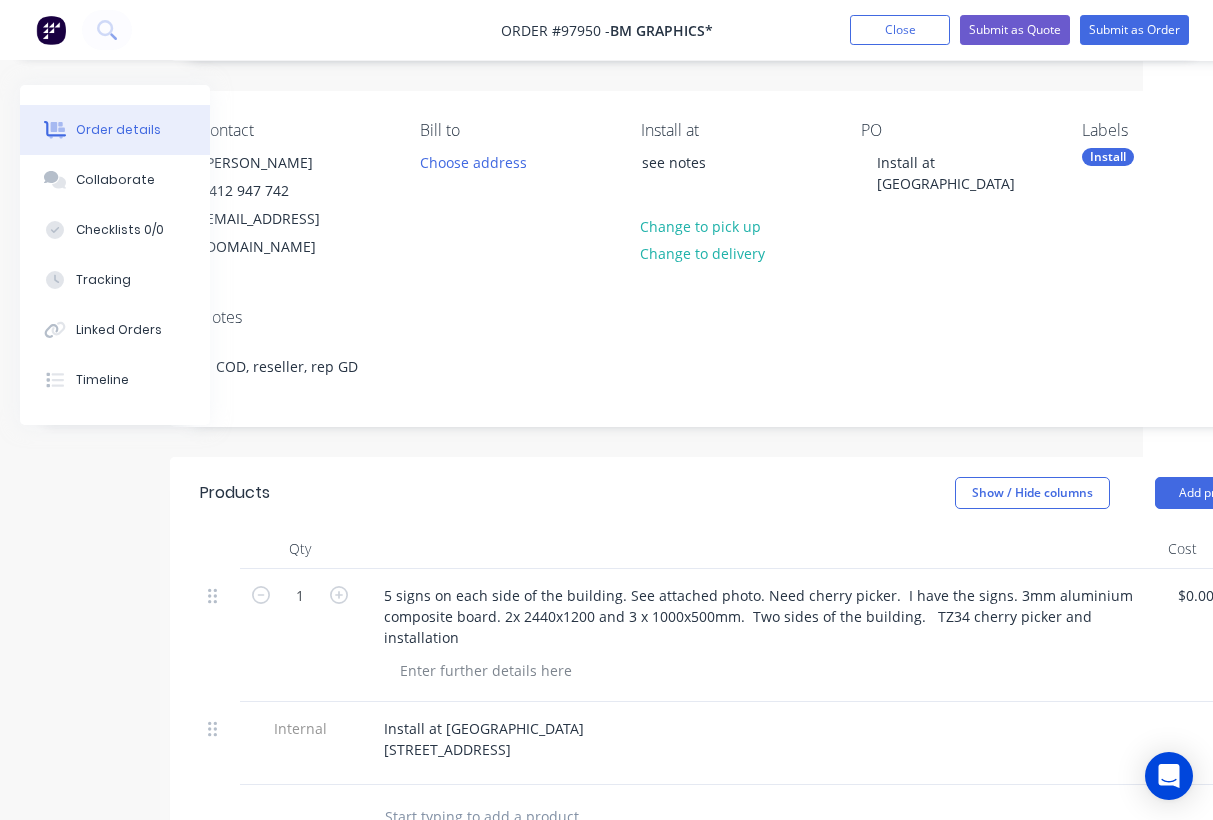 click on "Install at Maddington primary school
1951 Albany Hwy, Maddington" at bounding box center [760, 739] 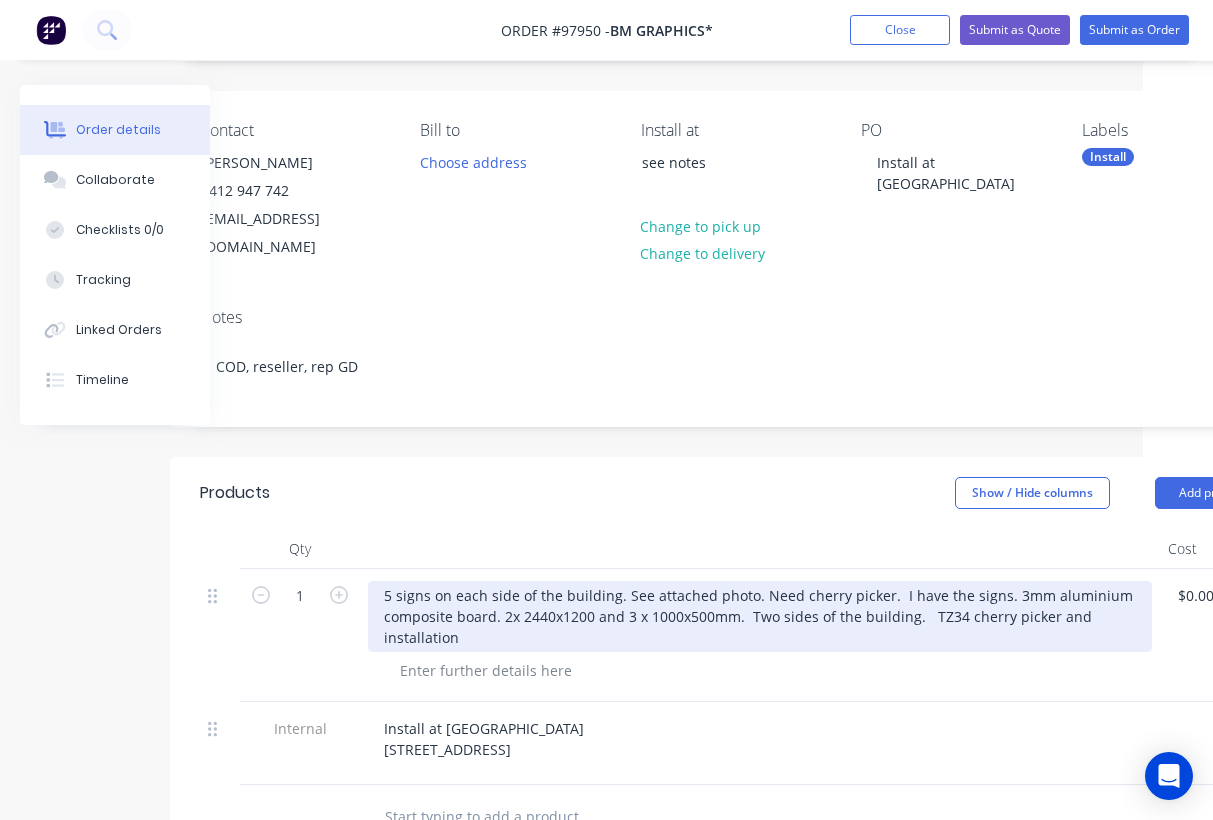 scroll, scrollTop: 0, scrollLeft: 70, axis: horizontal 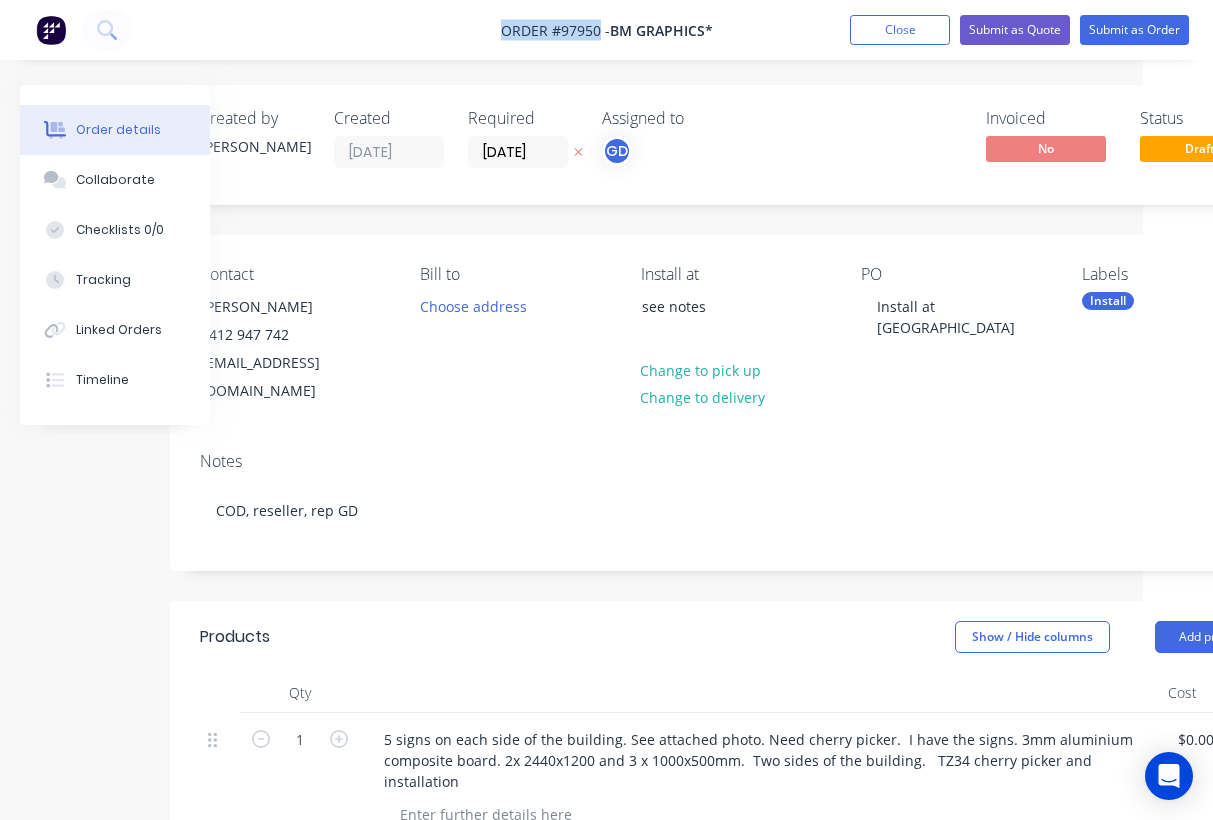 drag, startPoint x: 484, startPoint y: 32, endPoint x: 599, endPoint y: 36, distance: 115.06954 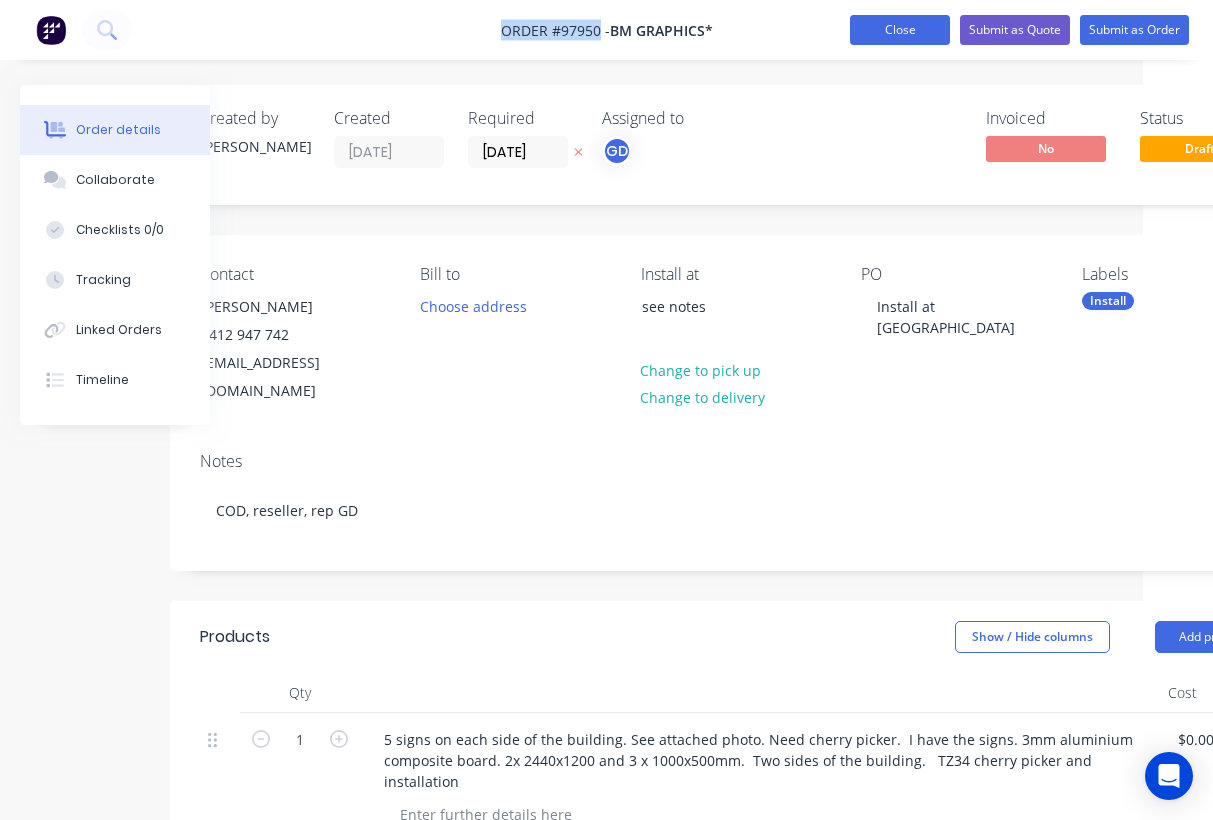 click on "Close" at bounding box center (900, 30) 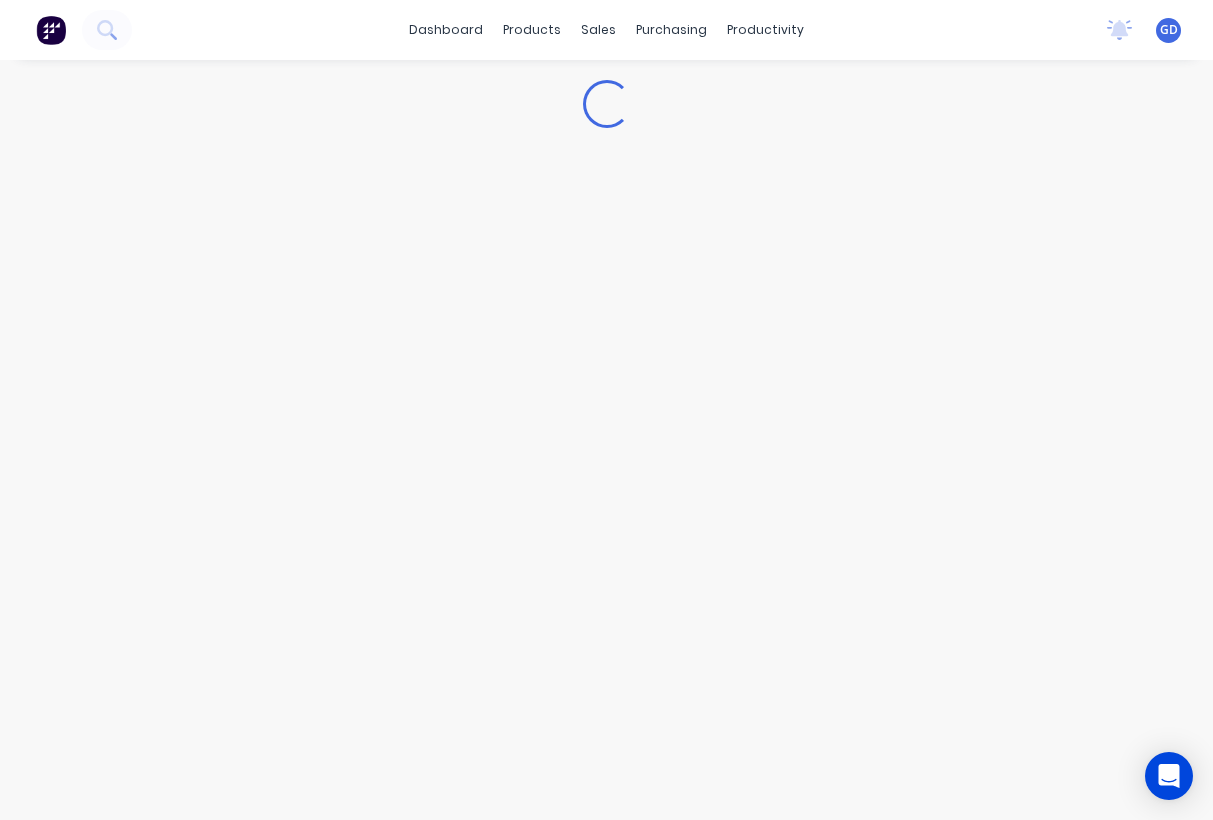 scroll, scrollTop: 0, scrollLeft: 0, axis: both 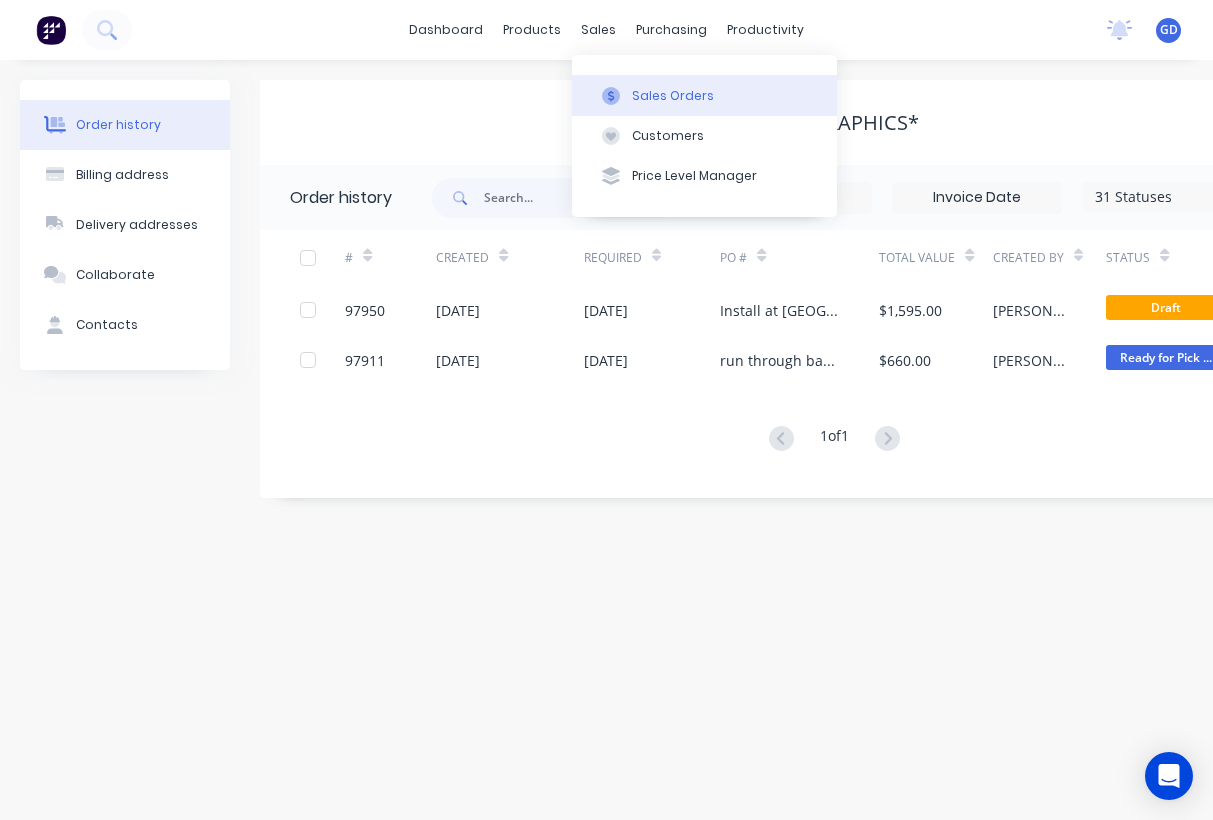 click on "Sales Orders" at bounding box center [704, 95] 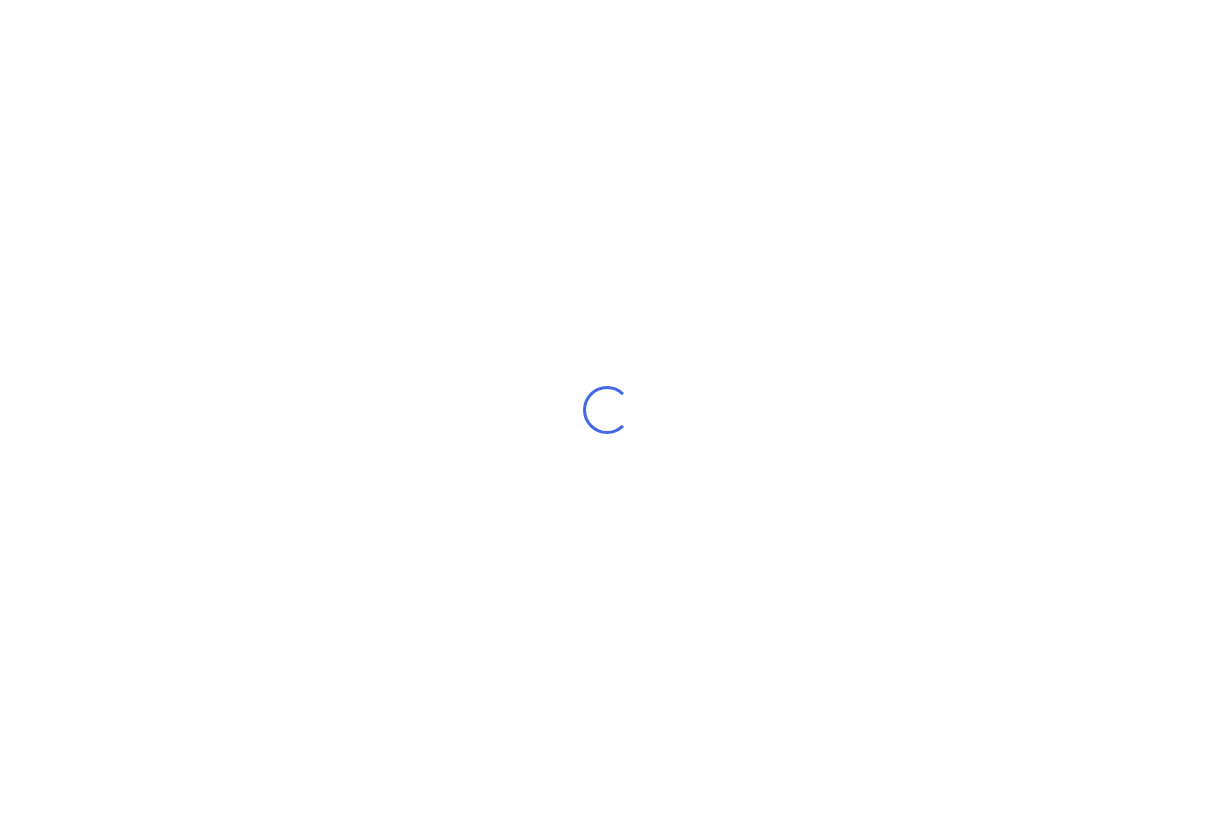 scroll, scrollTop: 0, scrollLeft: 0, axis: both 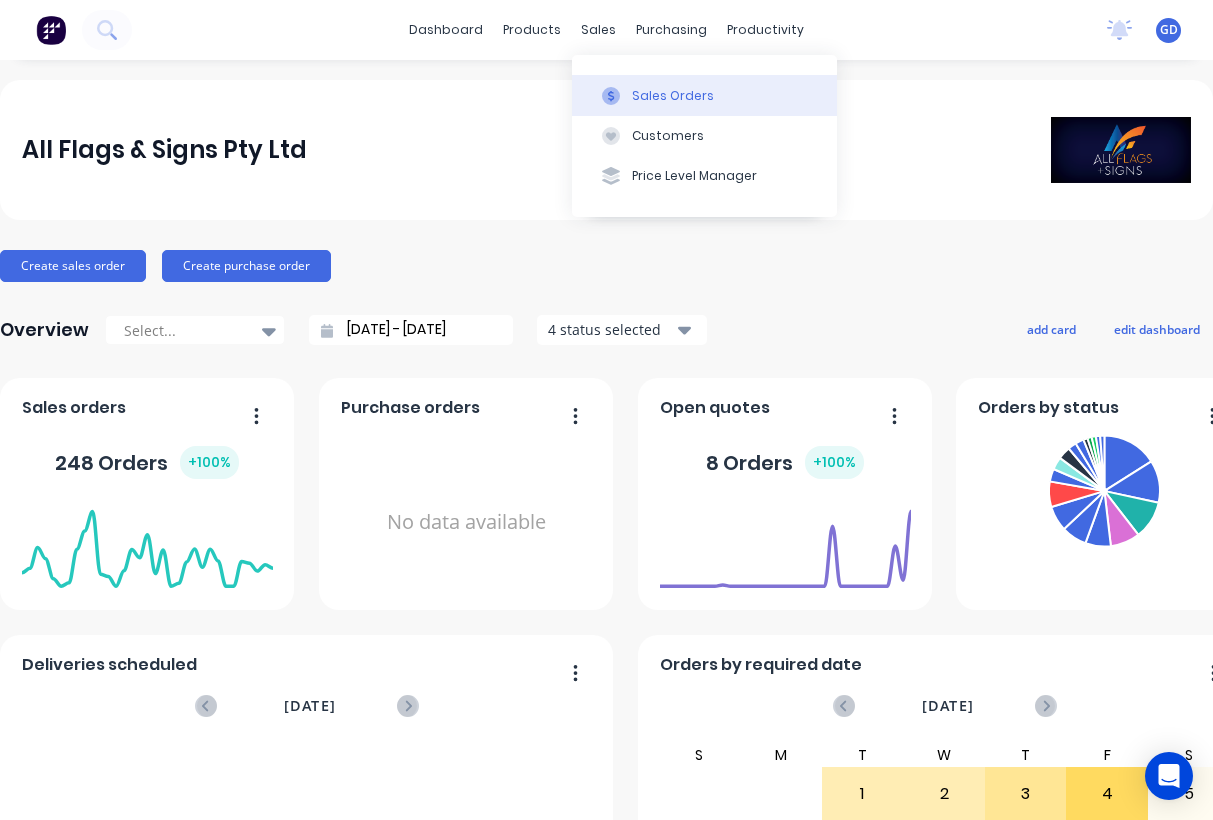 click on "Sales Orders" at bounding box center [673, 96] 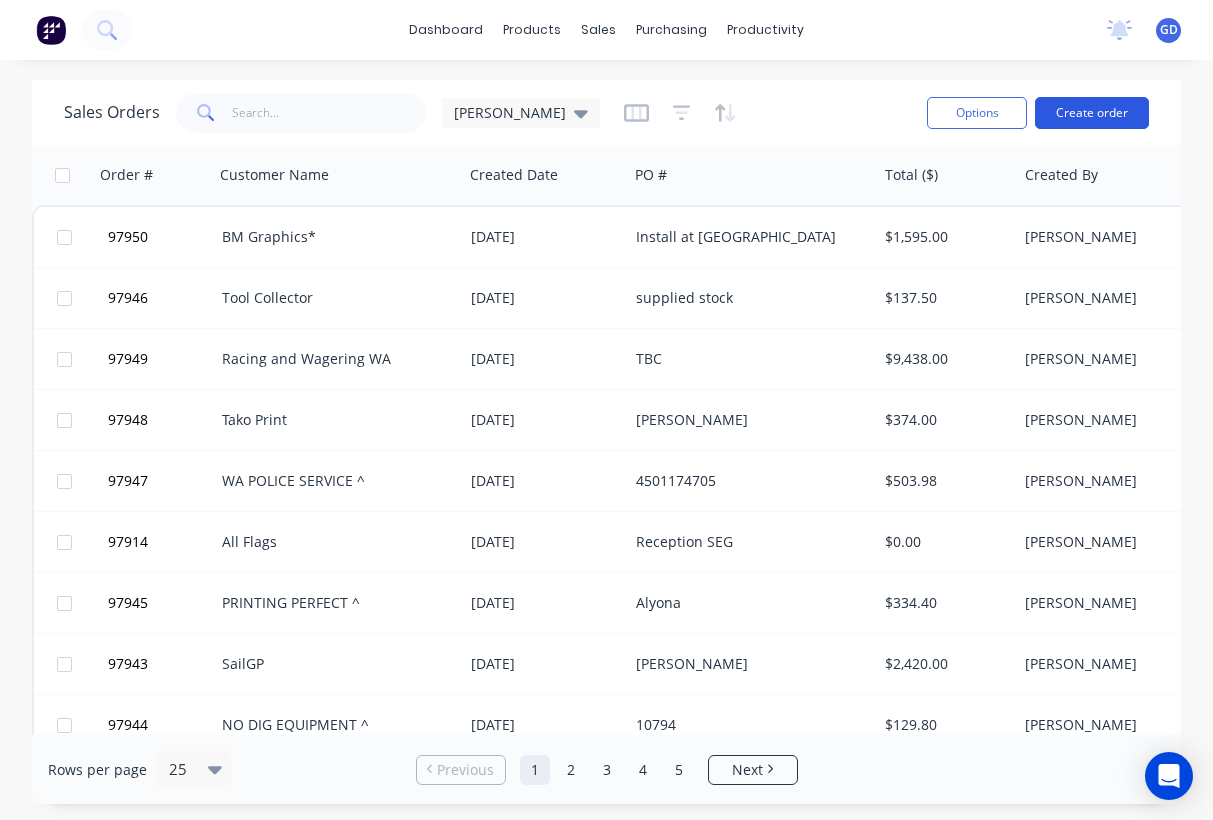 click on "Create order" at bounding box center (1092, 113) 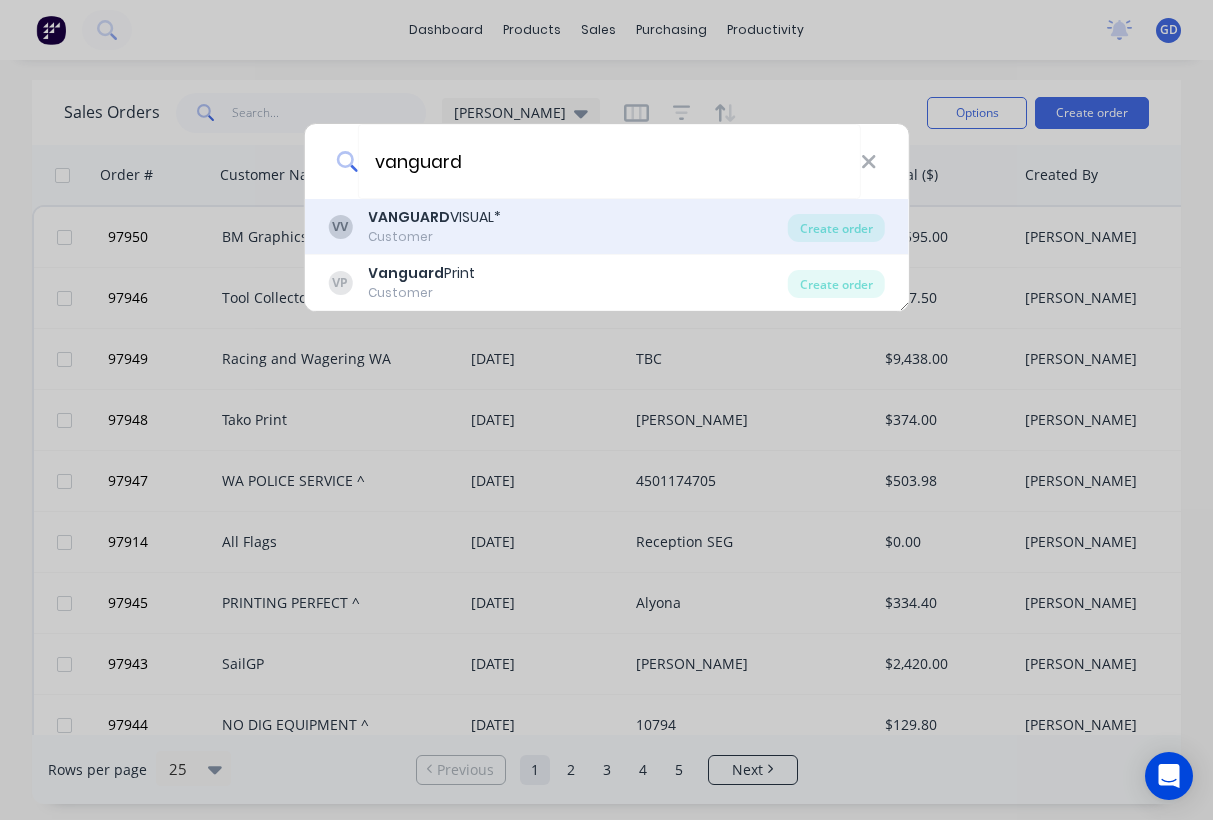 type on "vanguard" 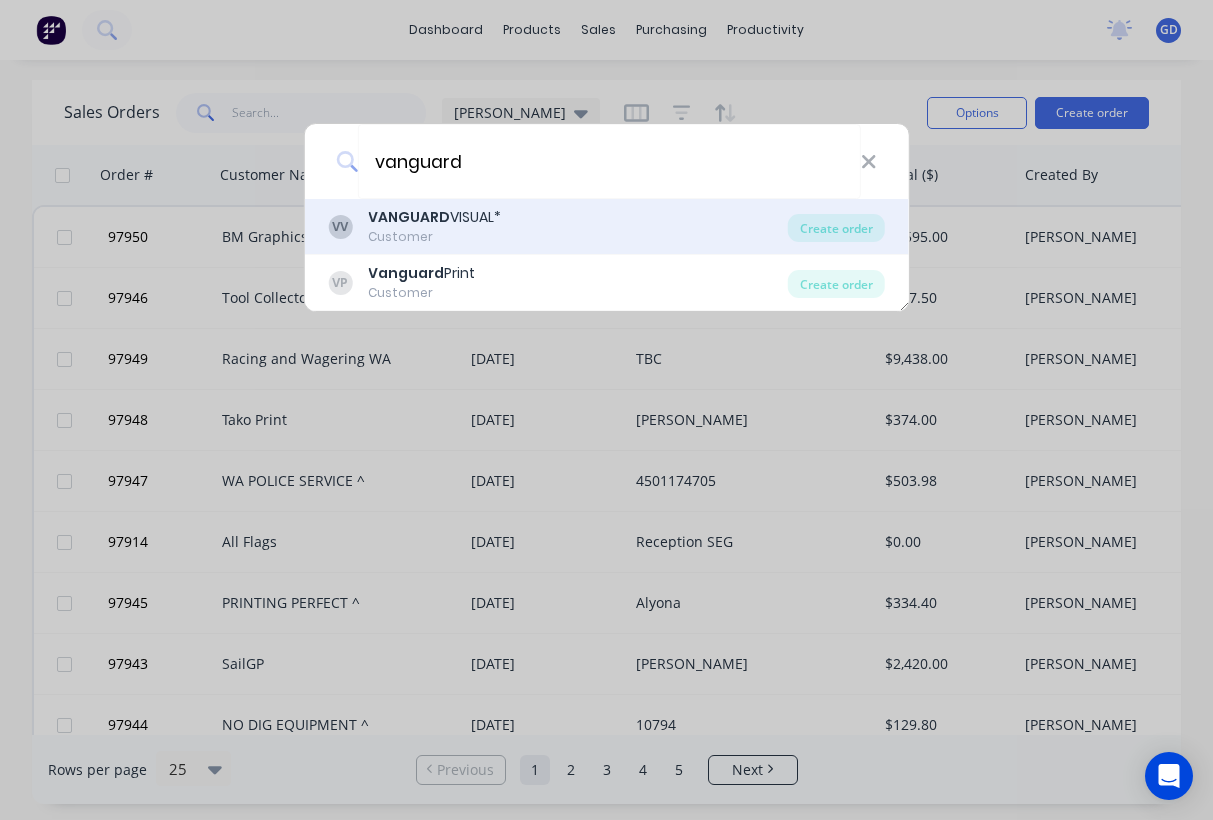click on "VANGUARD  VISUAL*" at bounding box center (434, 217) 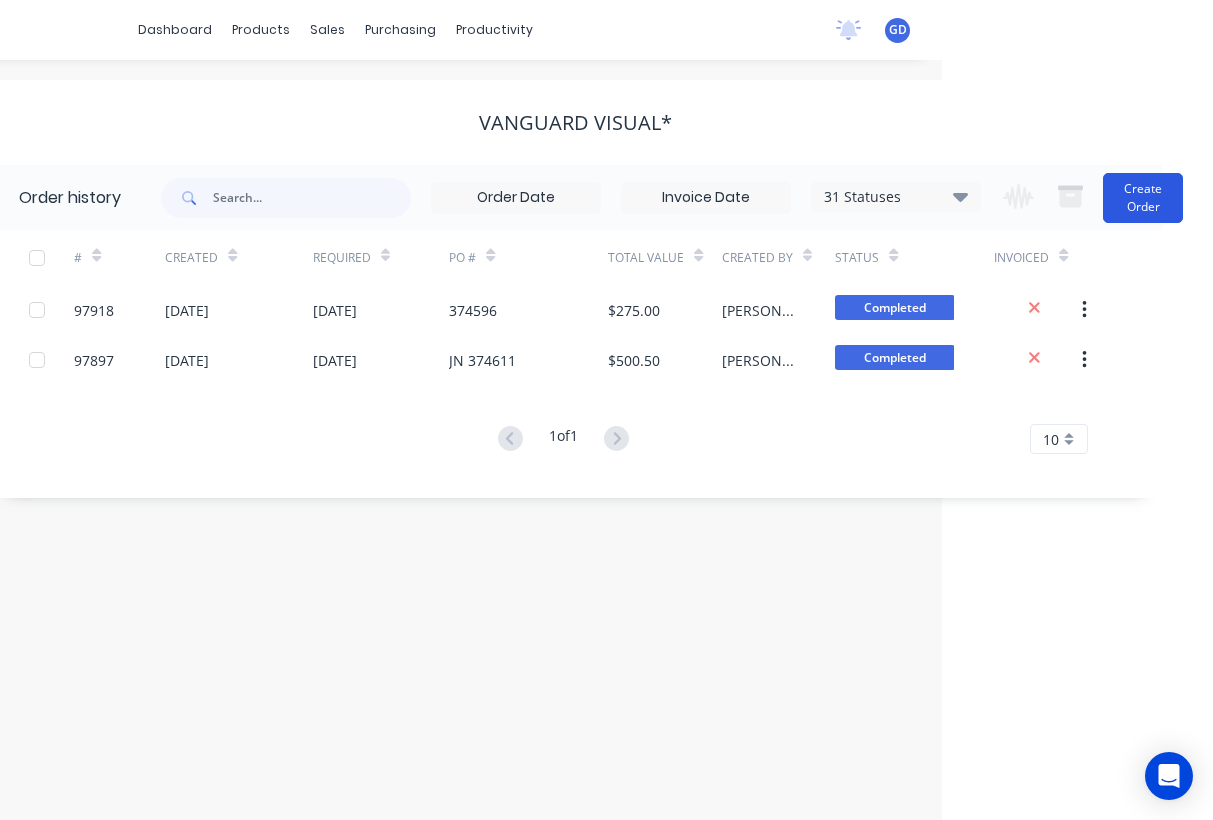 scroll, scrollTop: 0, scrollLeft: 271, axis: horizontal 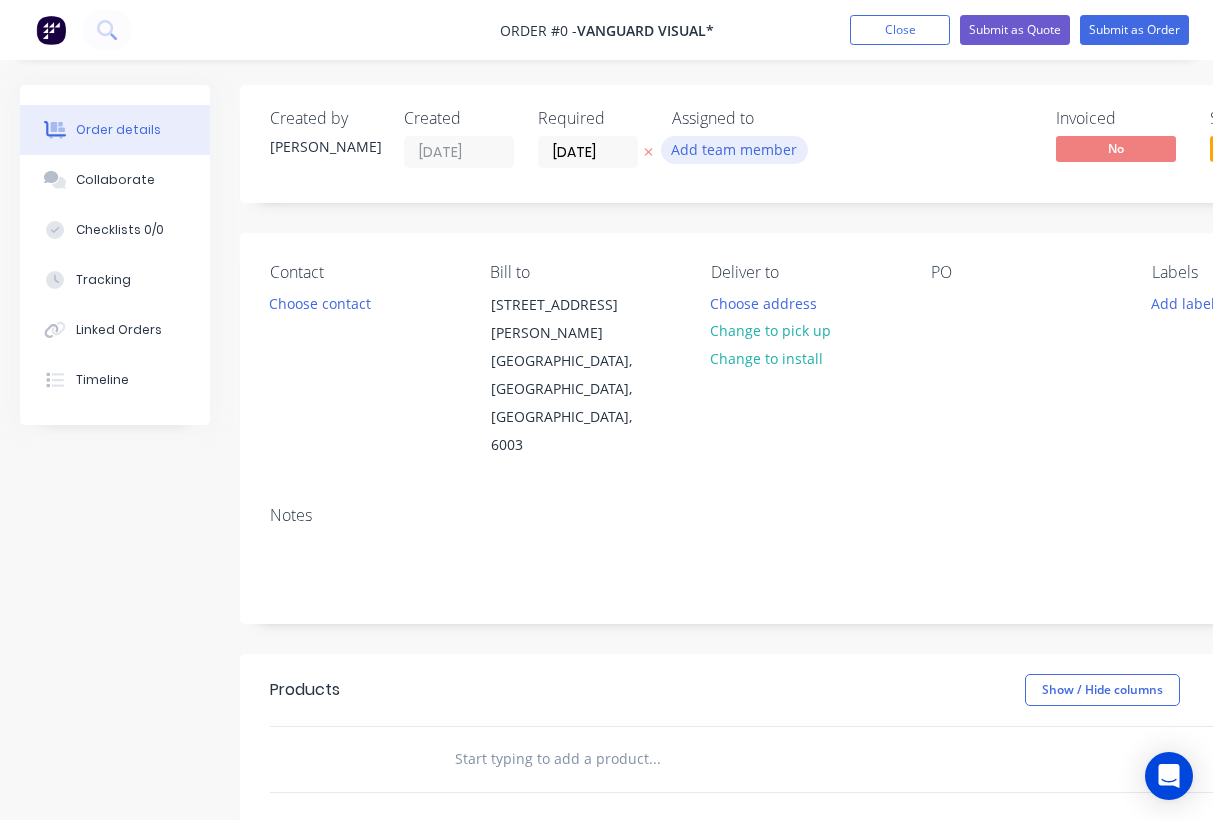 click on "Add team member" at bounding box center [734, 149] 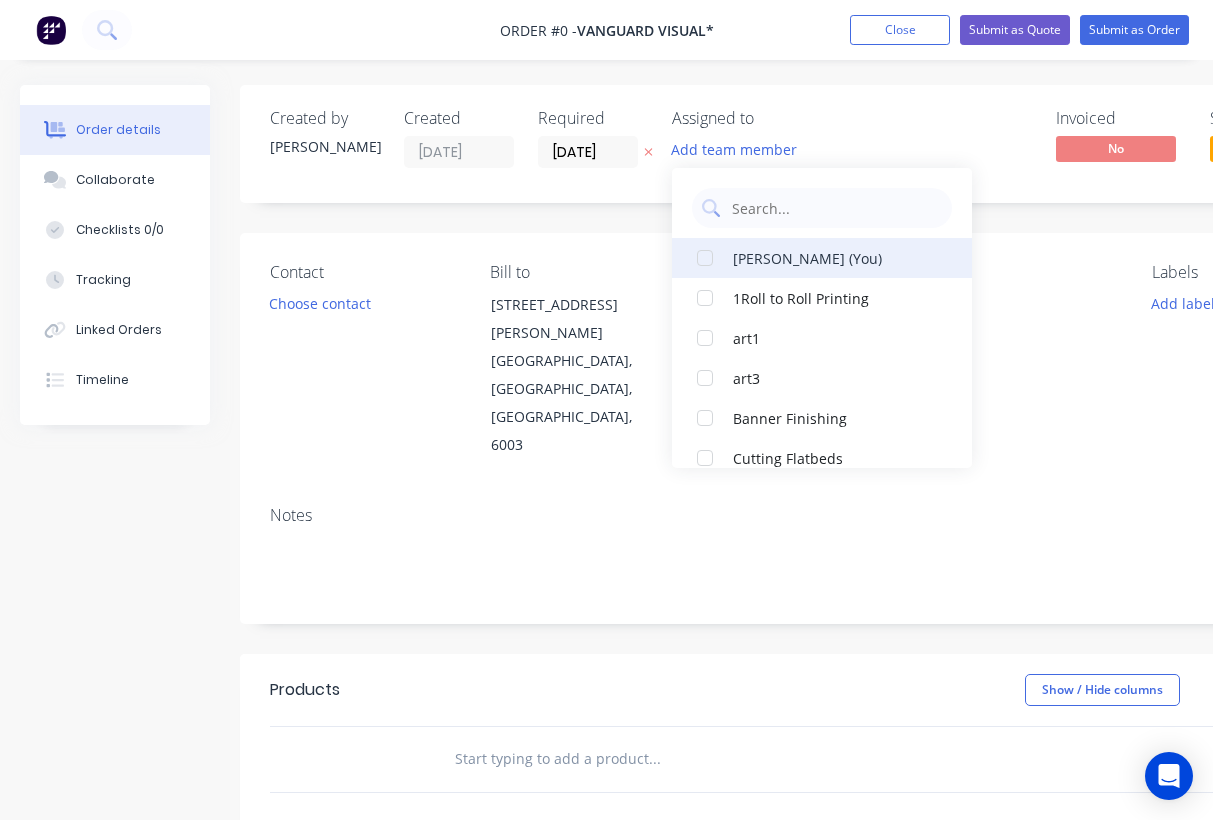 click on "[PERSON_NAME] (You)" at bounding box center (833, 257) 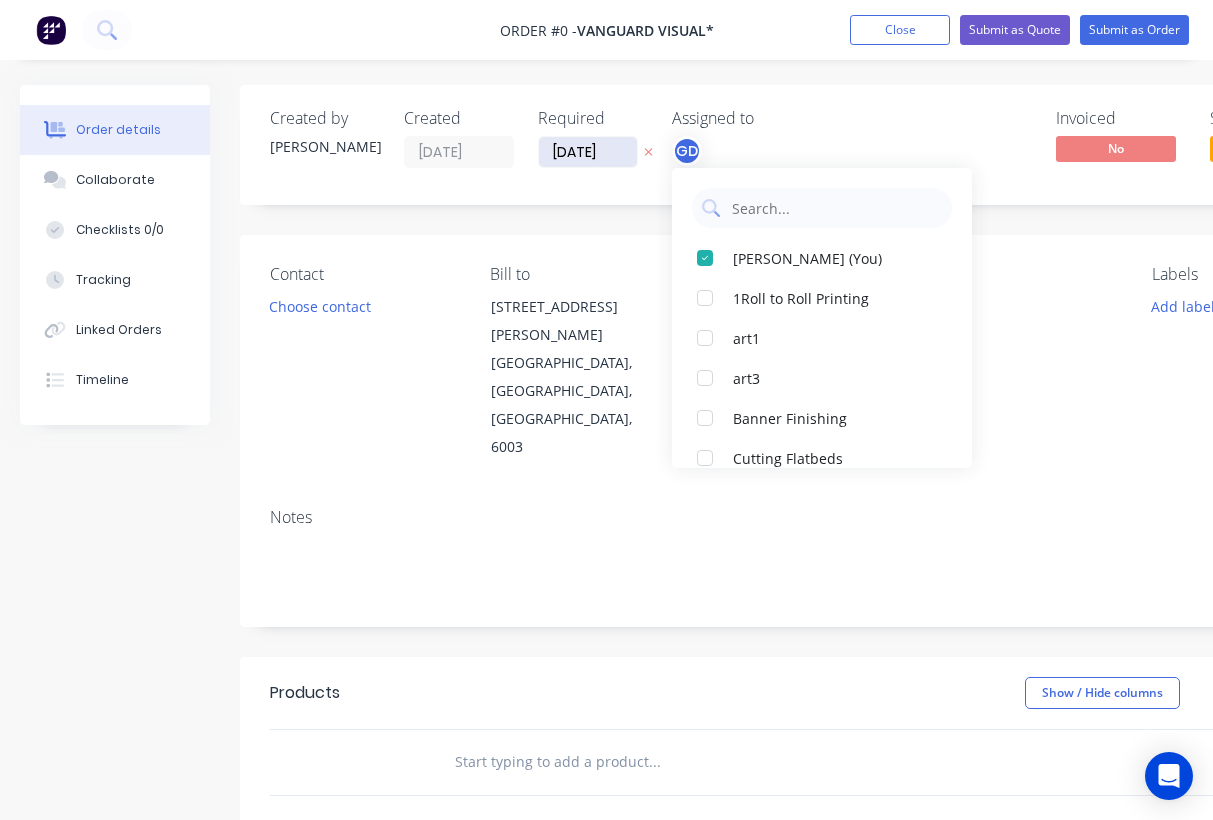click on "[DATE]" at bounding box center (588, 152) 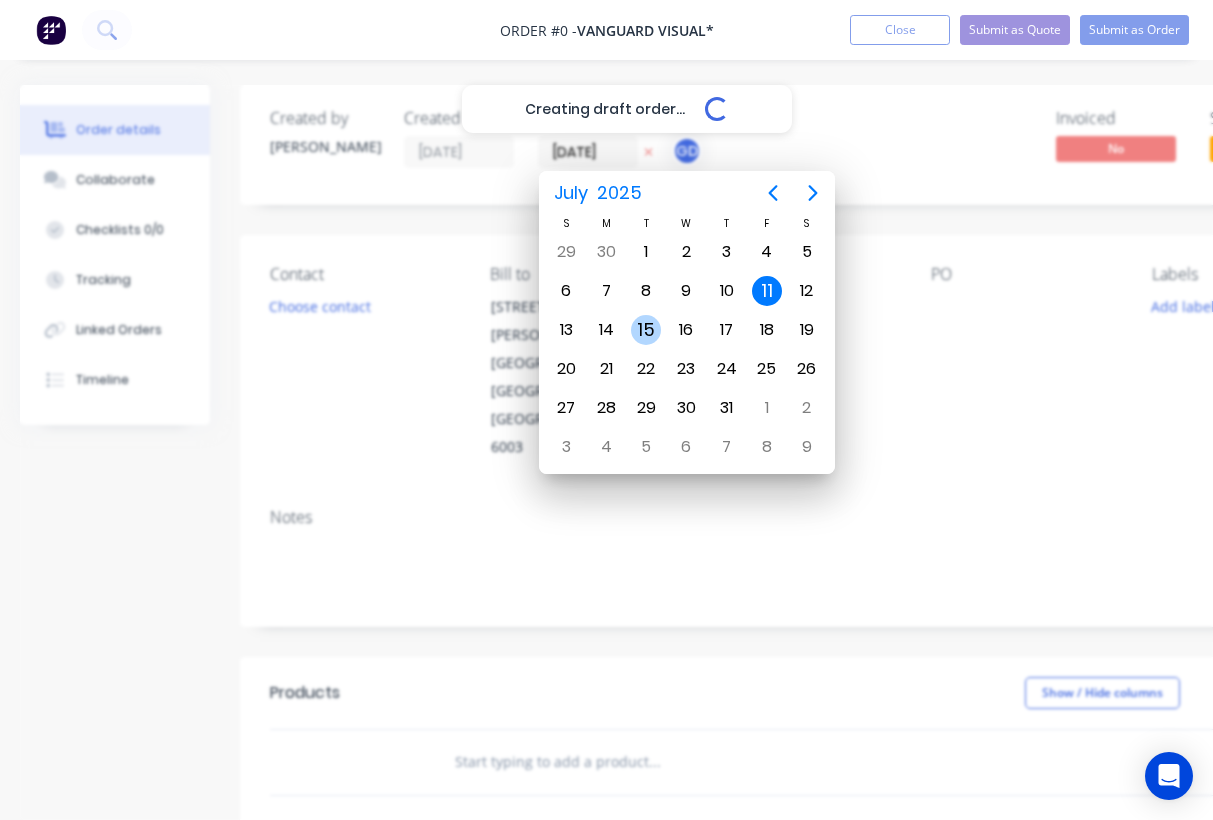 click on "15" at bounding box center (646, 330) 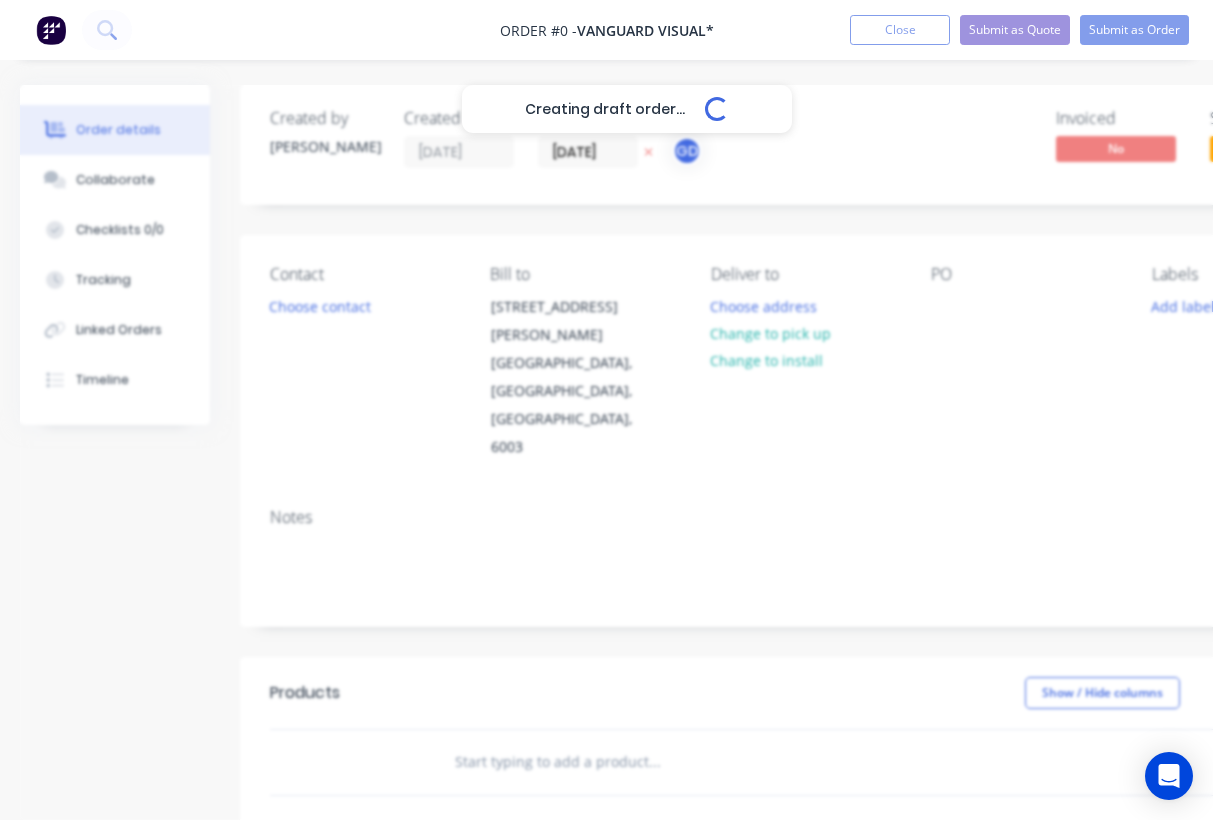click on "Creating draft order... Loading..." at bounding box center (626, 495) 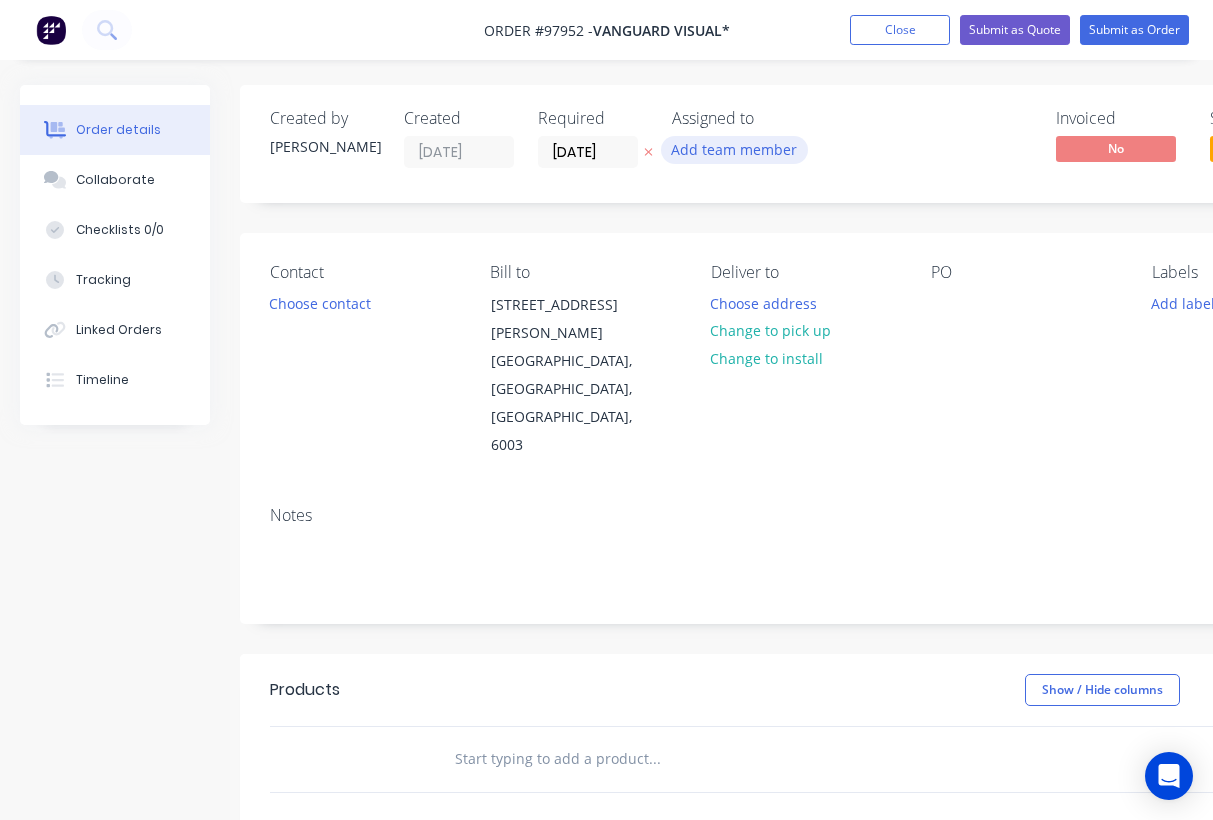 click on "Add team member" at bounding box center [734, 149] 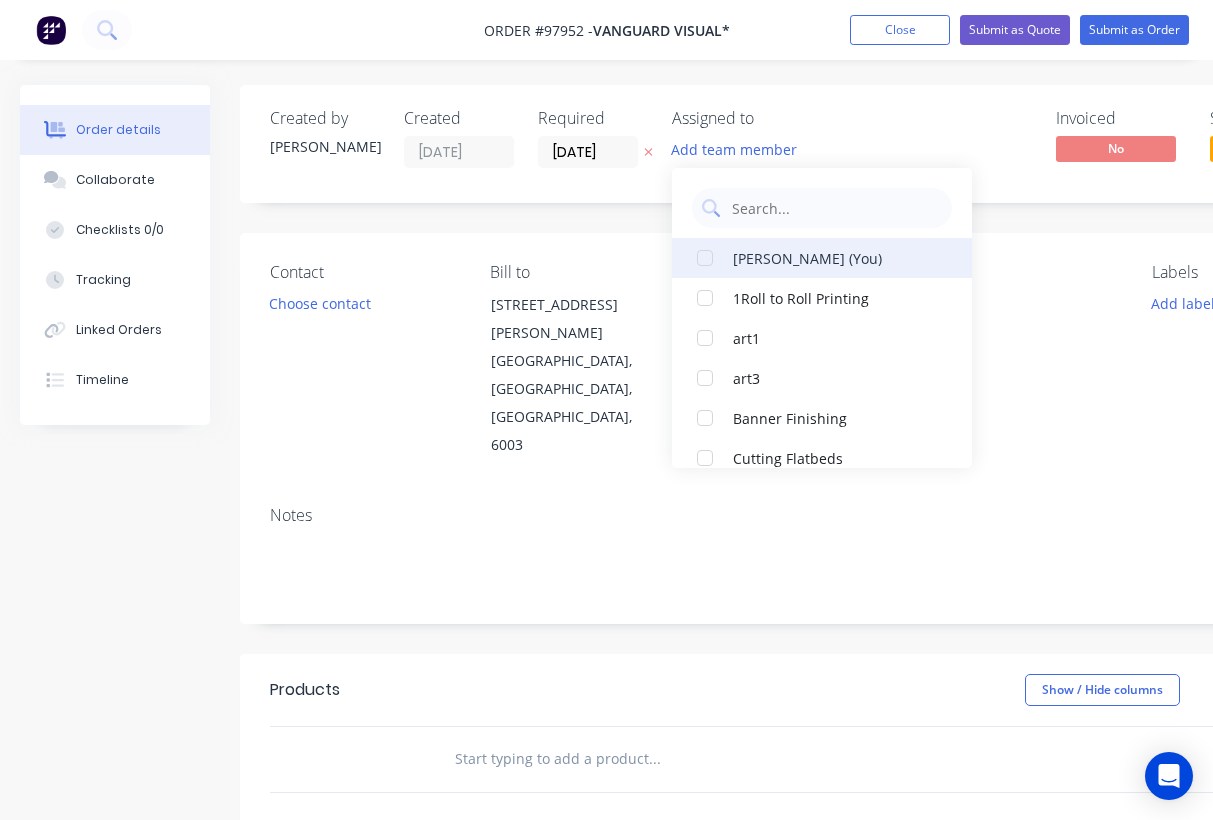 click on "[PERSON_NAME] (You)" at bounding box center [822, 258] 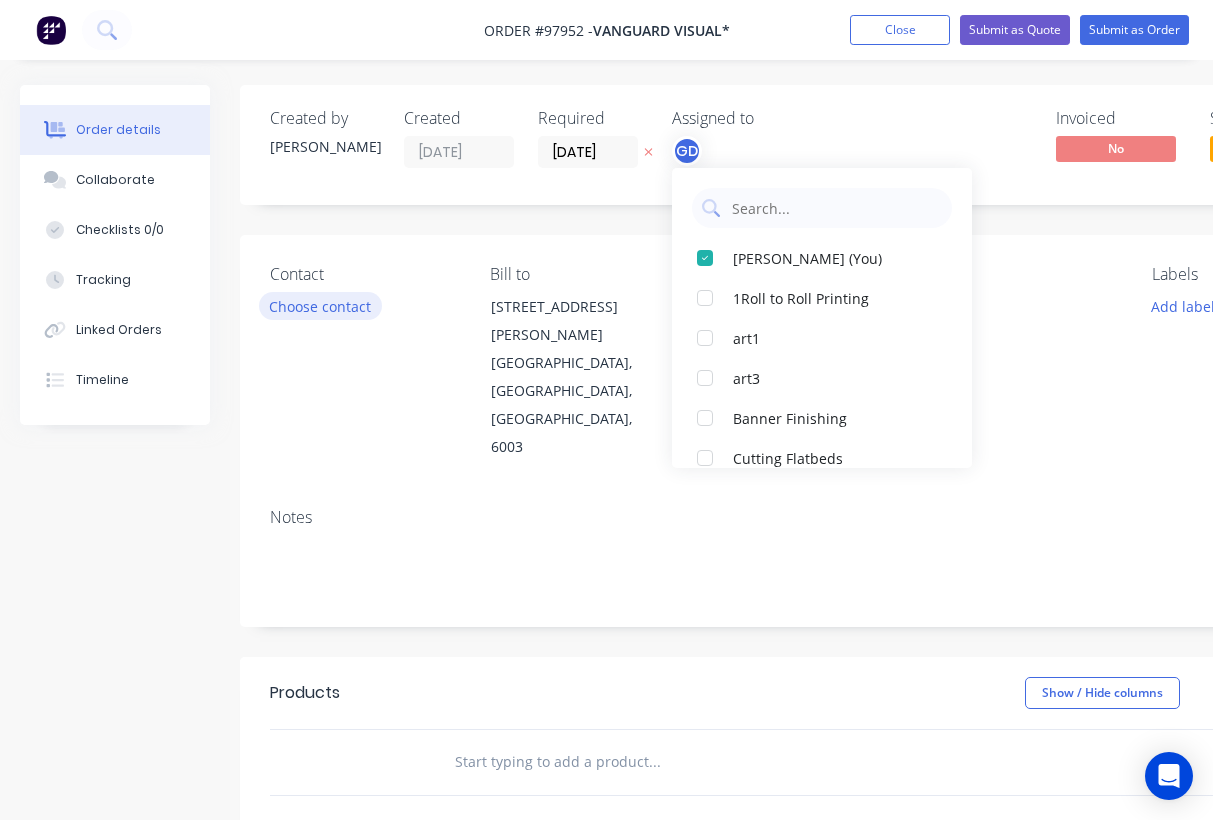 click on "Choose contact" at bounding box center [320, 305] 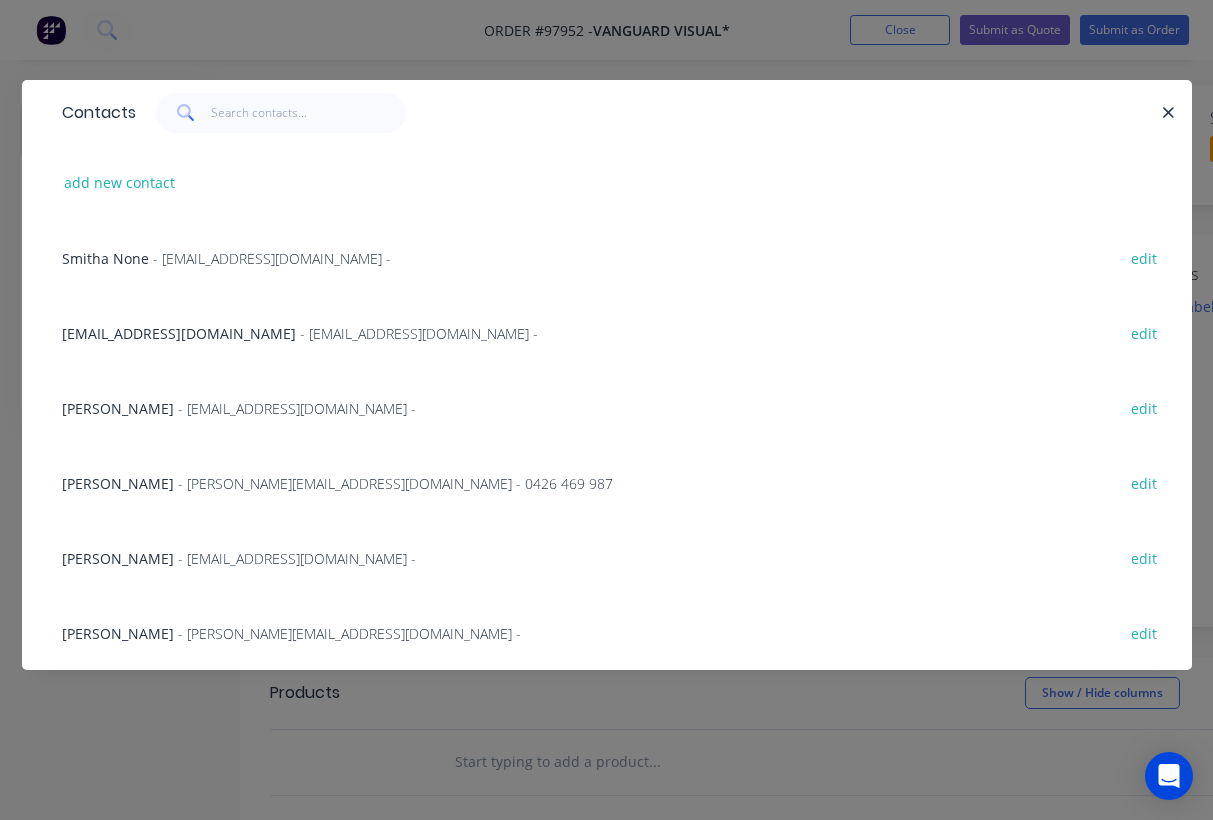 click on "[EMAIL_ADDRESS][DOMAIN_NAME]" at bounding box center (179, 333) 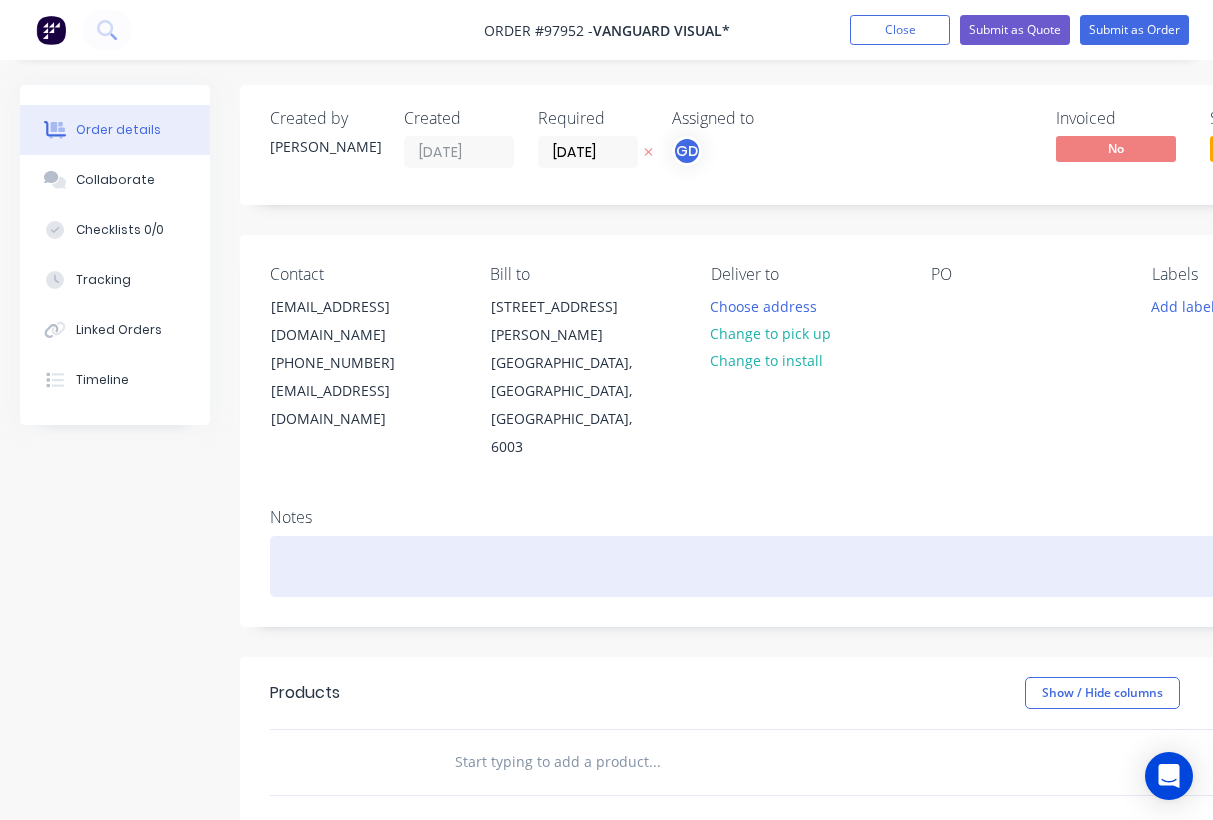 click at bounding box center (805, 566) 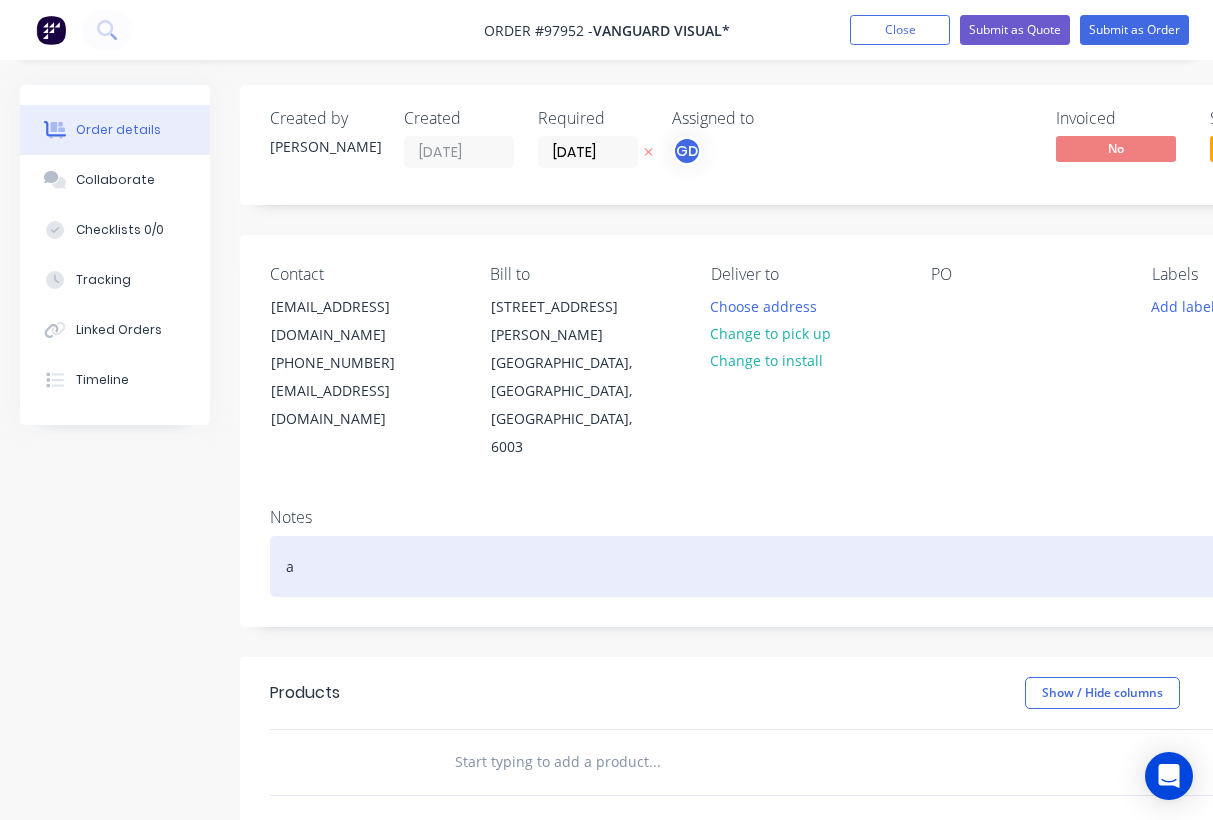 type 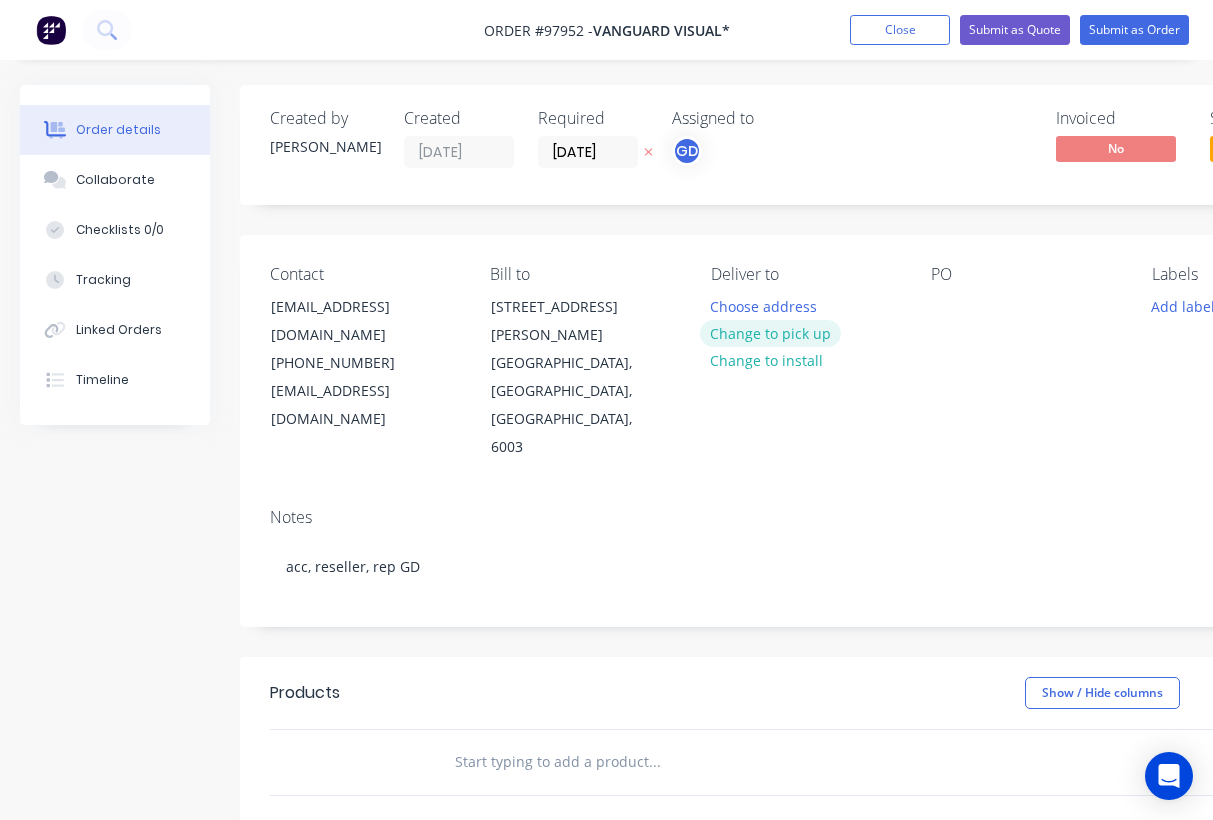 click on "Change to pick up" at bounding box center [771, 333] 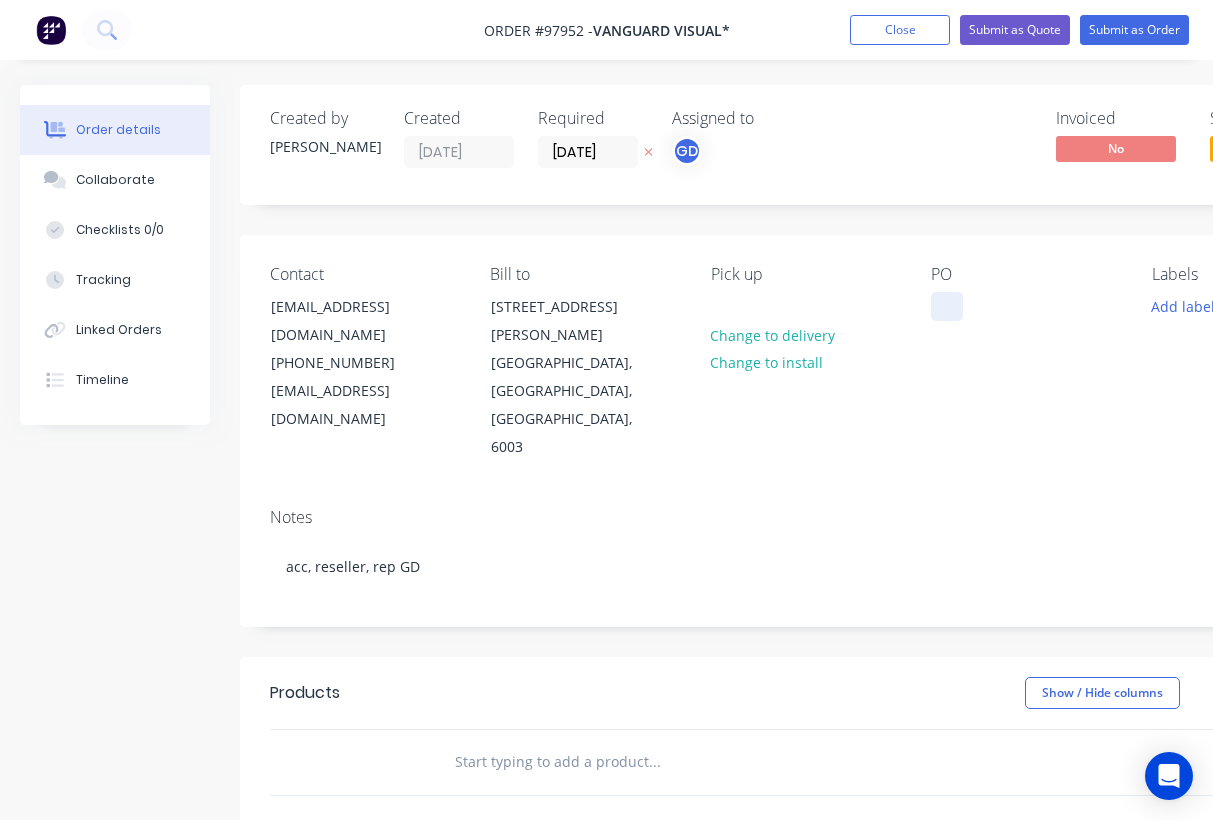 click at bounding box center (947, 306) 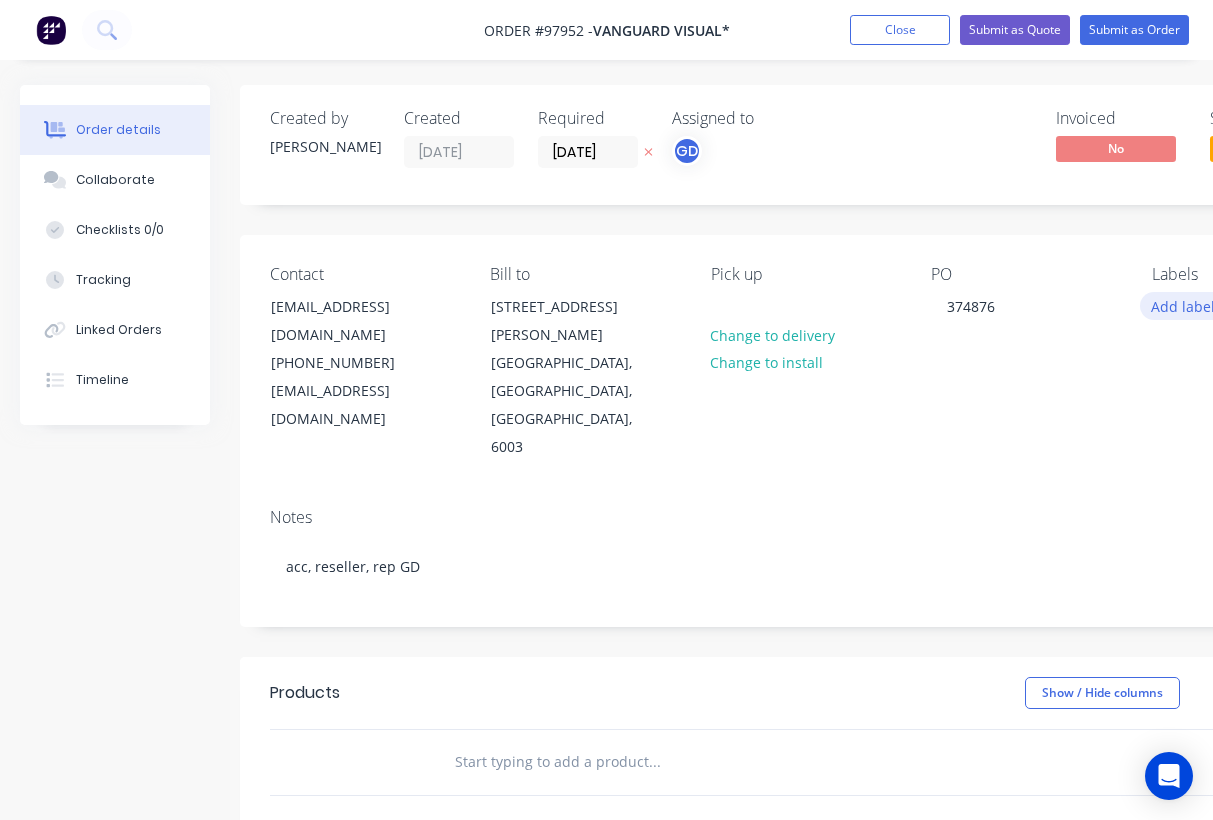 click on "Add labels" at bounding box center [1186, 305] 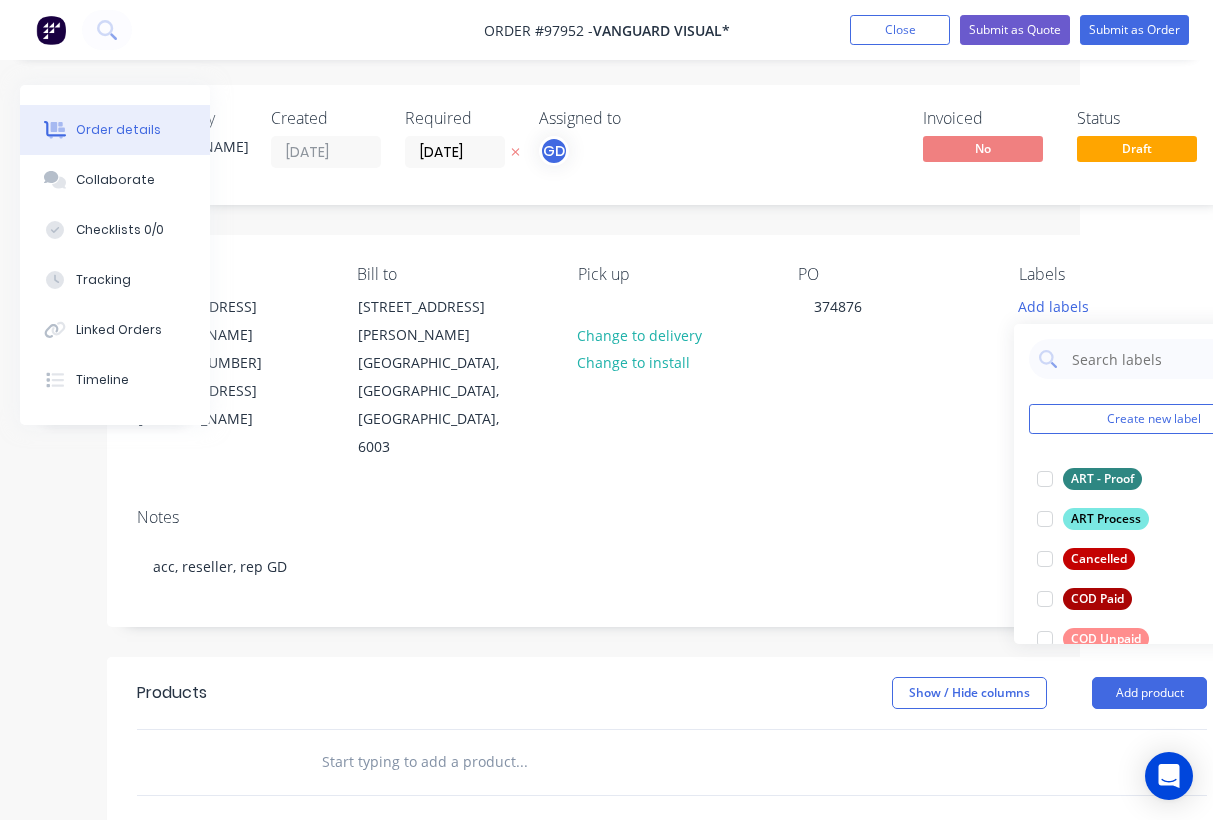 scroll, scrollTop: 3, scrollLeft: 175, axis: both 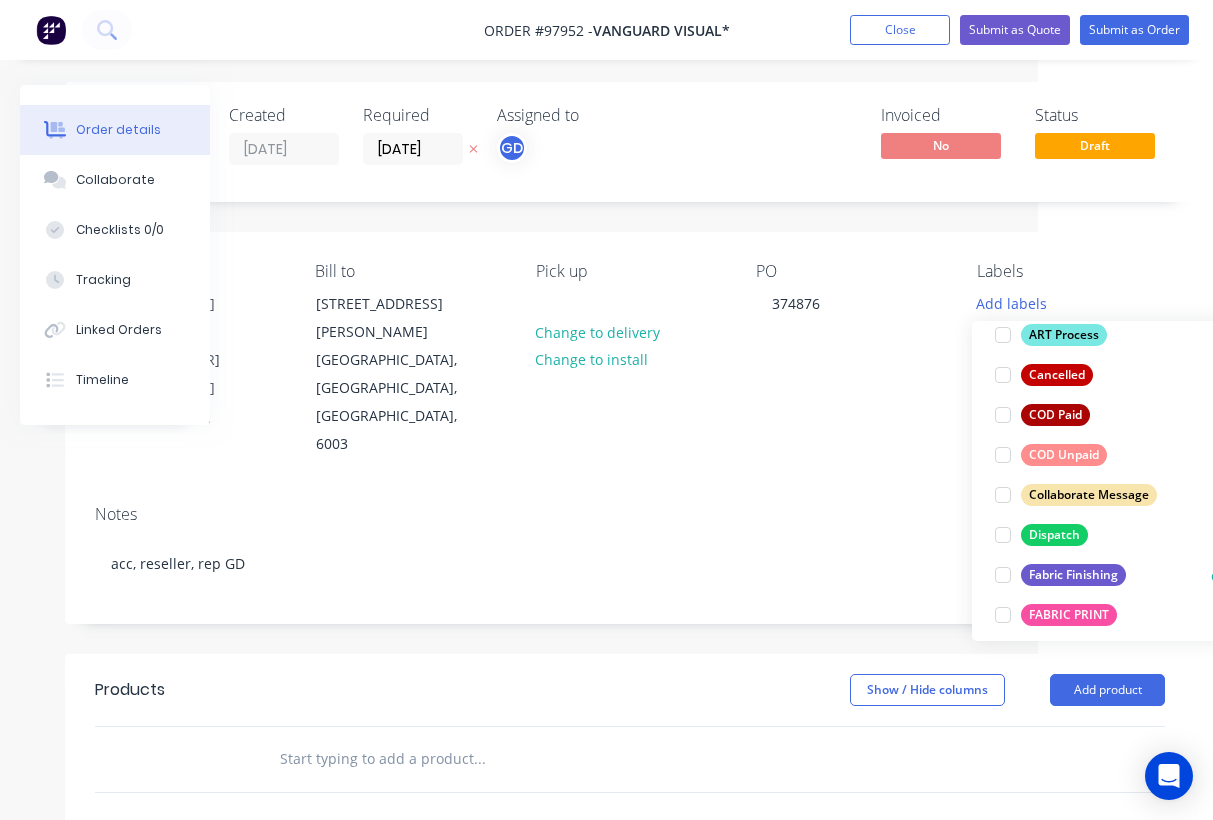 click on "Fabric Finishing" at bounding box center [1073, 575] 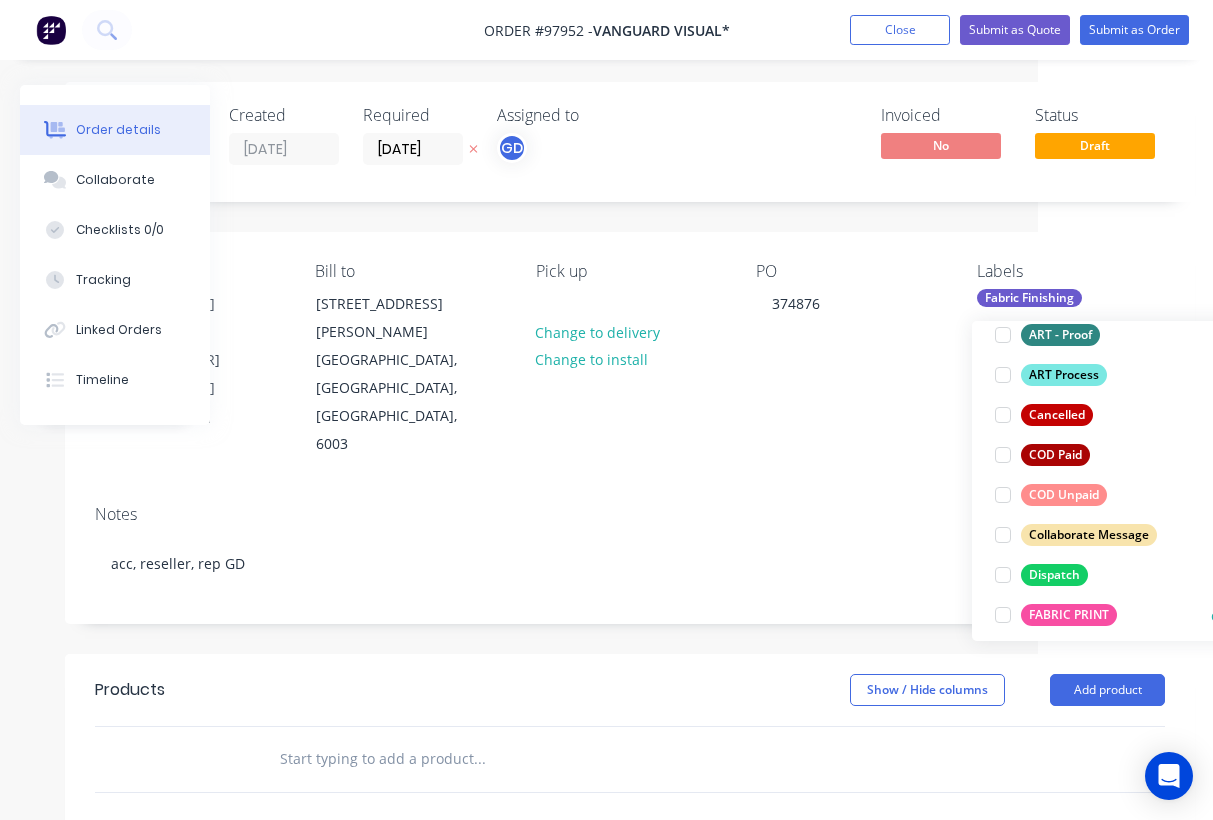 click on "FABRIC PRINT" at bounding box center (1069, 615) 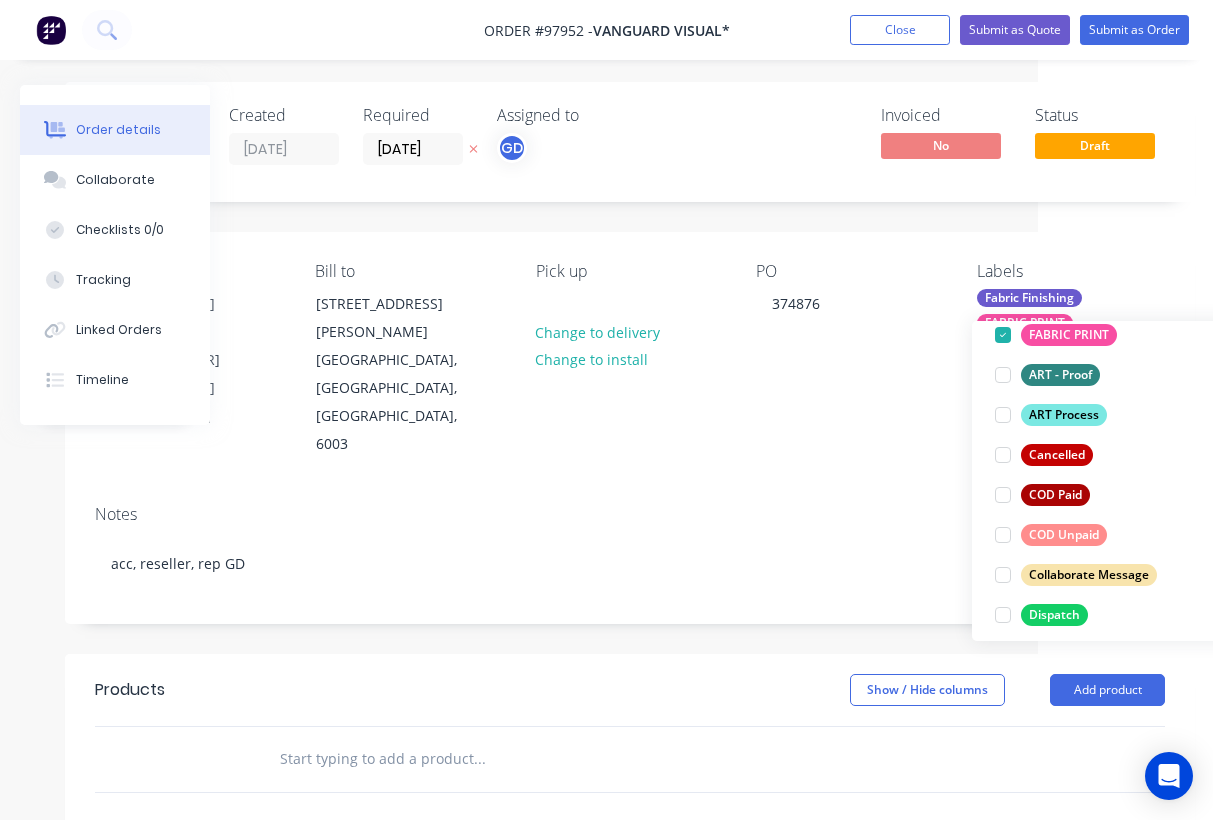 click on "Notes" at bounding box center (630, 514) 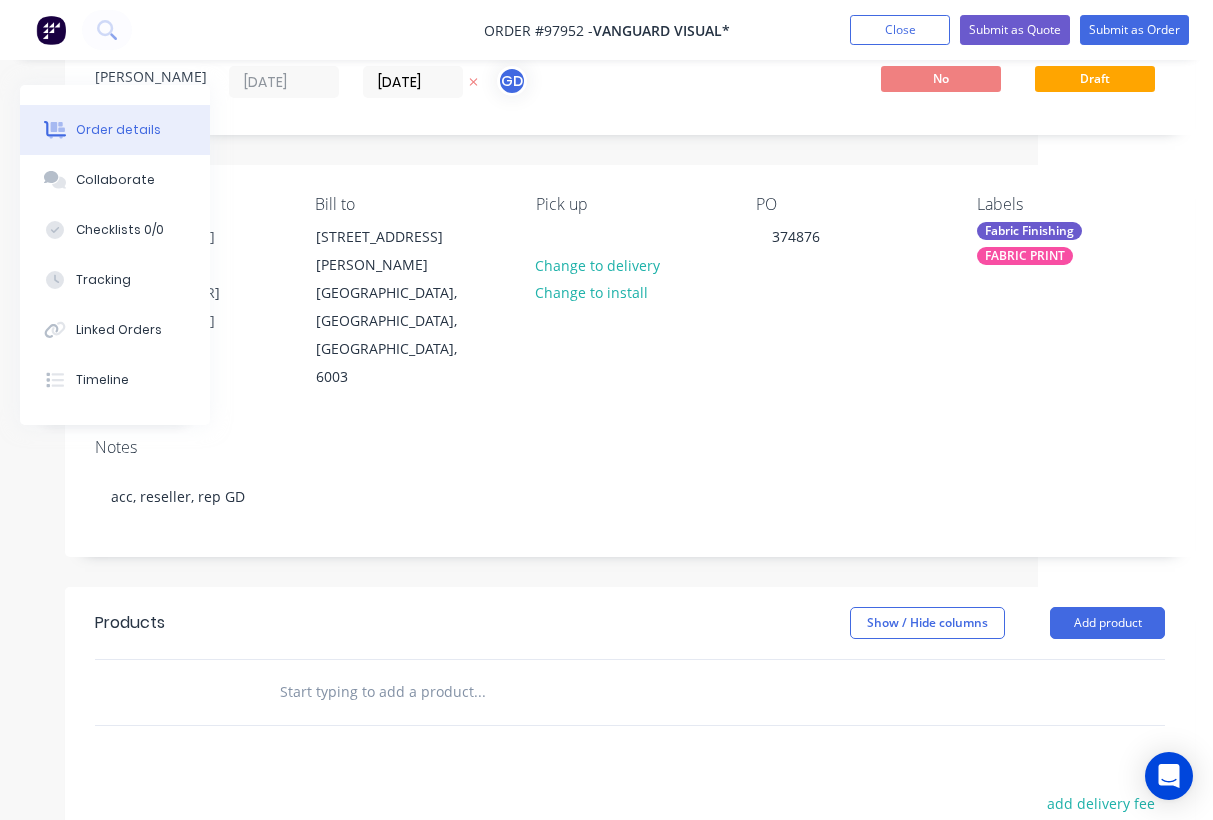 scroll, scrollTop: 73, scrollLeft: 175, axis: both 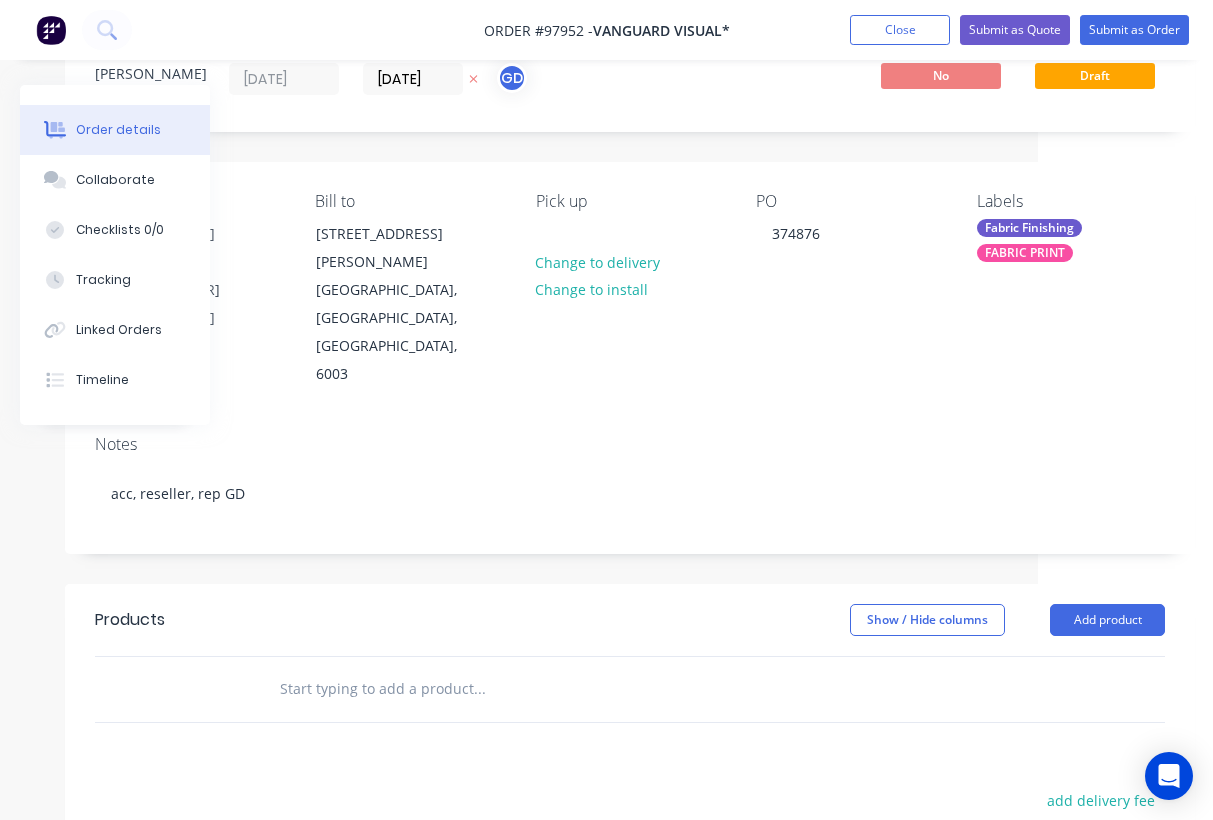 click at bounding box center (479, 689) 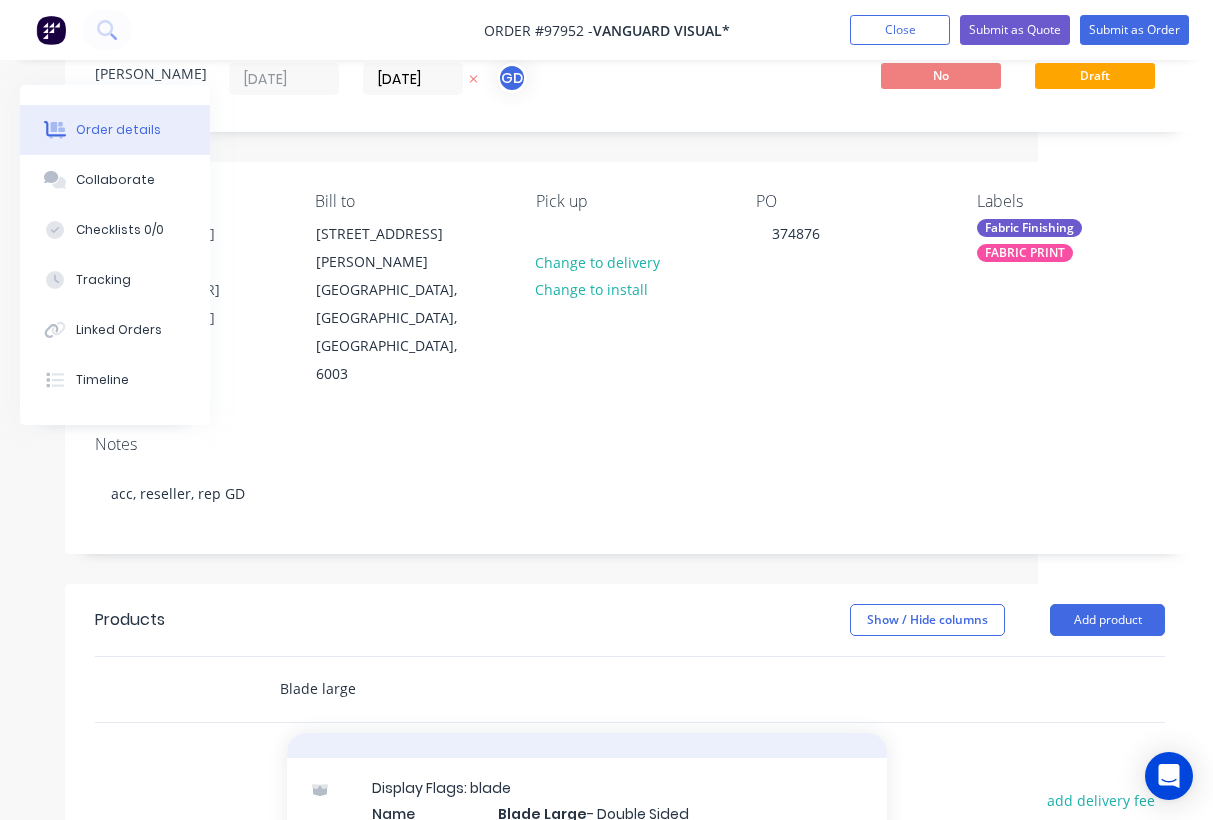 scroll, scrollTop: 449, scrollLeft: 0, axis: vertical 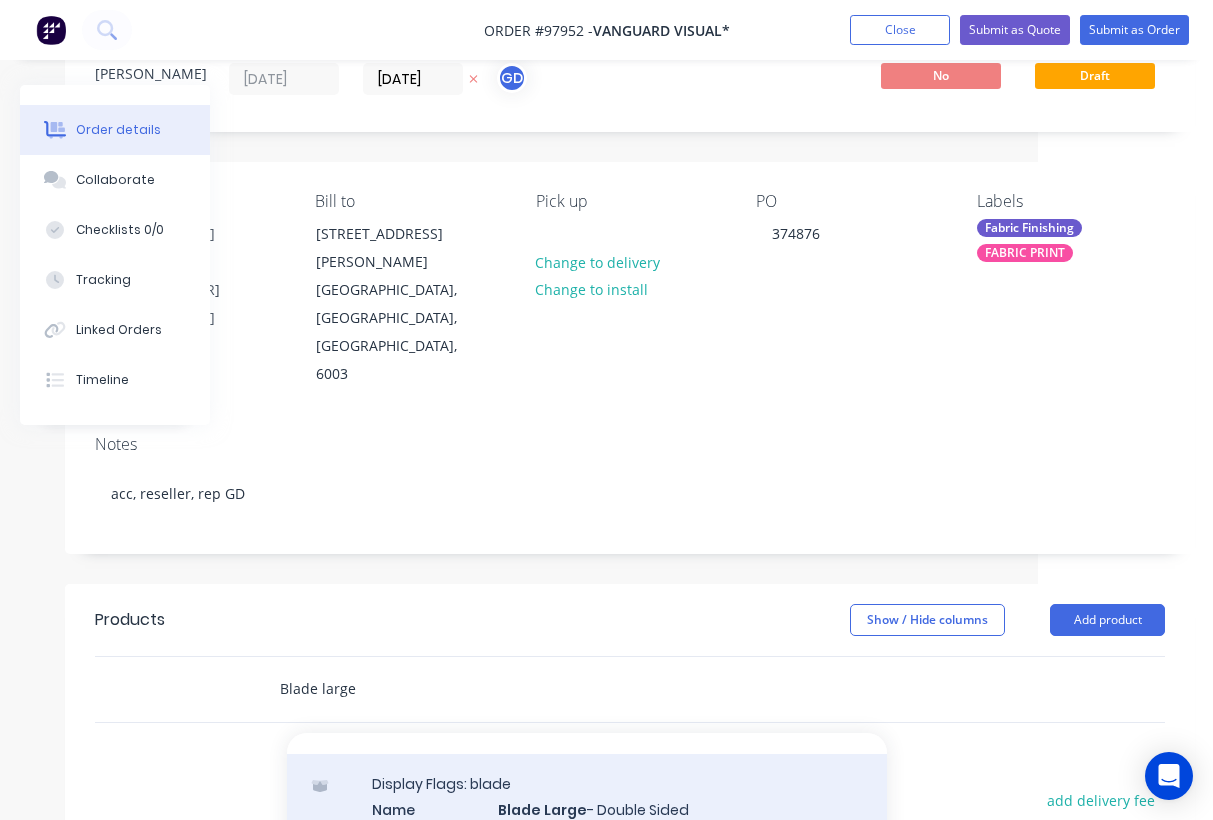 type on "Blade large" 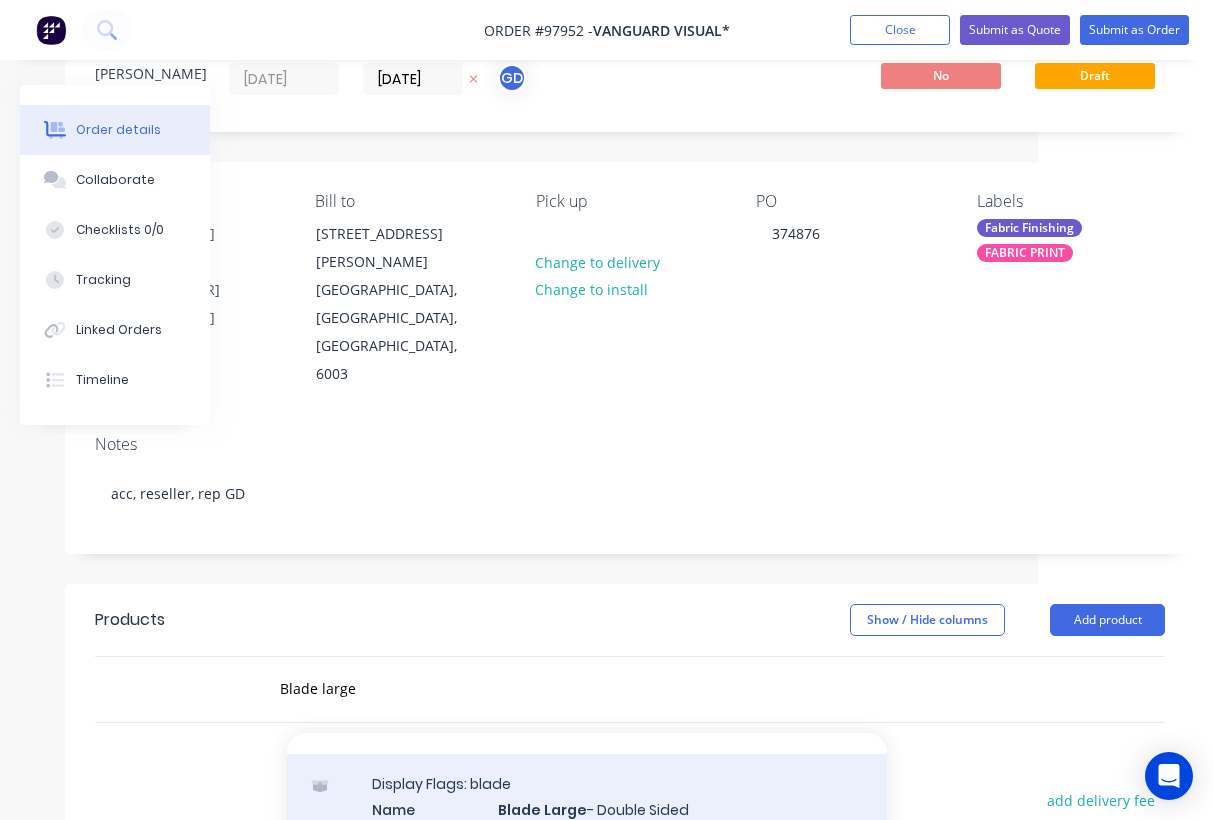 click on "Display Flags: blade Name Blade Large  - Double Sided UOM EA-Each Default Price Quantity Calculation PPQ-Quantity Multiplier for a Product Product variant" at bounding box center [587, 855] 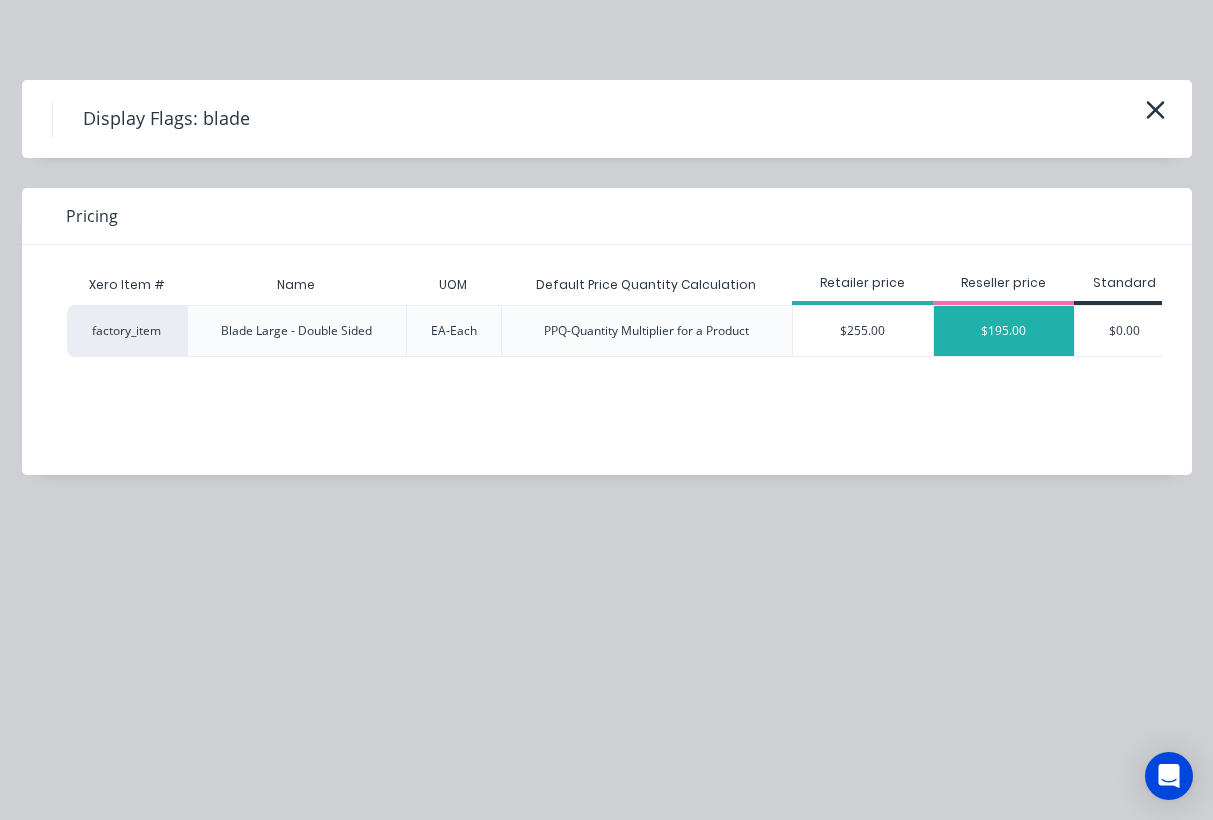 click on "$195.00" at bounding box center [1004, 331] 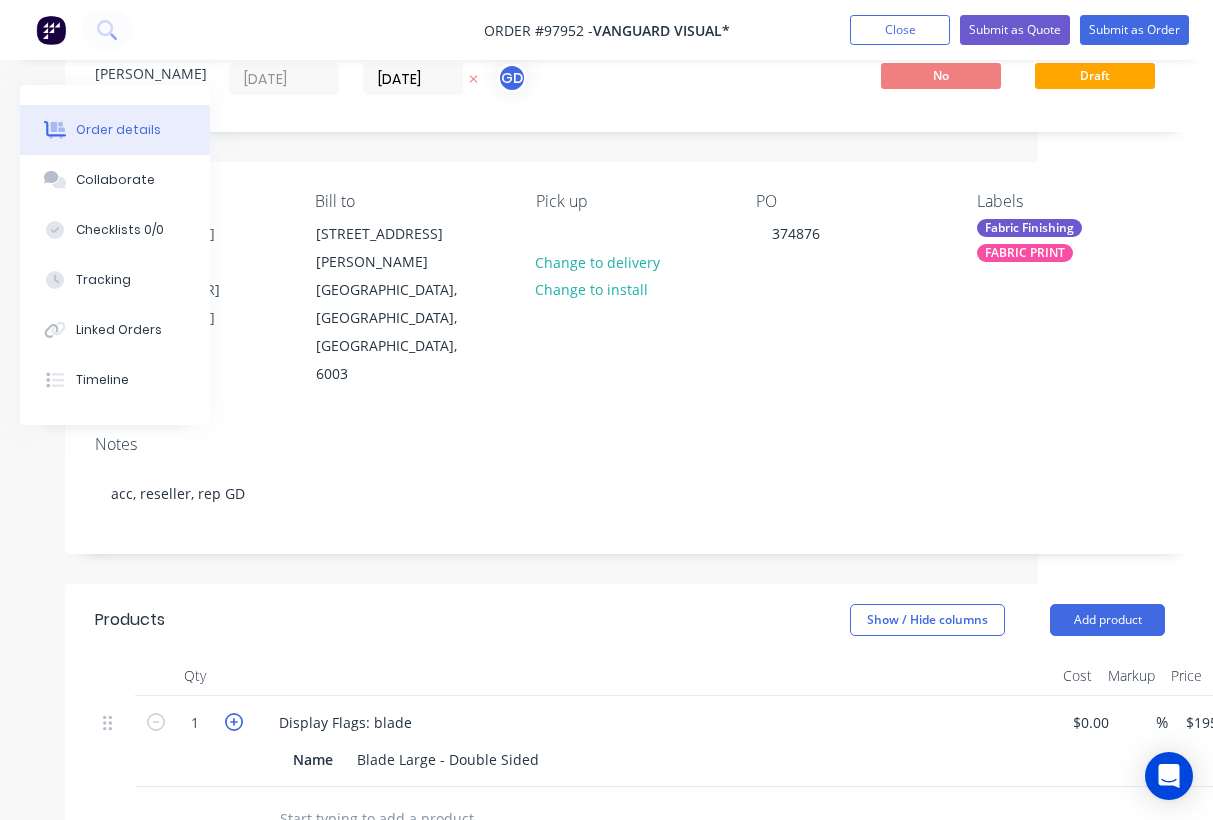click 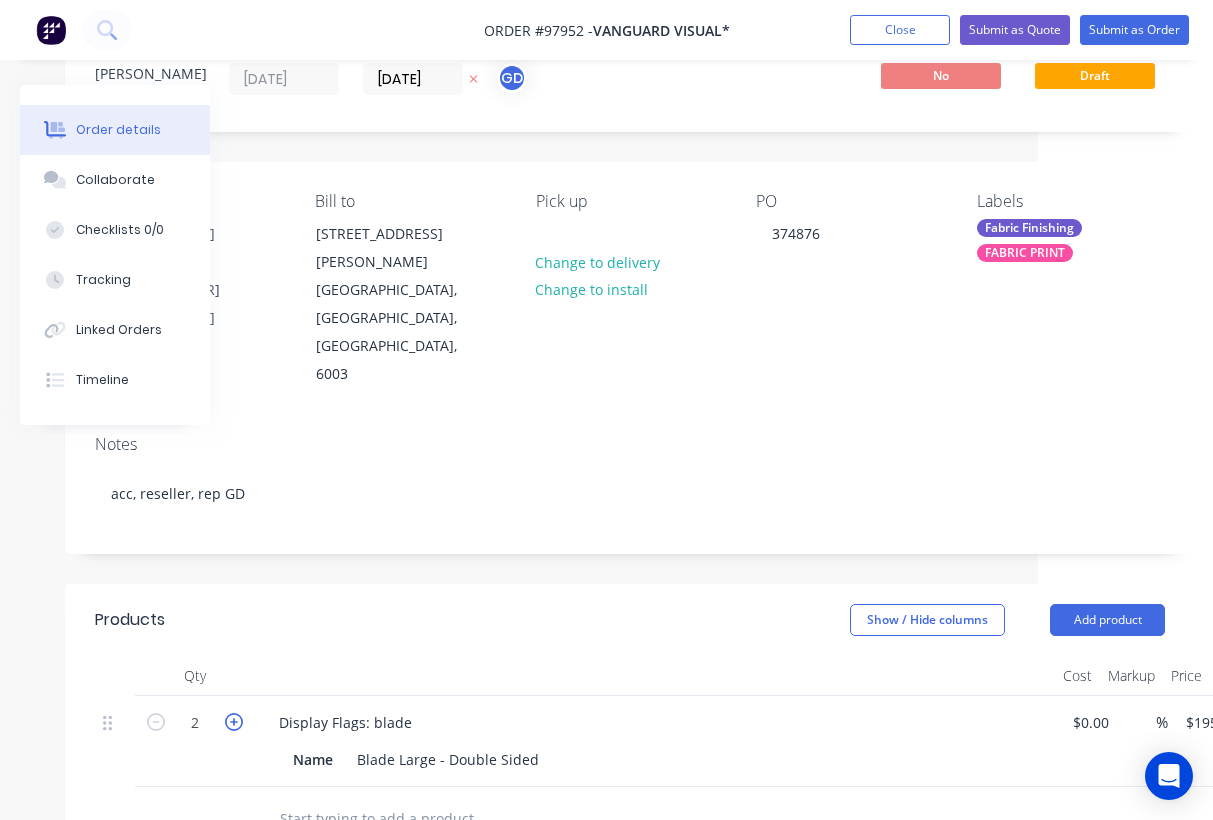 type on "$390.00" 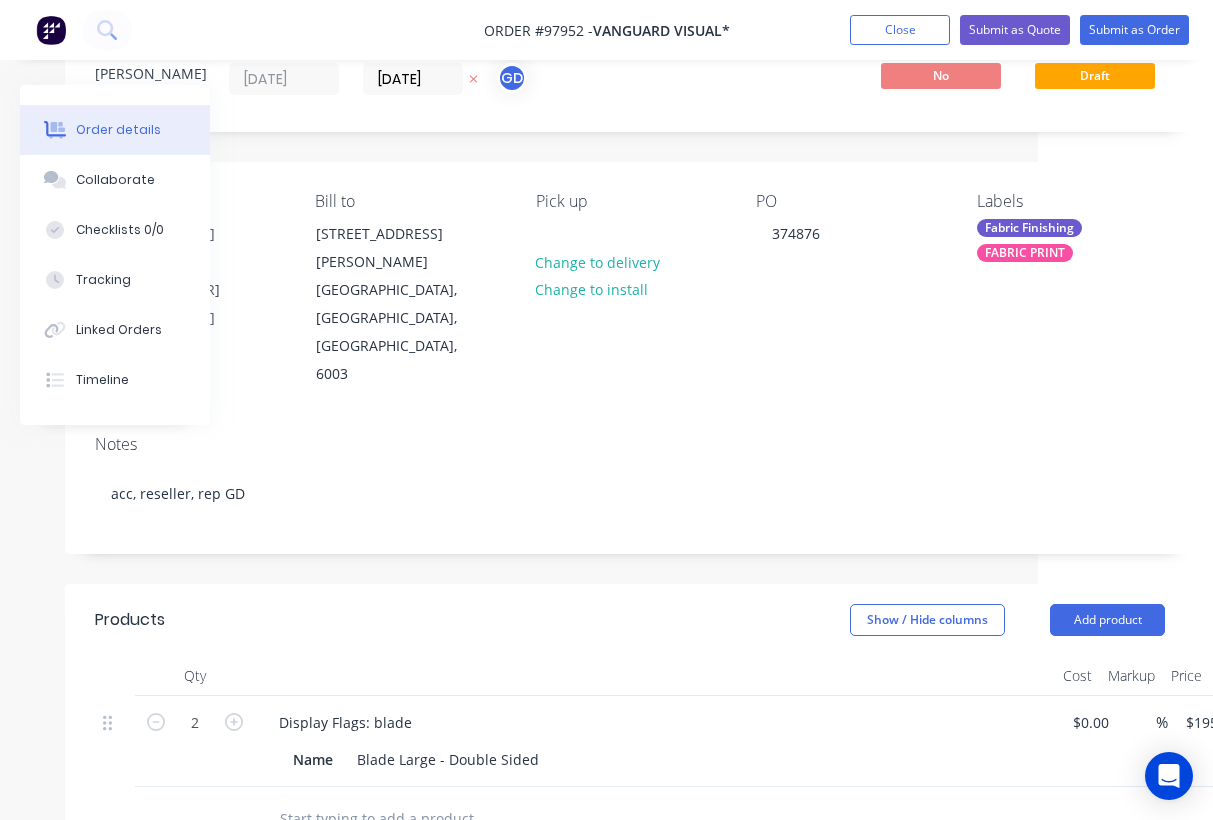 click at bounding box center [479, 819] 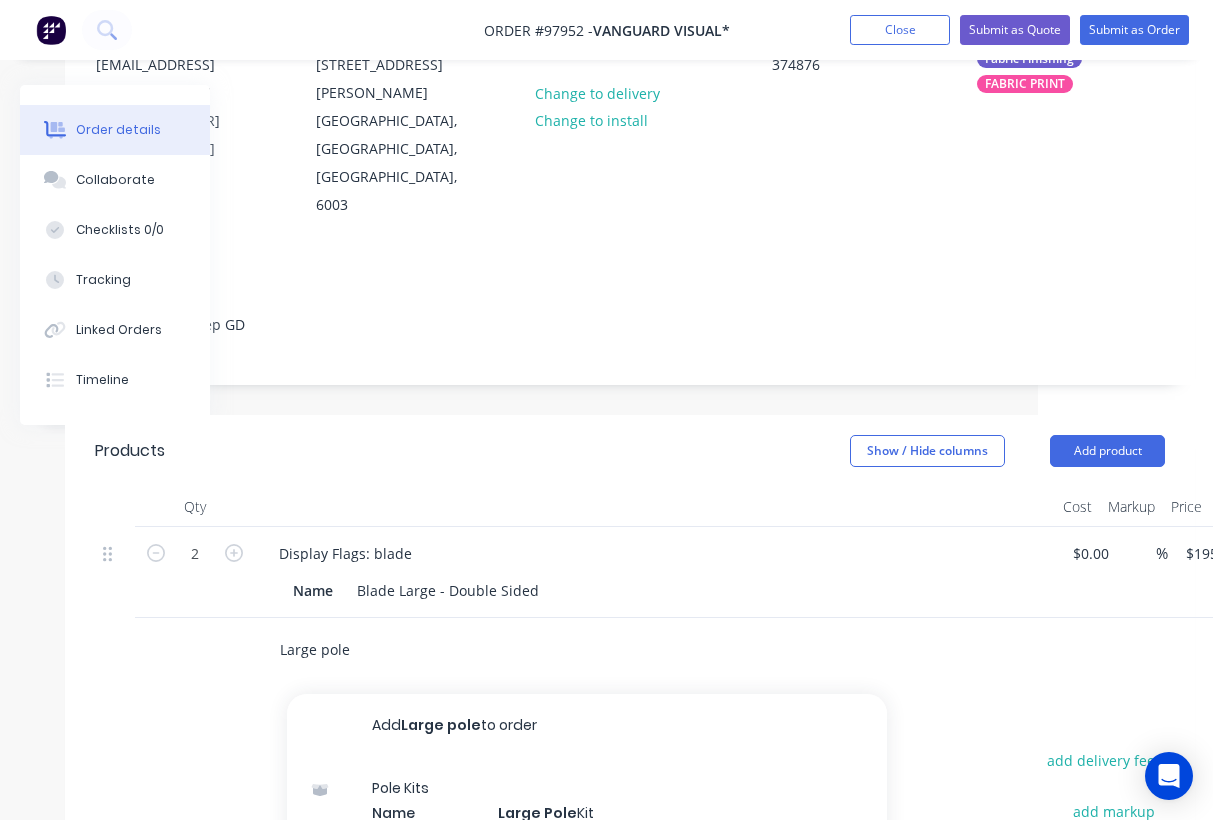 scroll, scrollTop: 247, scrollLeft: 175, axis: both 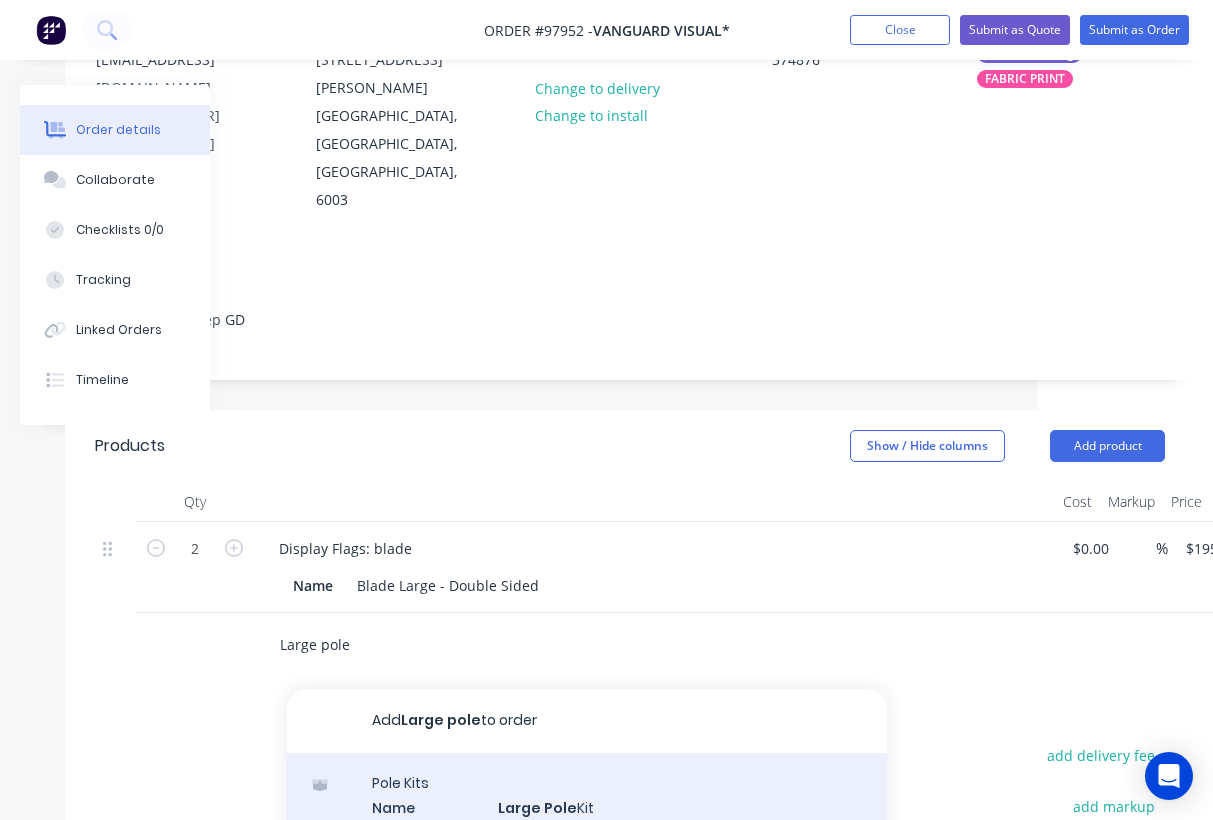 type on "Large pole" 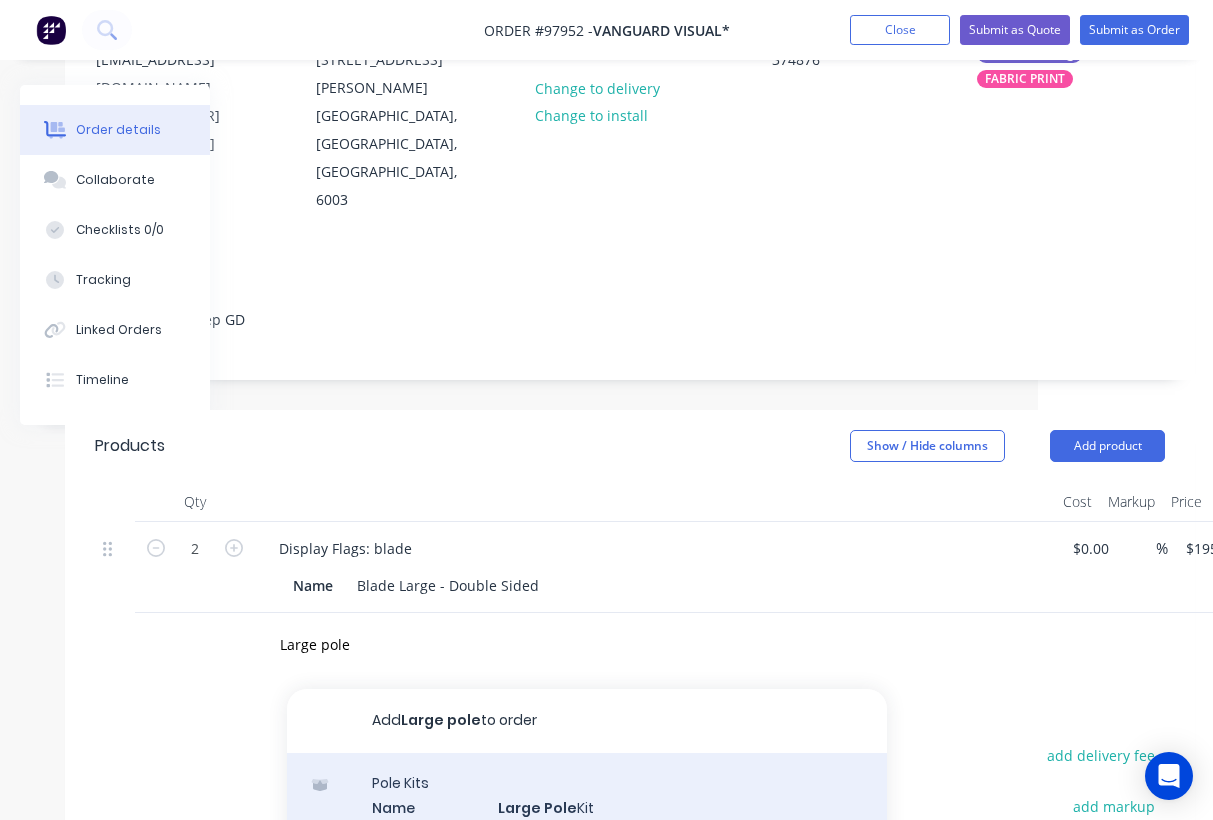click on "Pole Kits Name Large Pole  Kit UOM EA-Each Default Price Quantity Calculation PPQ-Quantity Multiplier for a Product Product variant" at bounding box center [587, 854] 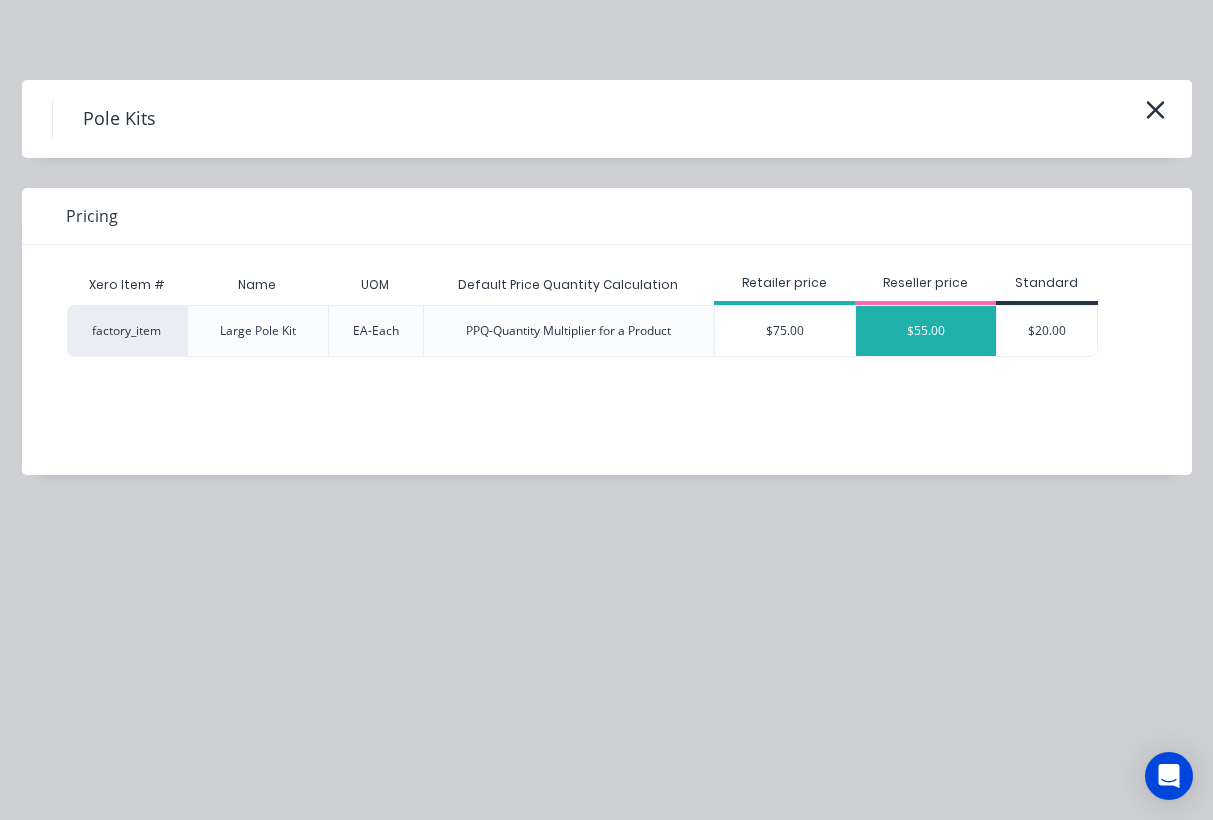 click on "$55.00" at bounding box center (926, 331) 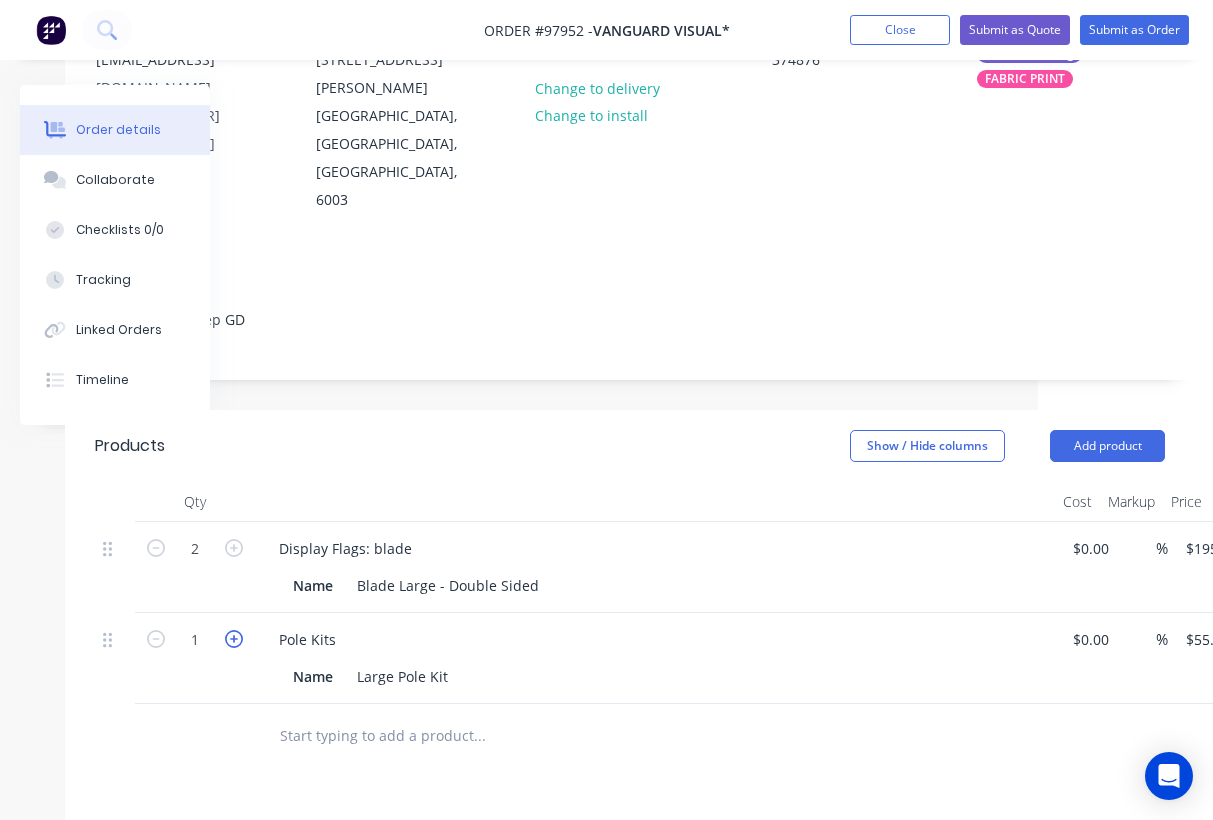 click 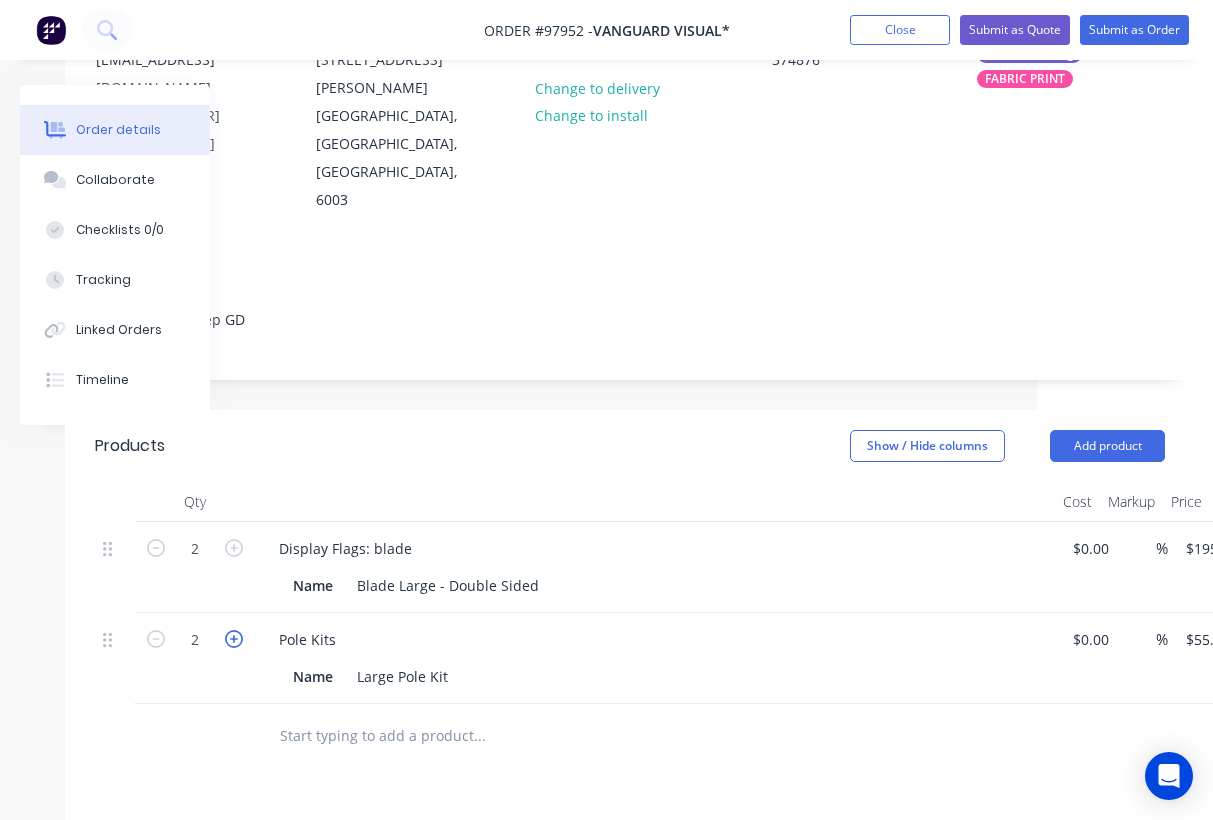type on "$110.00" 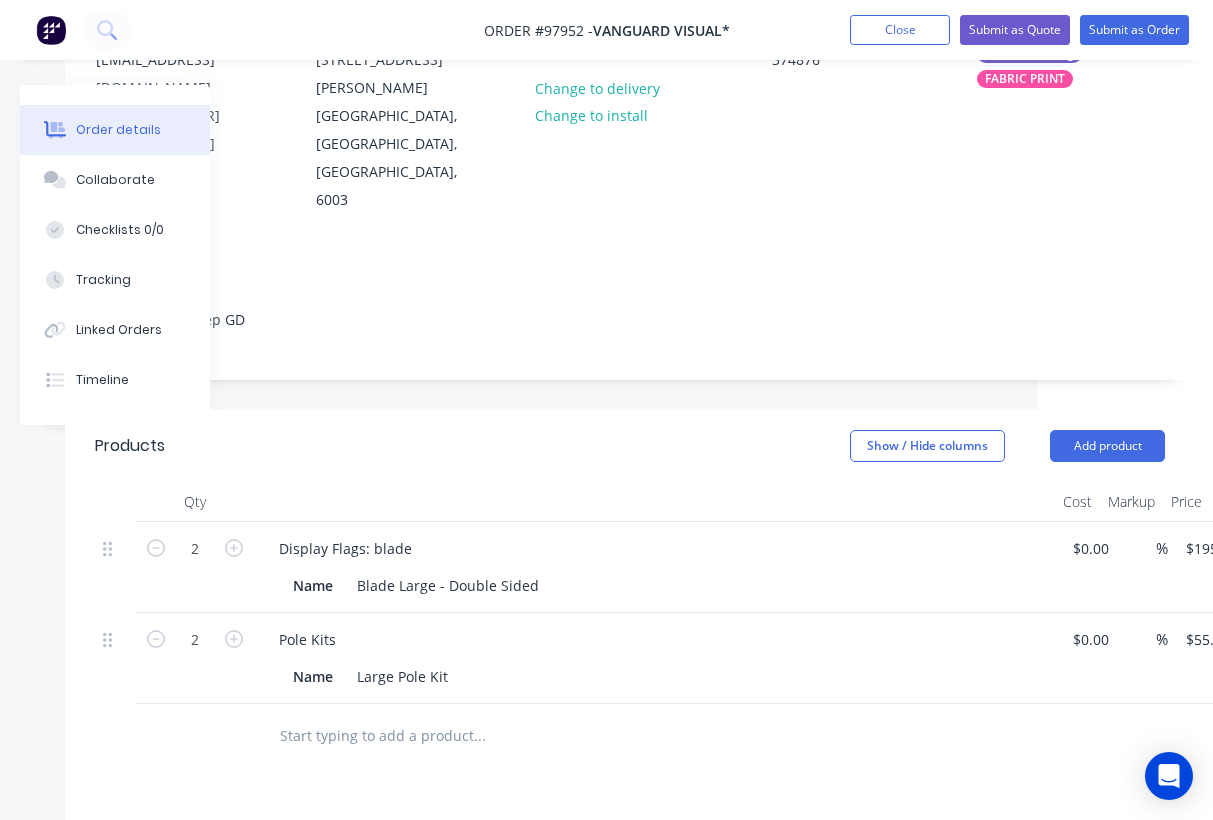 click at bounding box center [479, 736] 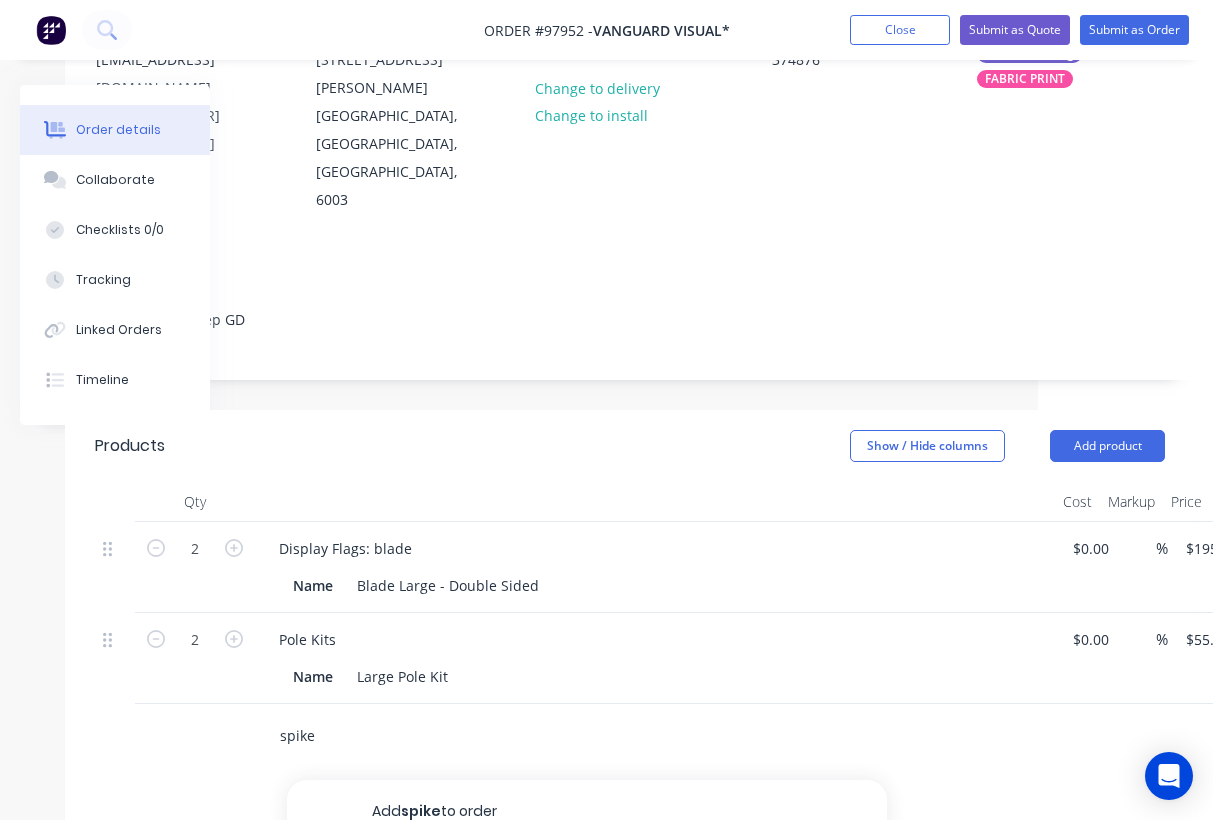 scroll, scrollTop: 307, scrollLeft: 175, axis: both 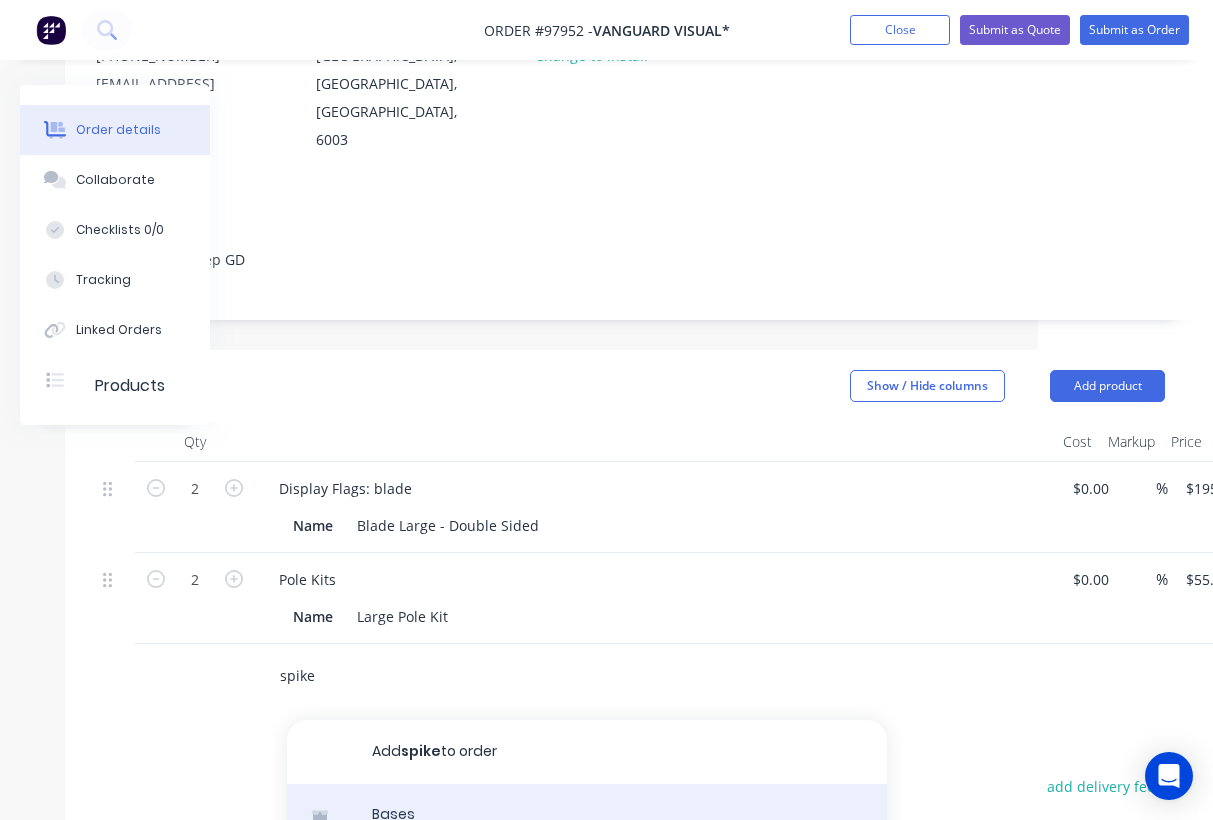 type on "spike" 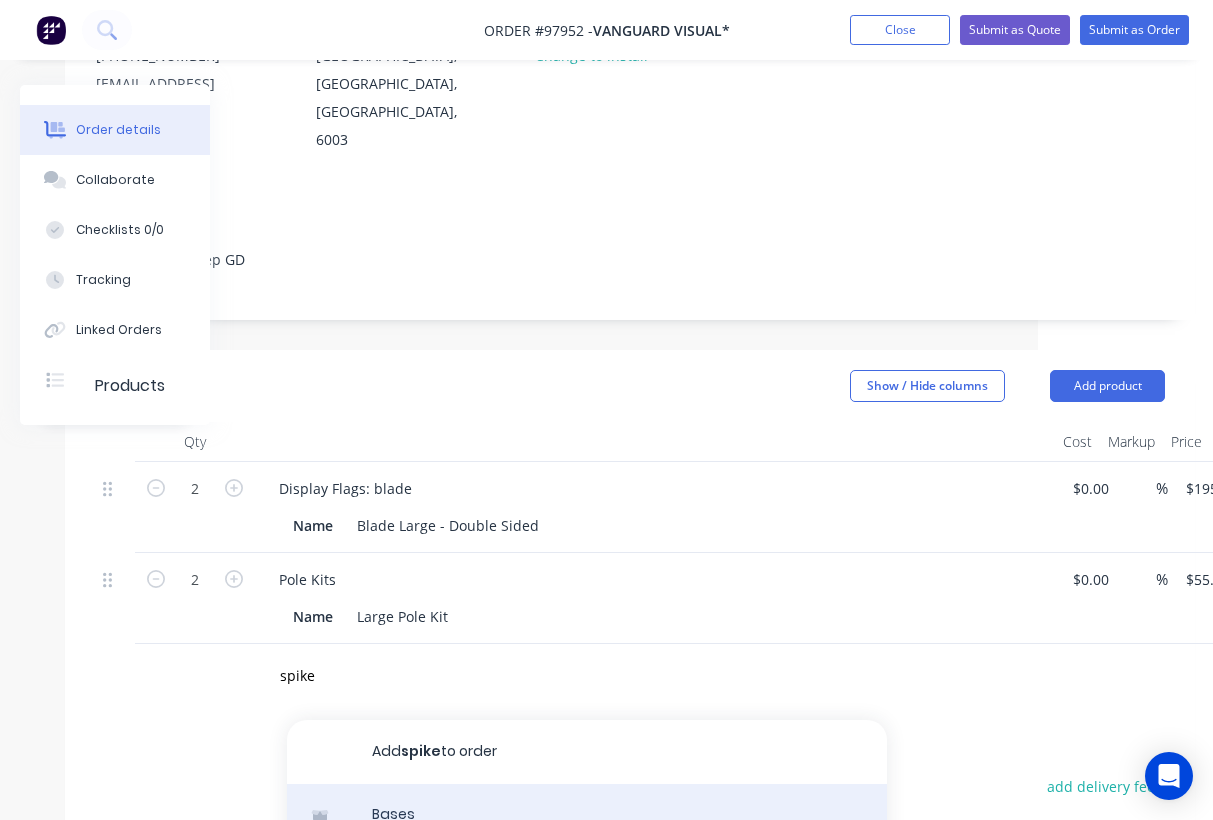 click on "Bases Name Ground  Spike UOM EA-Each Default Price Quantity Calculation PPQ-Quantity Multiplier for a Product Product variant" at bounding box center [587, 885] 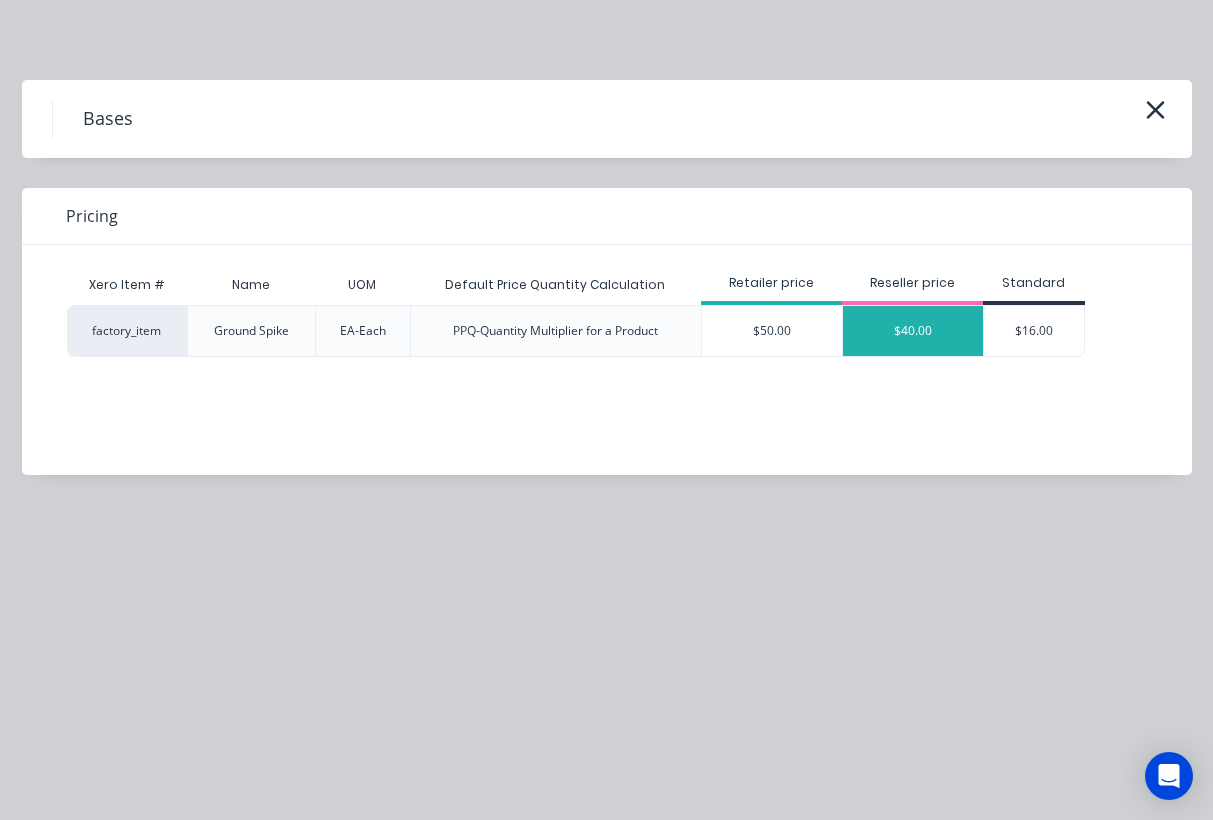 click on "$40.00" at bounding box center (913, 331) 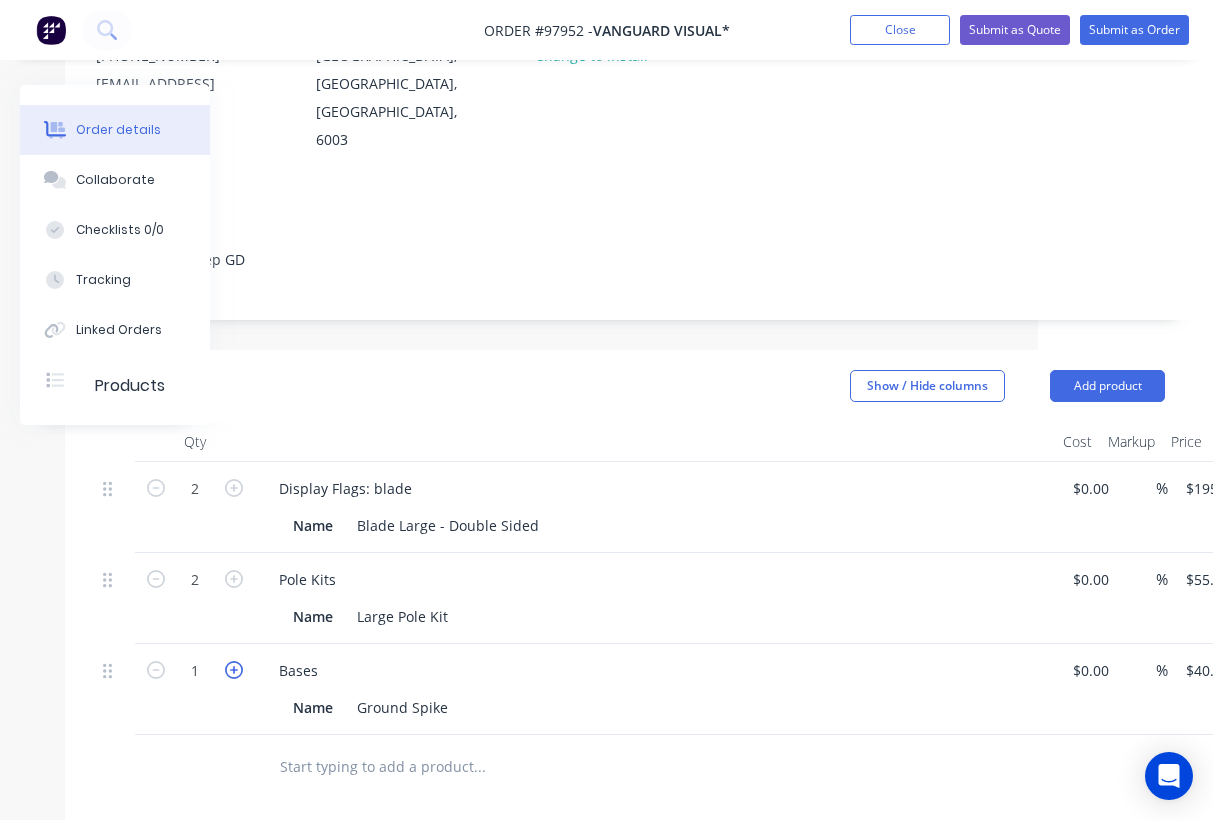 click 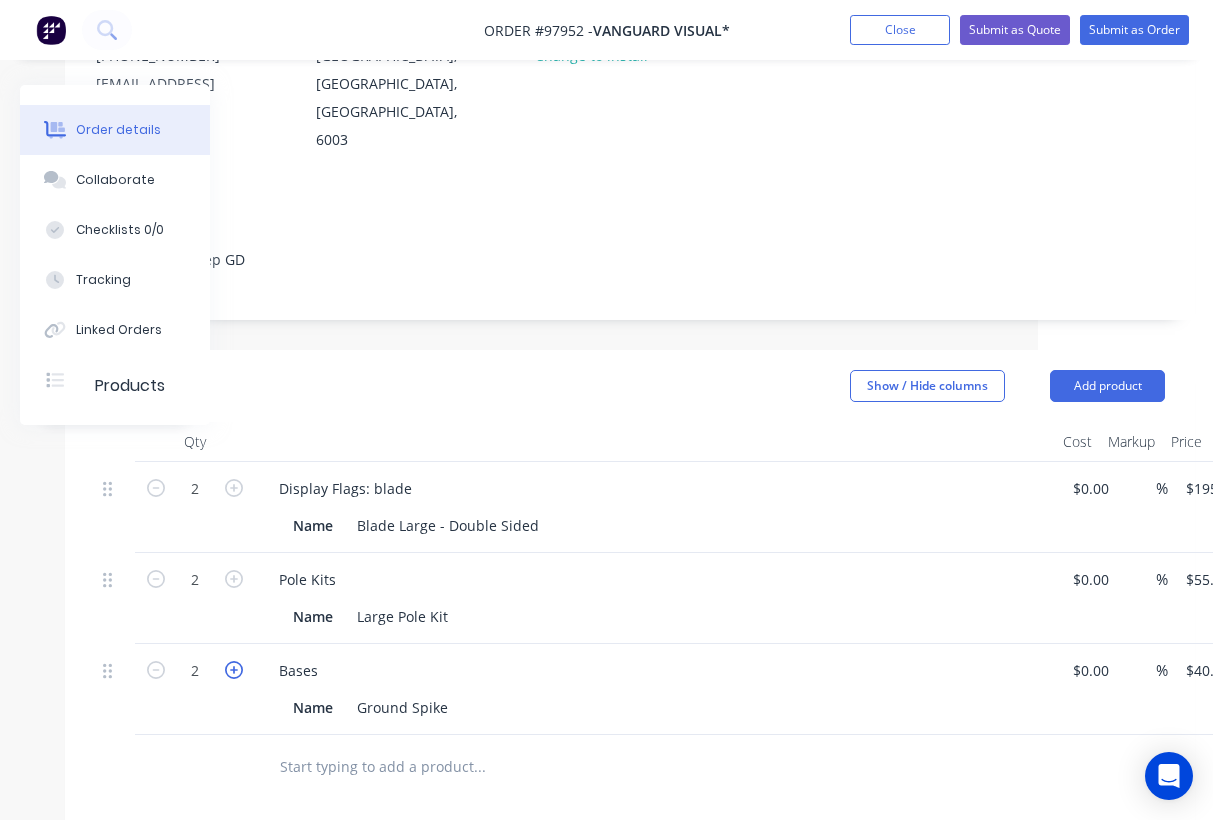 type on "$80.00" 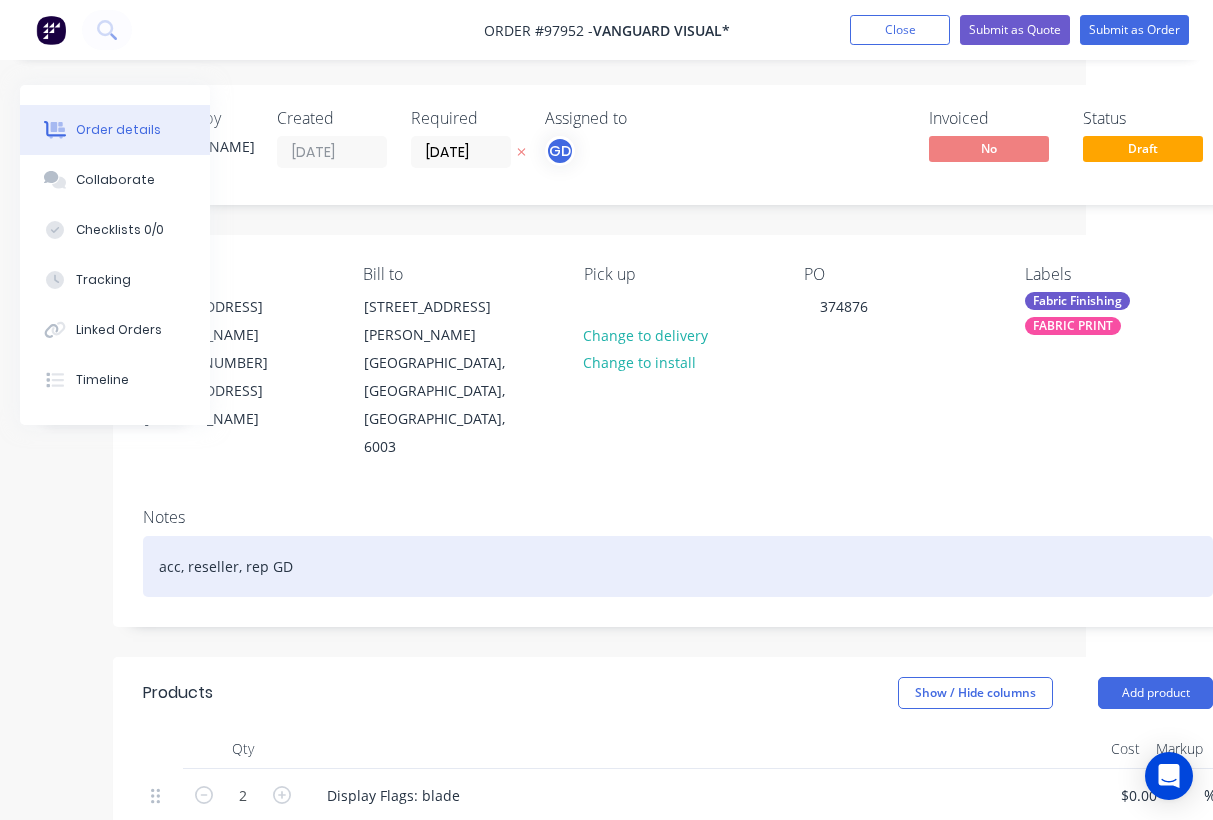 scroll, scrollTop: 0, scrollLeft: 0, axis: both 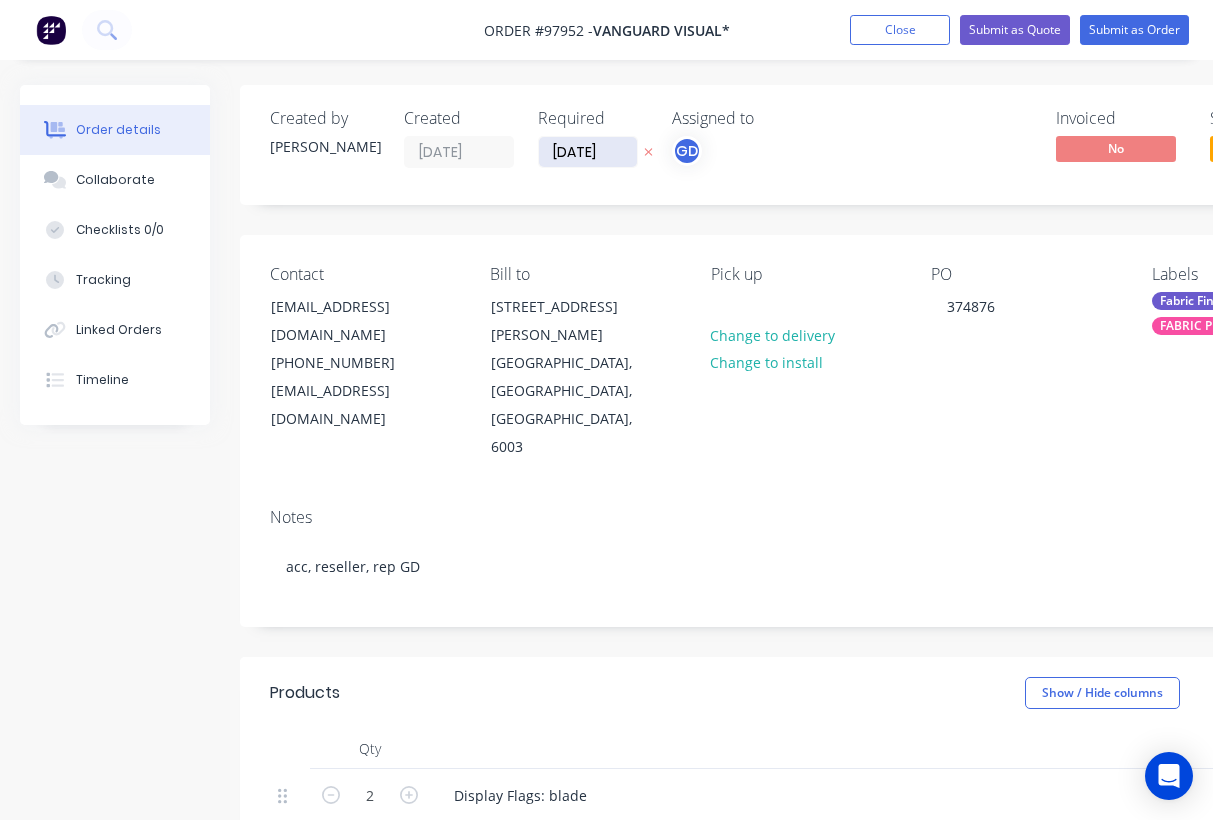 click on "[DATE]" at bounding box center [588, 152] 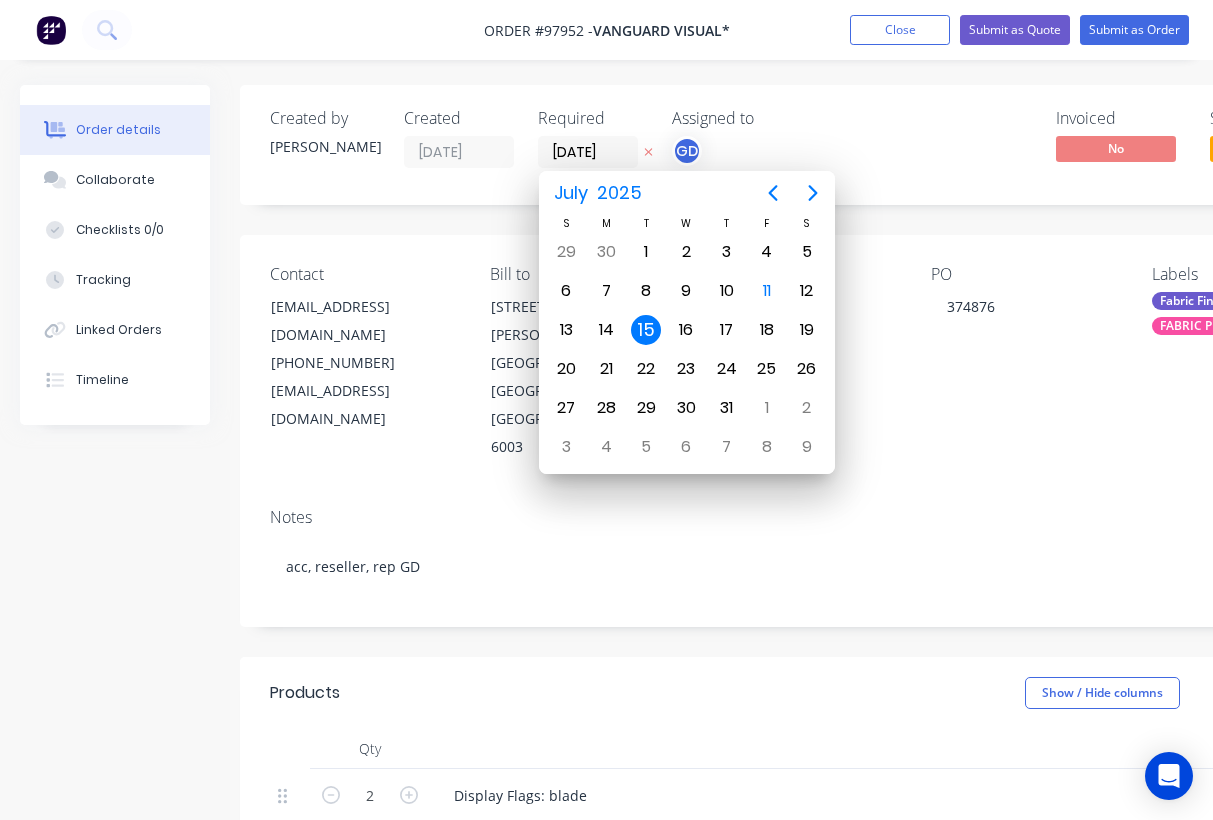 click on "Contact [EMAIL_ADDRESS][DOMAIN_NAME] [PHONE_NUMBER] [EMAIL_ADDRESS][DOMAIN_NAME] Bill to [STREET_ADDRESS][PERSON_NAME] Pick up Change to delivery Change to install PO 374876 Labels Fabric Finishing FABRIC PRINT Create new label" at bounding box center (805, 363) 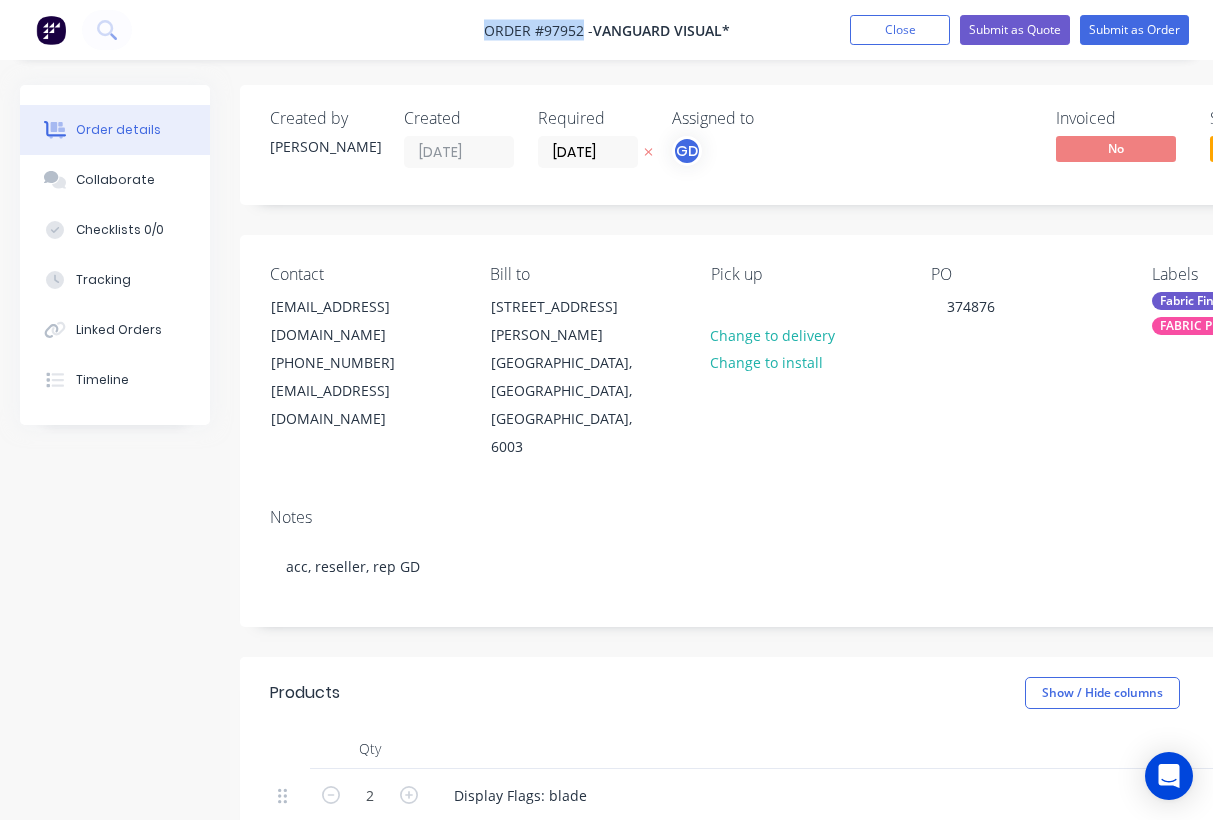 drag, startPoint x: 466, startPoint y: 22, endPoint x: 580, endPoint y: 39, distance: 115.260574 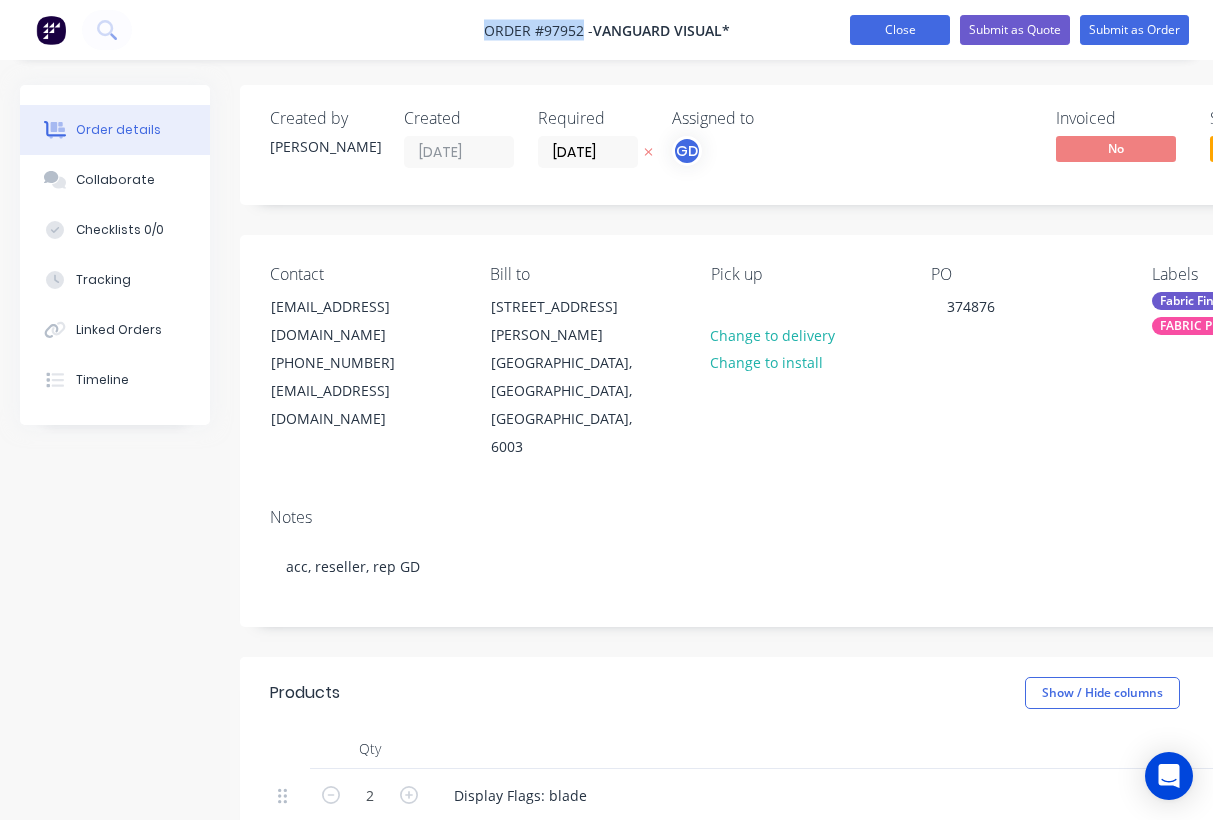 click on "Close" at bounding box center [900, 30] 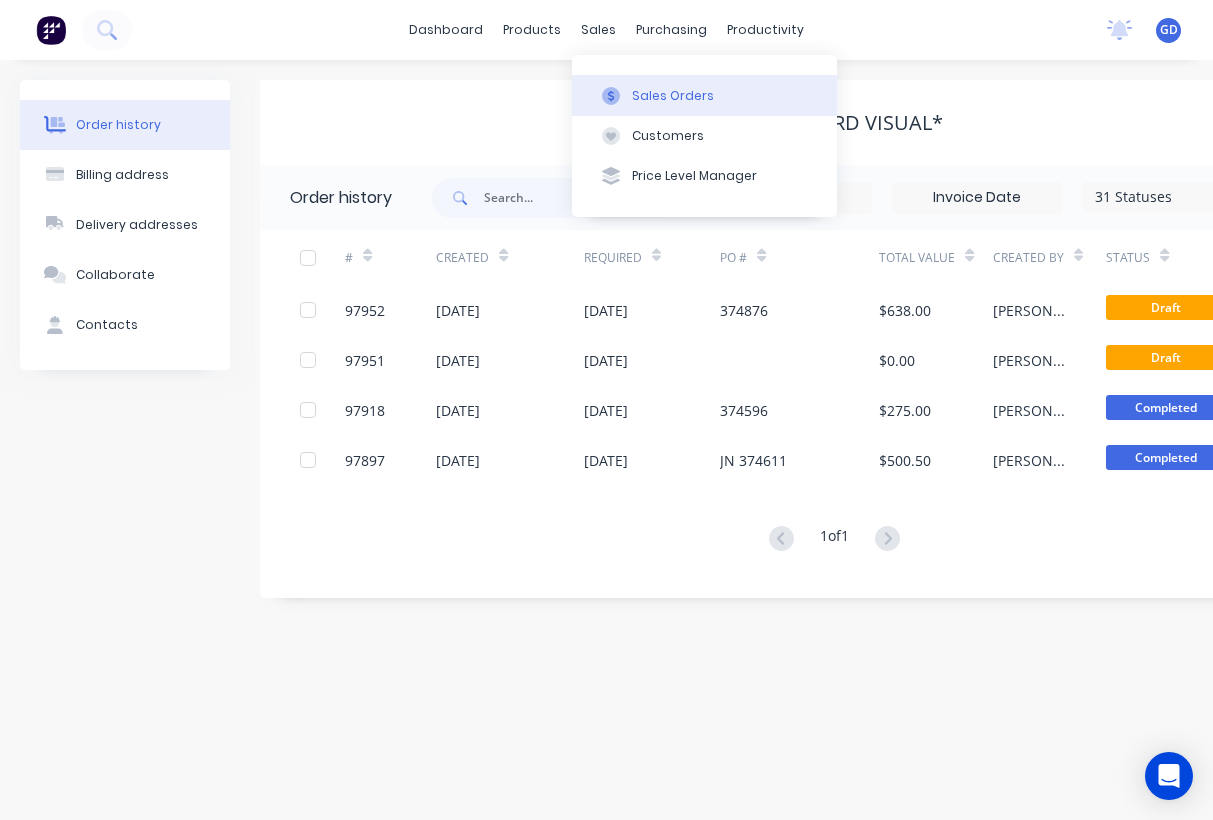 click on "Sales Orders" at bounding box center (673, 96) 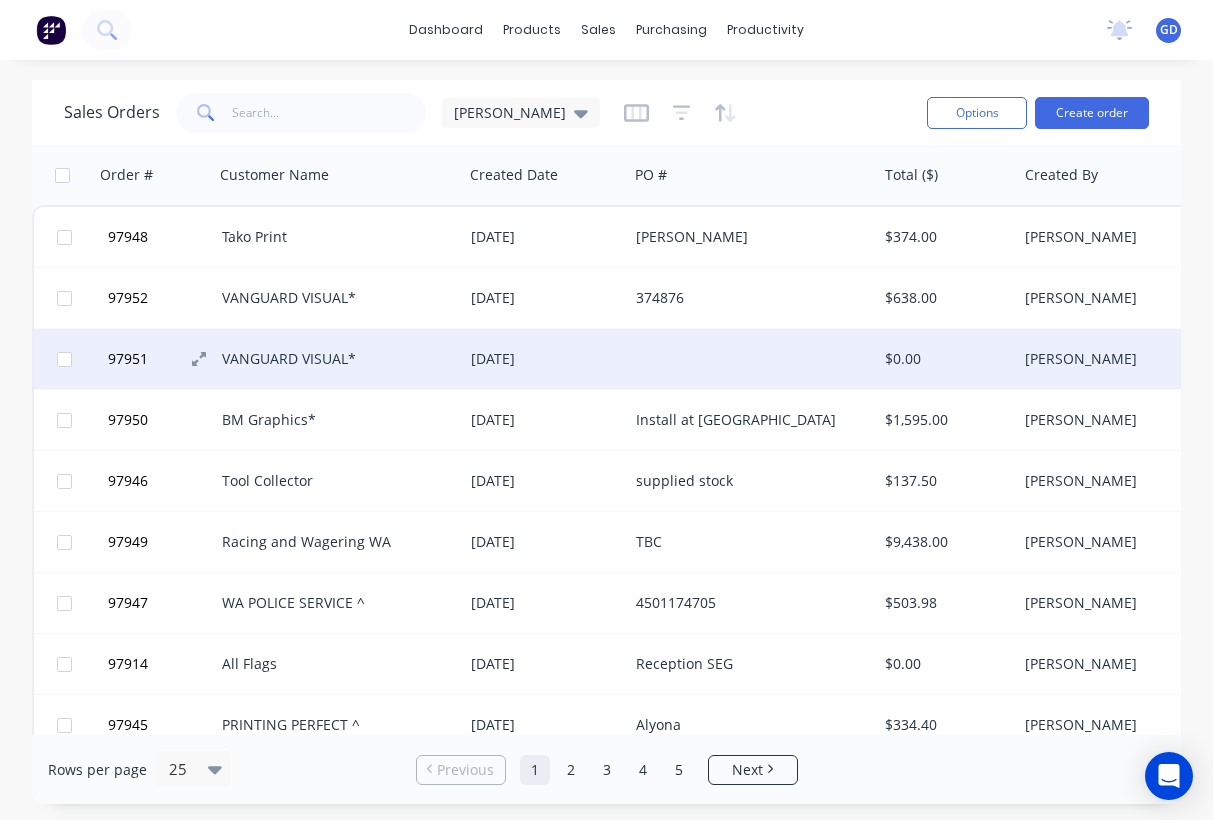 click on "97951" at bounding box center [128, 359] 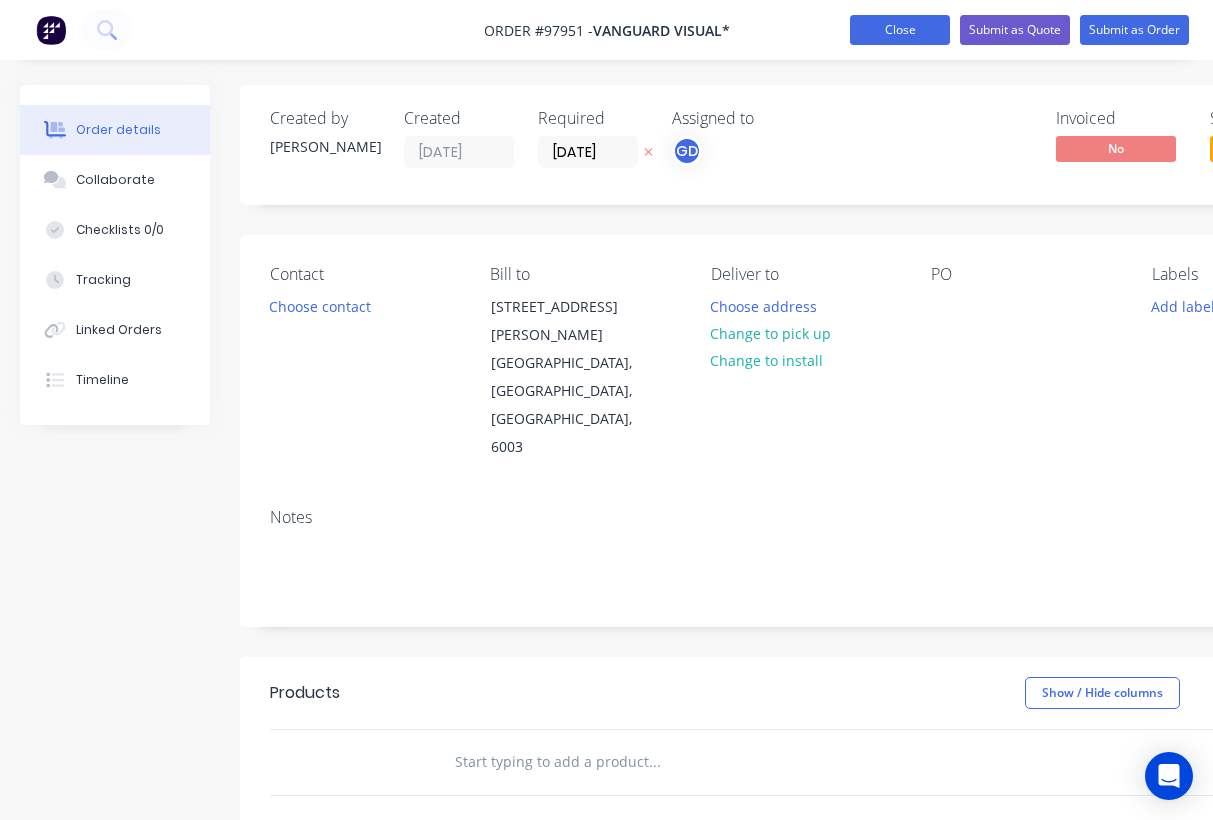 click on "Close" at bounding box center [900, 30] 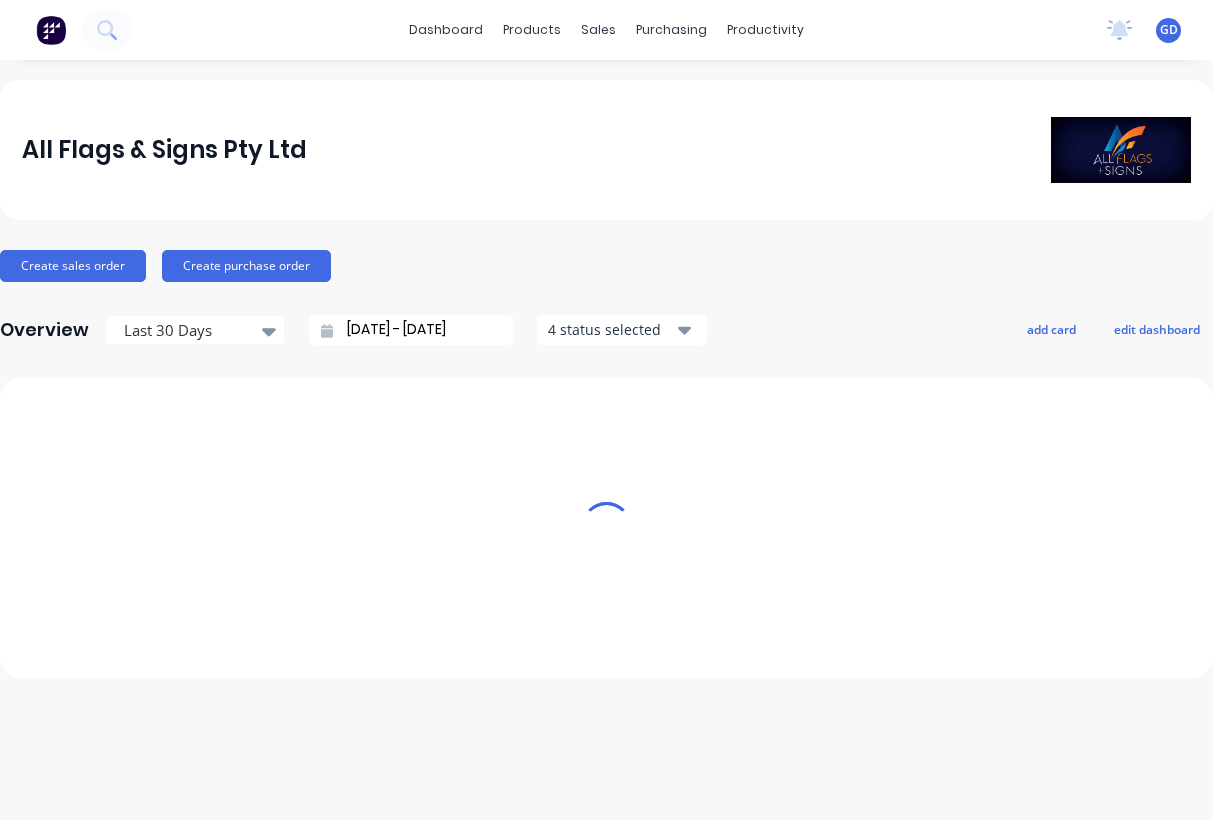 scroll, scrollTop: 0, scrollLeft: 0, axis: both 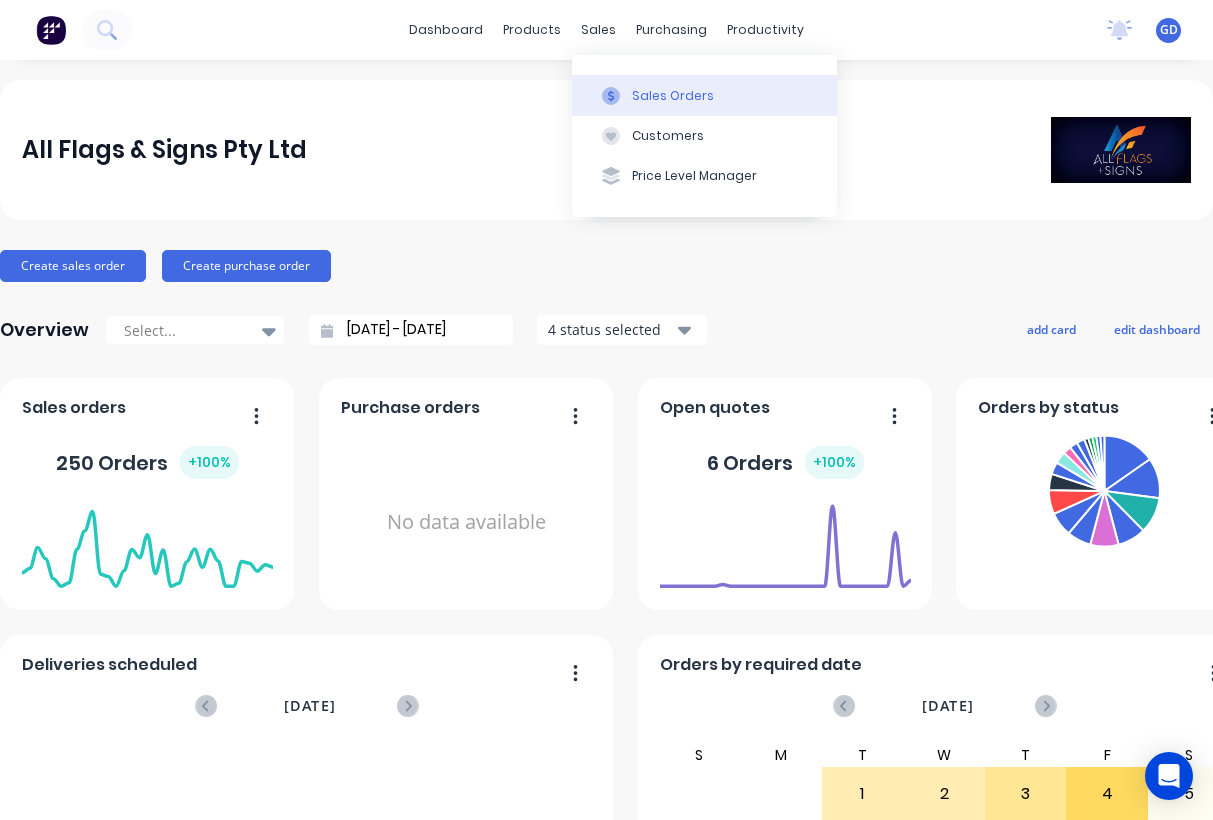 click on "Sales Orders" at bounding box center (673, 96) 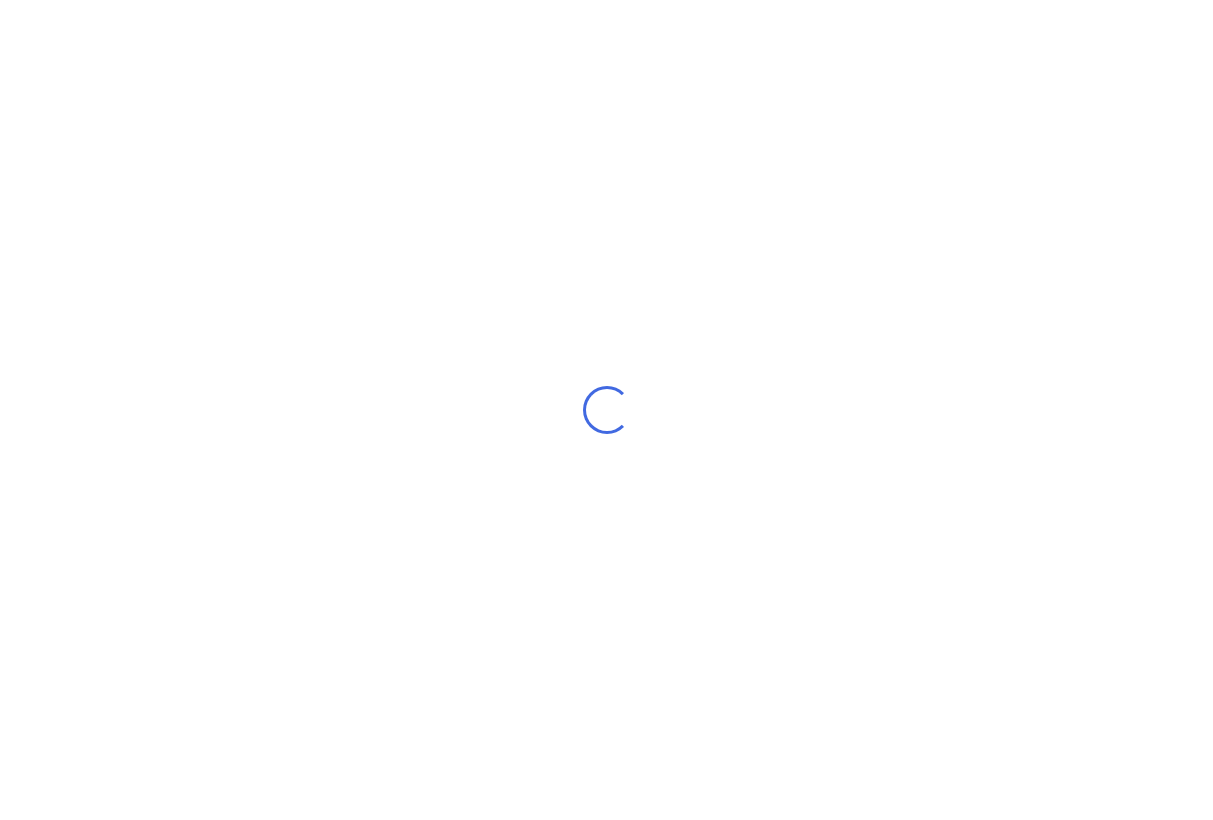 scroll, scrollTop: 0, scrollLeft: 0, axis: both 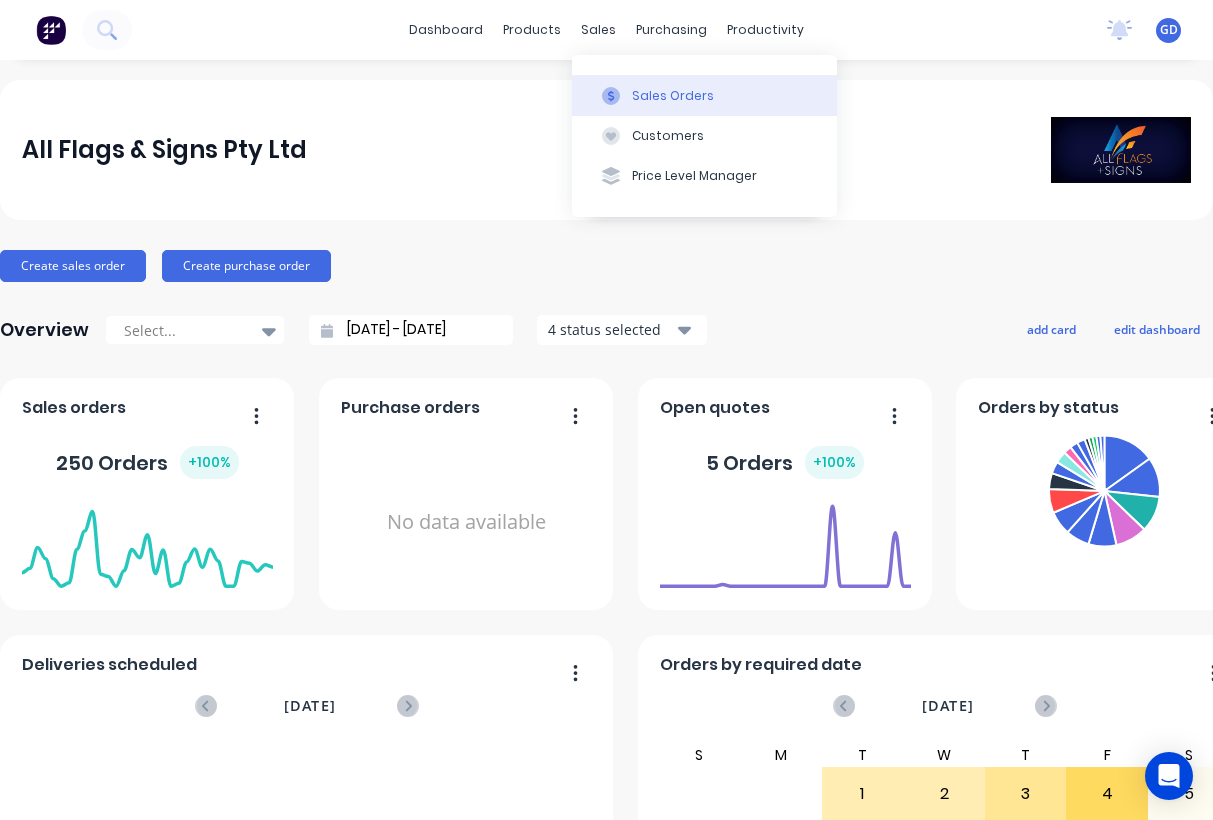 click on "Sales Orders" at bounding box center [673, 96] 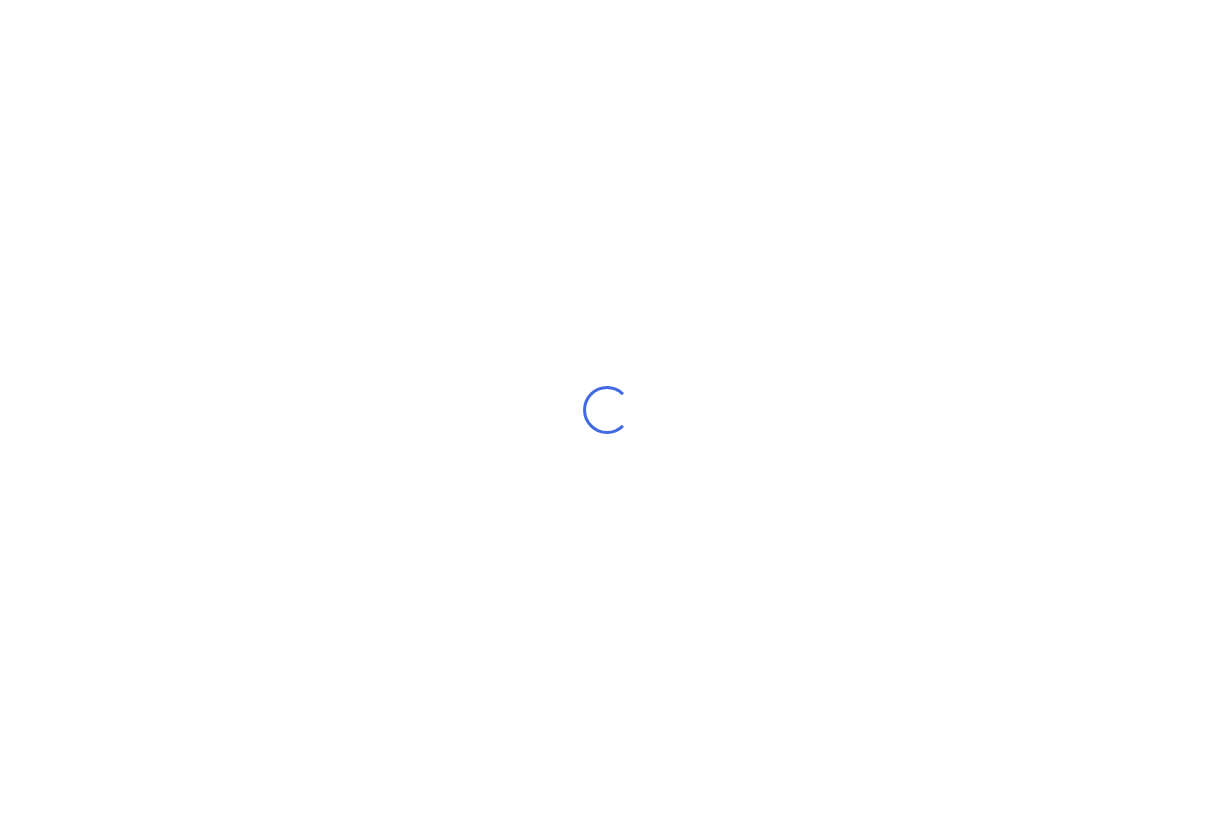 scroll, scrollTop: 0, scrollLeft: 0, axis: both 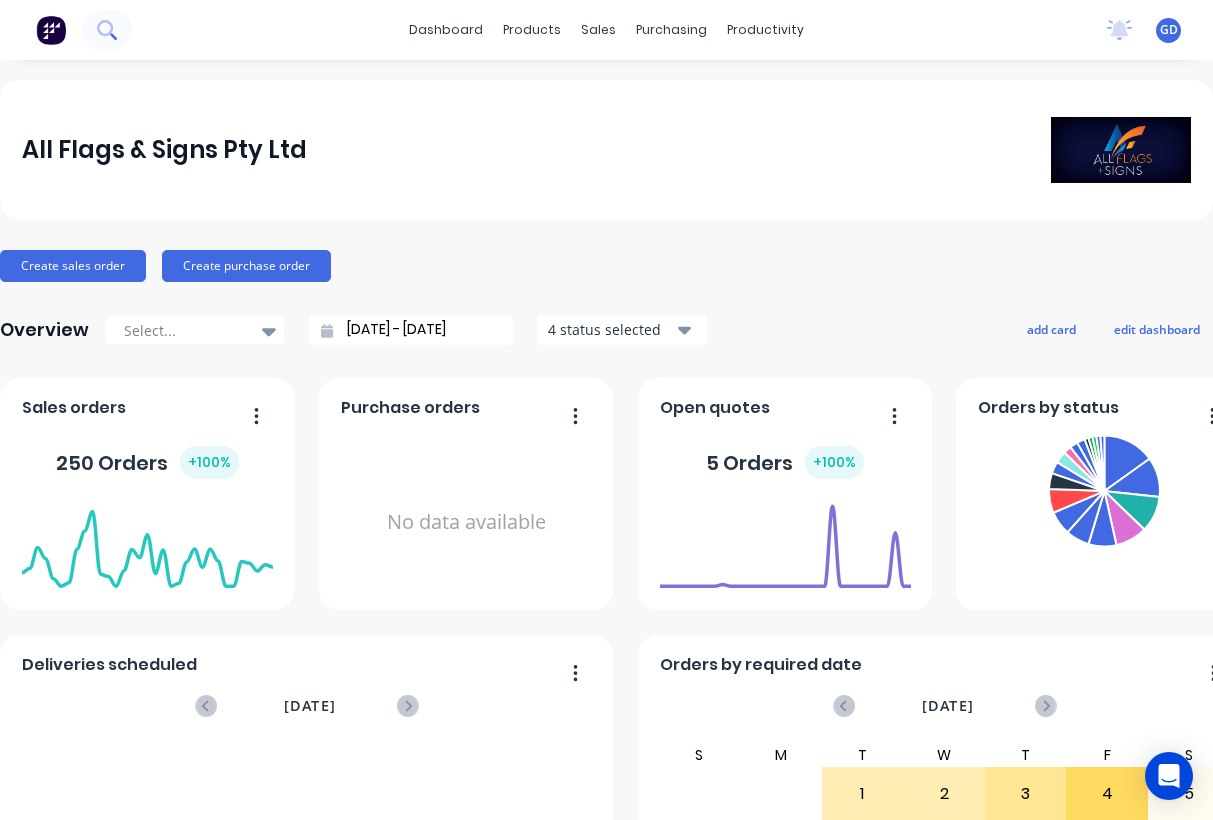 click 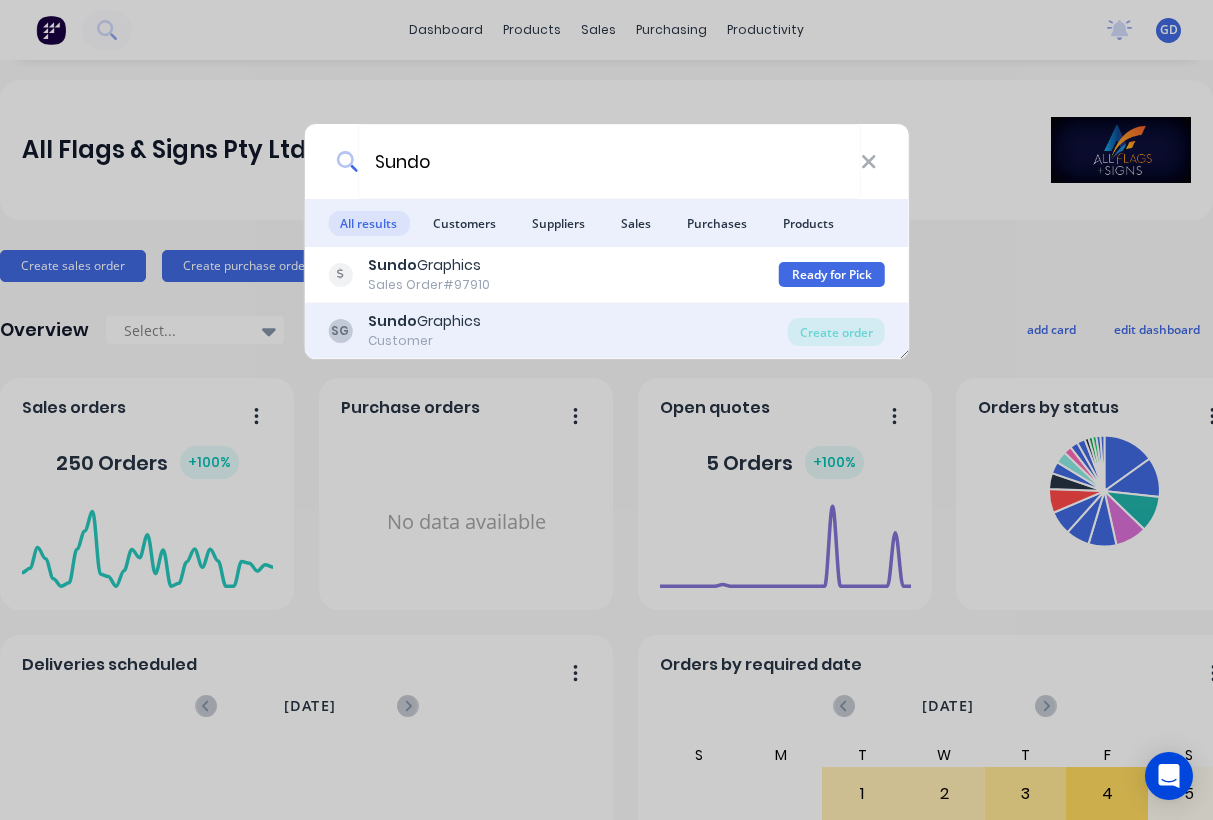 type on "Sundo" 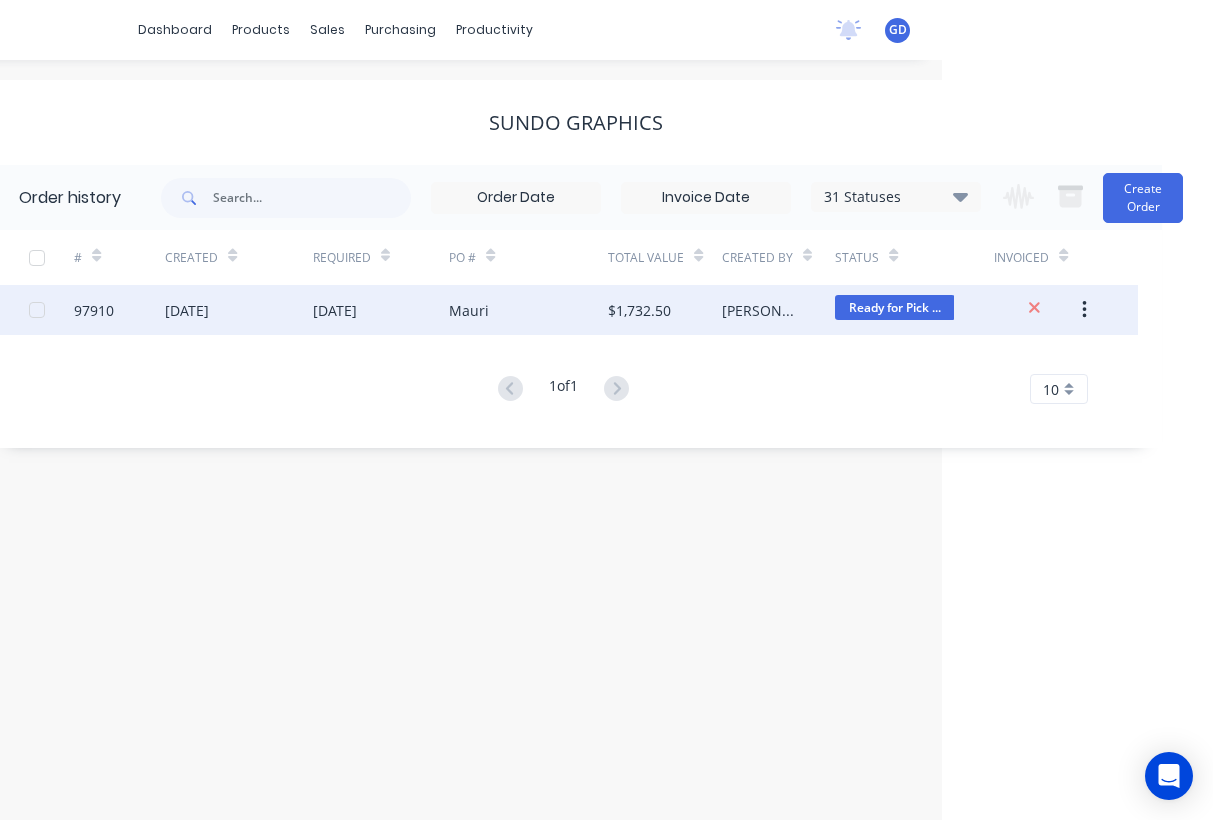 scroll, scrollTop: 0, scrollLeft: 271, axis: horizontal 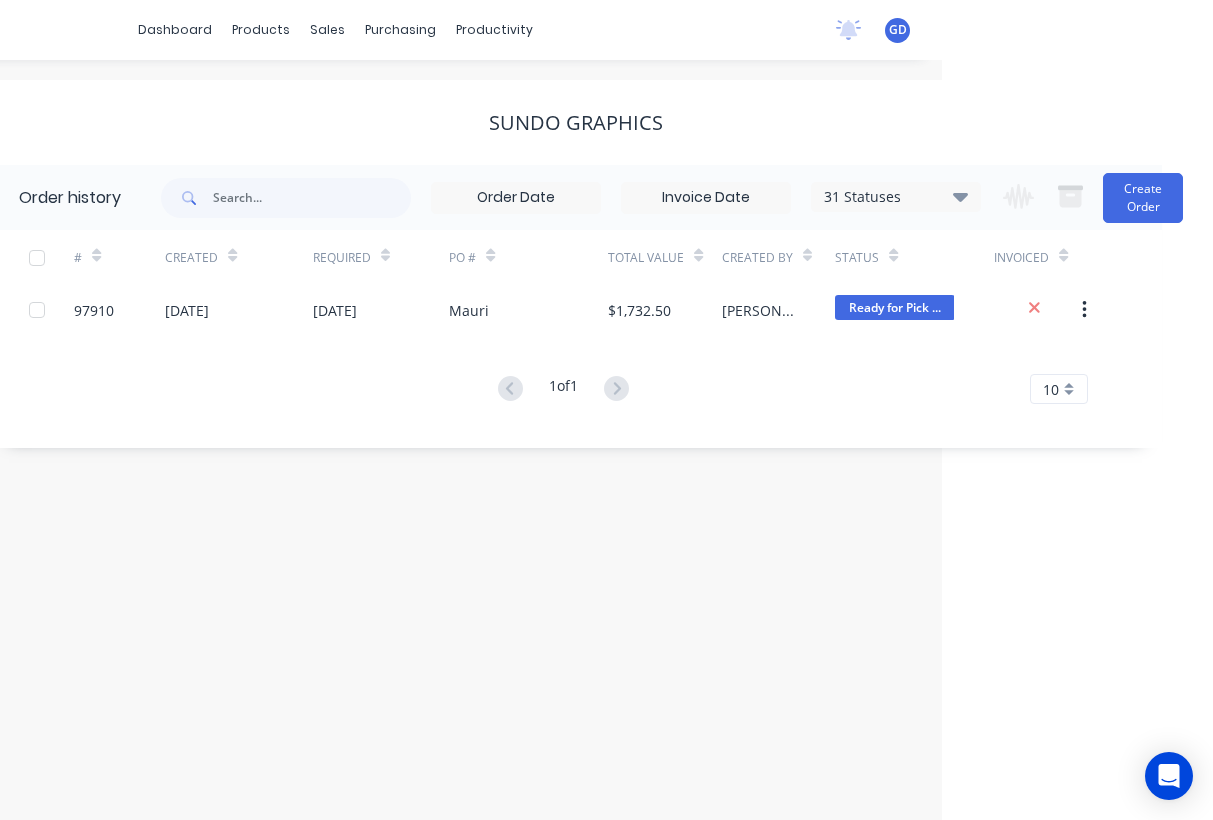 click 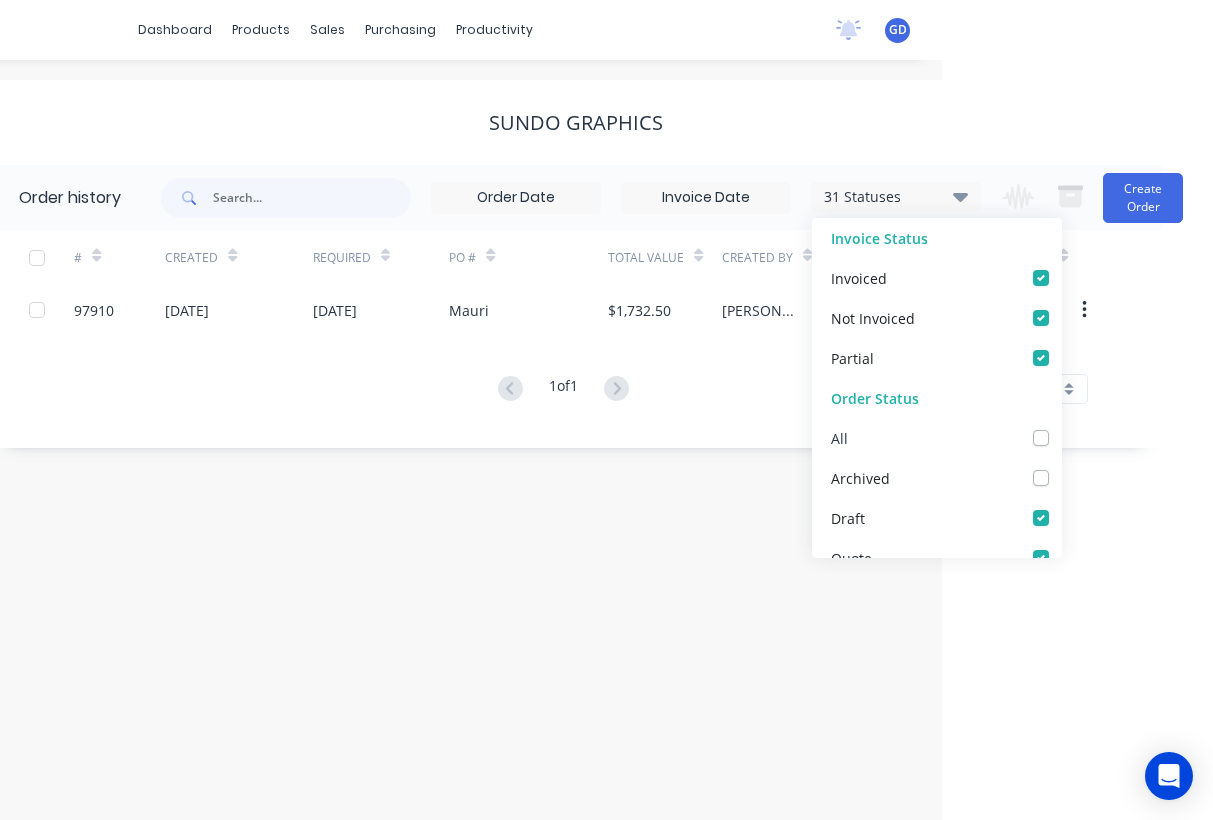 click at bounding box center (1061, 427) 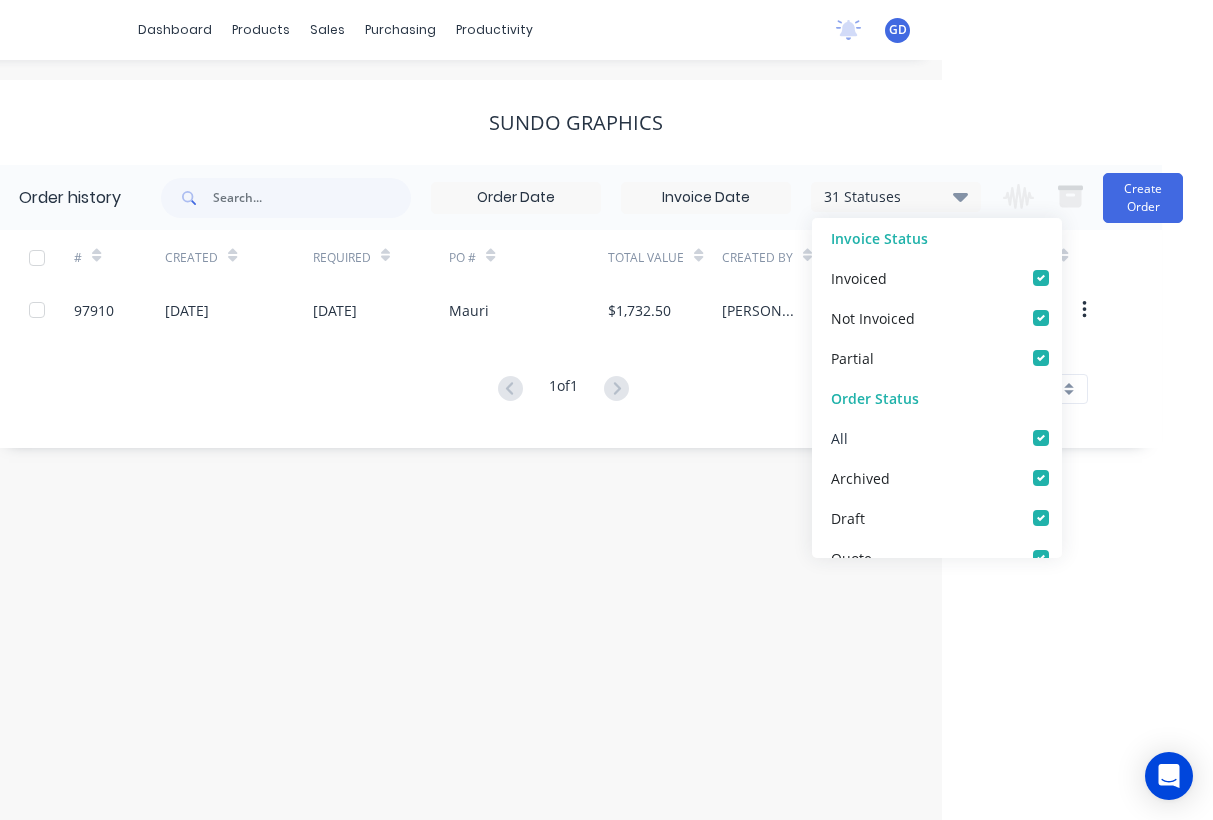 checkbox on "true" 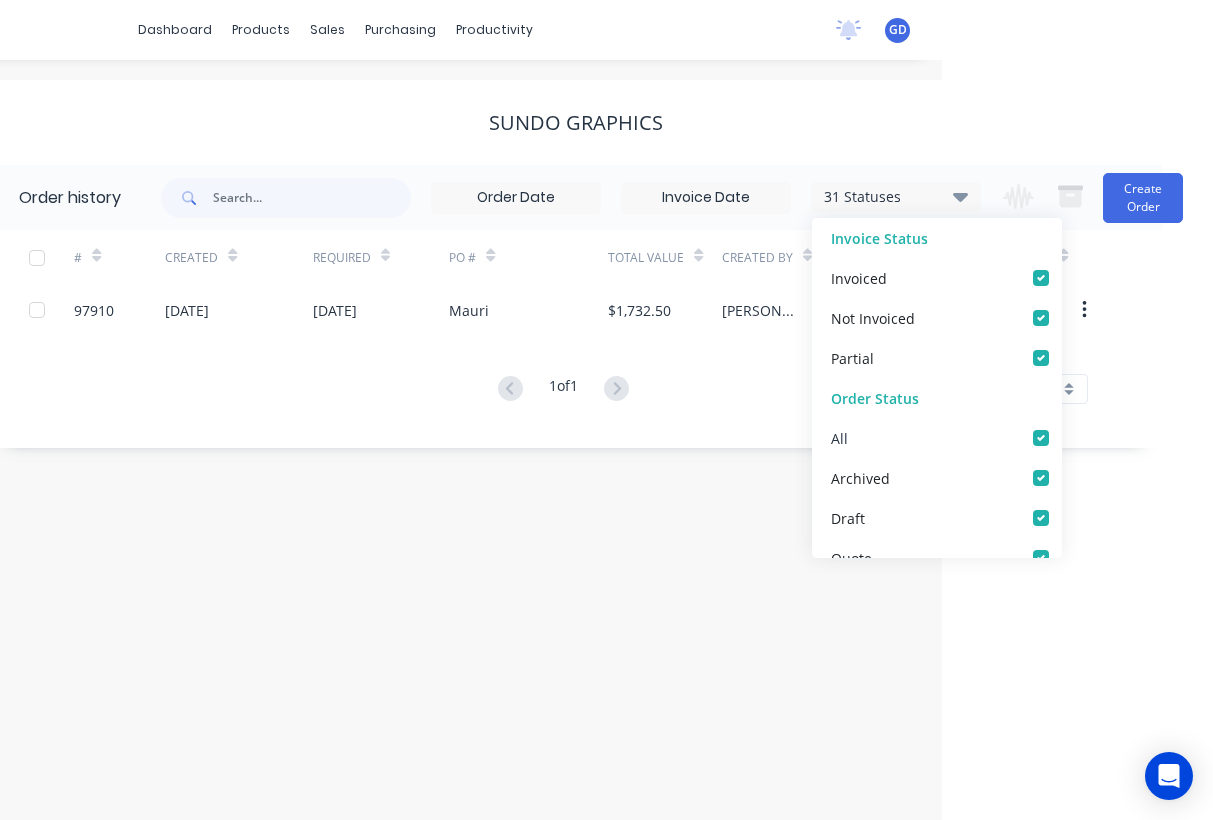 checkbox on "true" 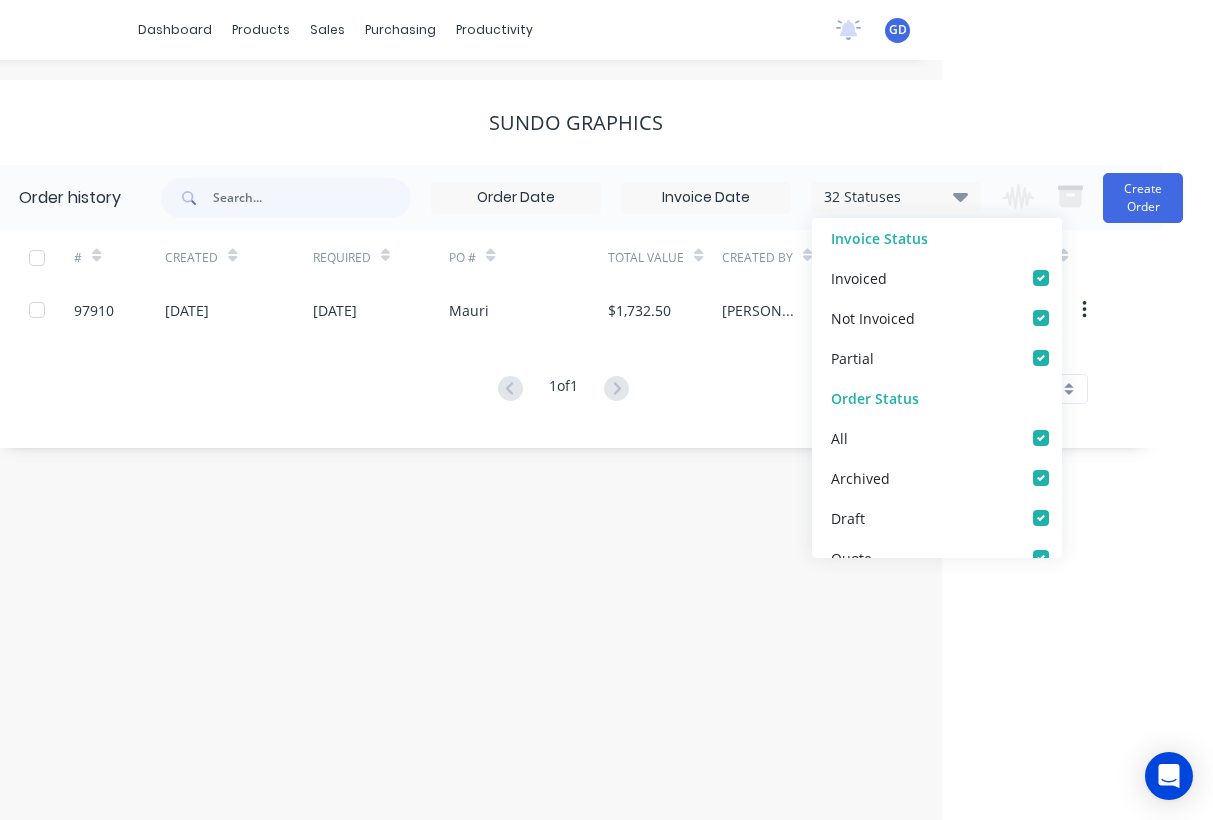 click on "1  of  1 10 5 10 15 20 25 30 35" at bounding box center (563, 389) 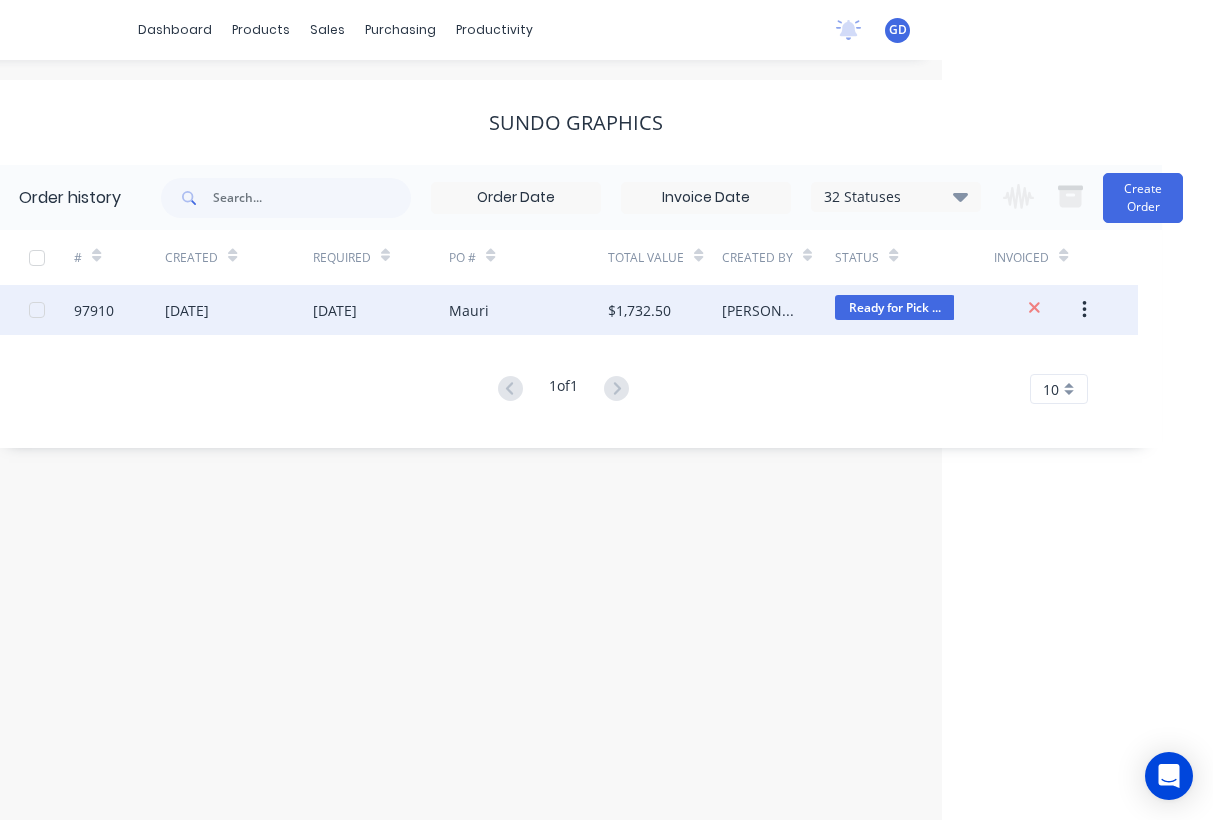 click on "97910" at bounding box center (94, 310) 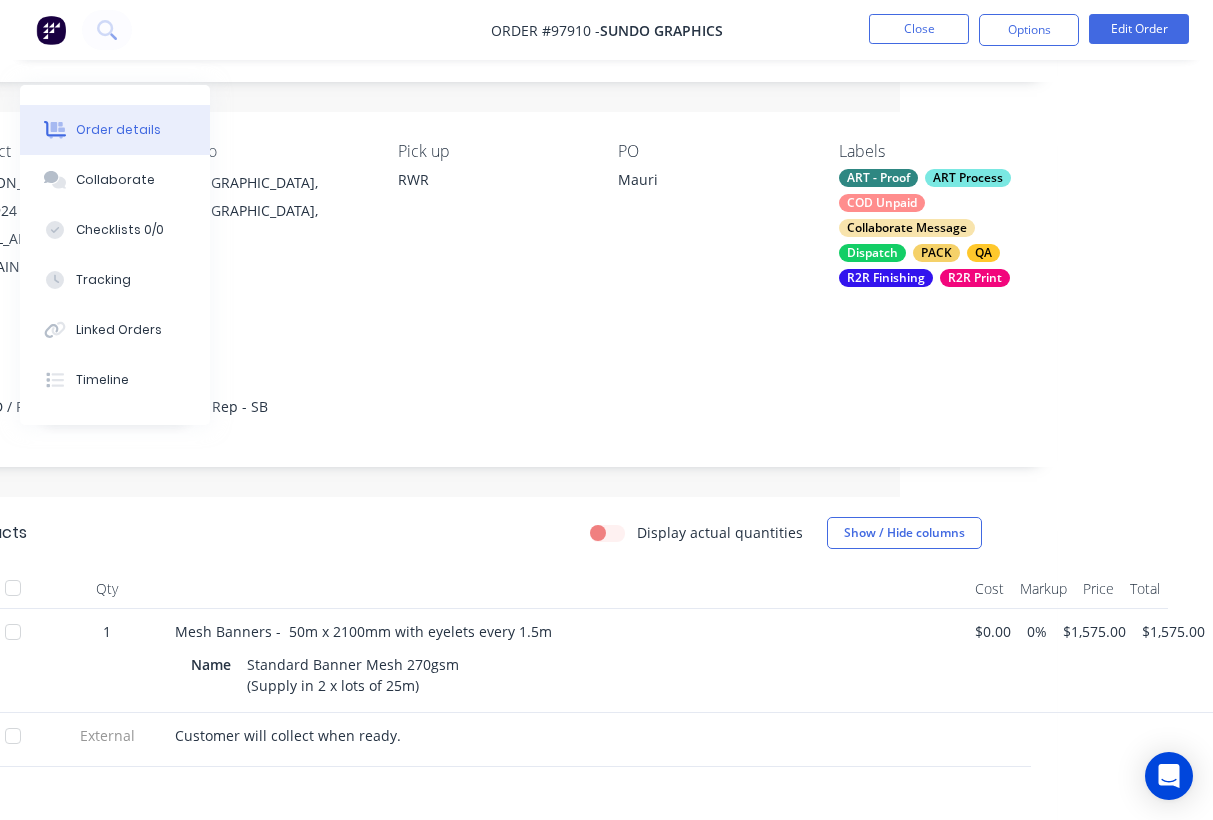 scroll, scrollTop: 123, scrollLeft: 313, axis: both 